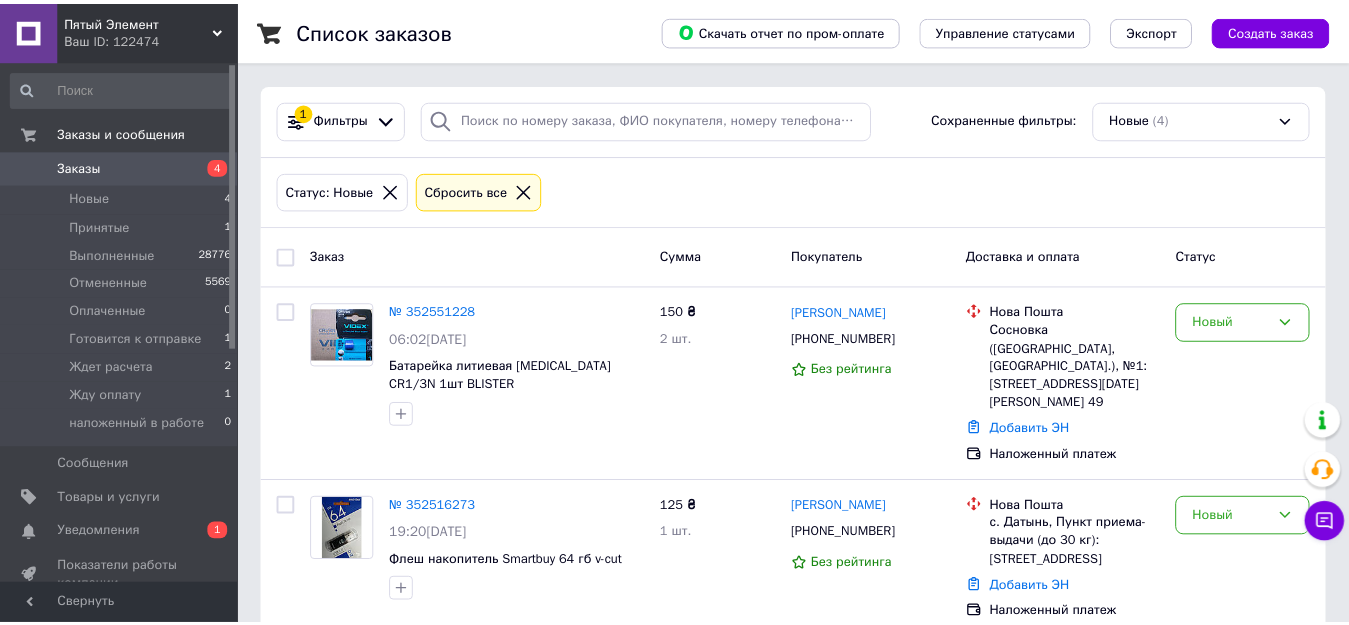 scroll, scrollTop: 159, scrollLeft: 0, axis: vertical 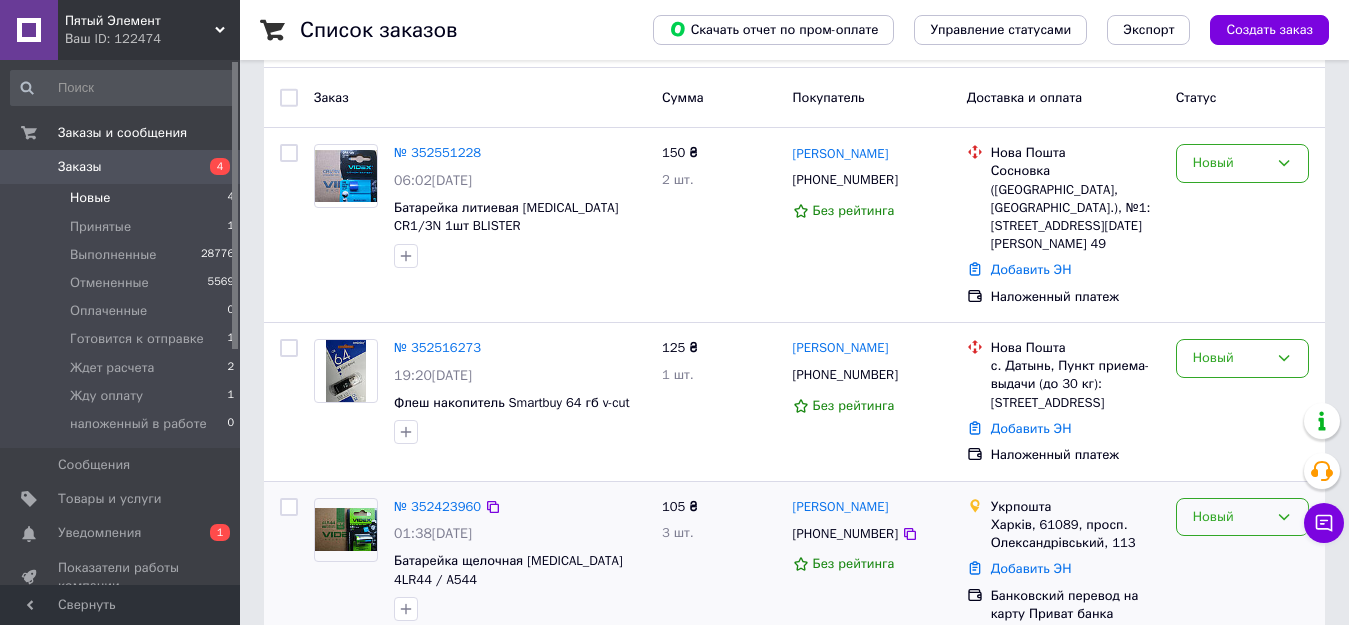 click on "Новый" at bounding box center [1230, 517] 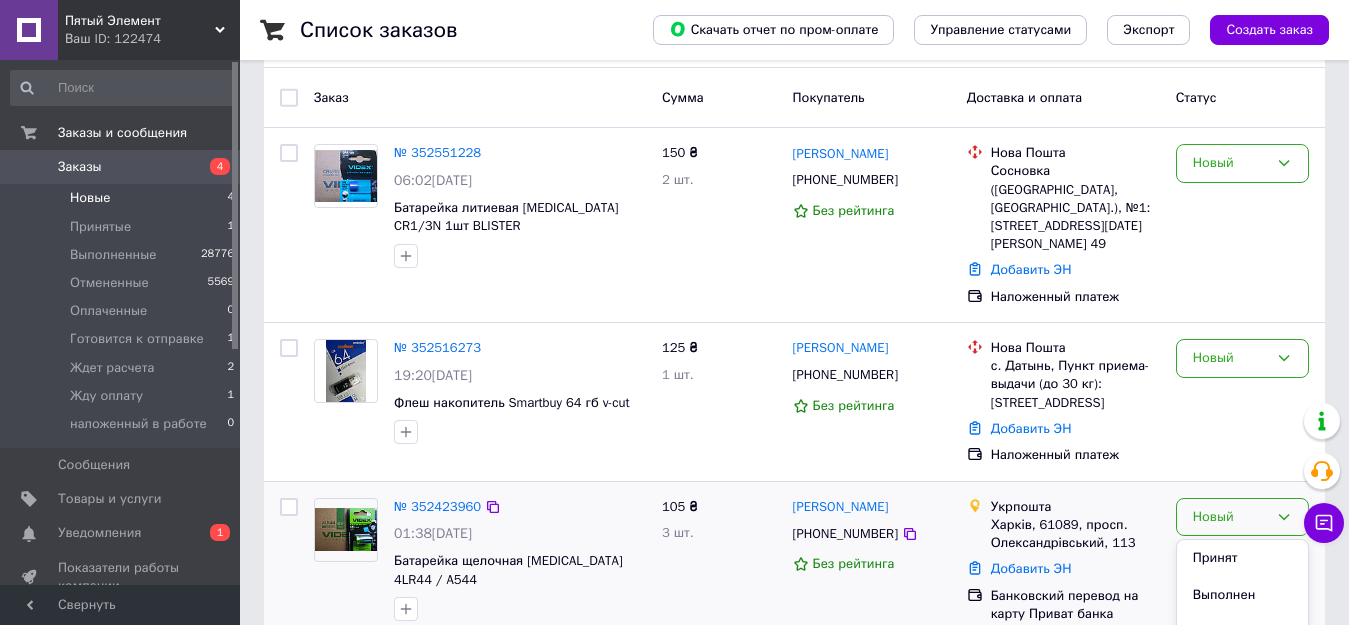 click on "Отменен" at bounding box center (1242, 631) 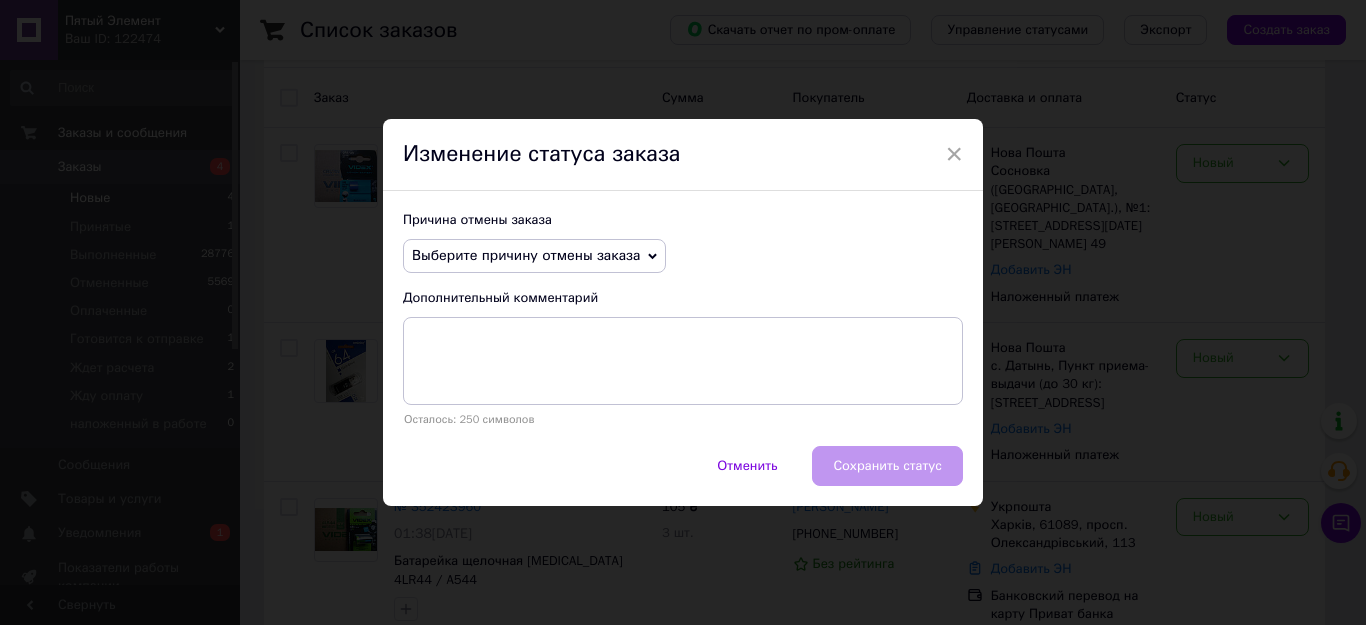 click on "Выберите причину отмены заказа" at bounding box center (526, 255) 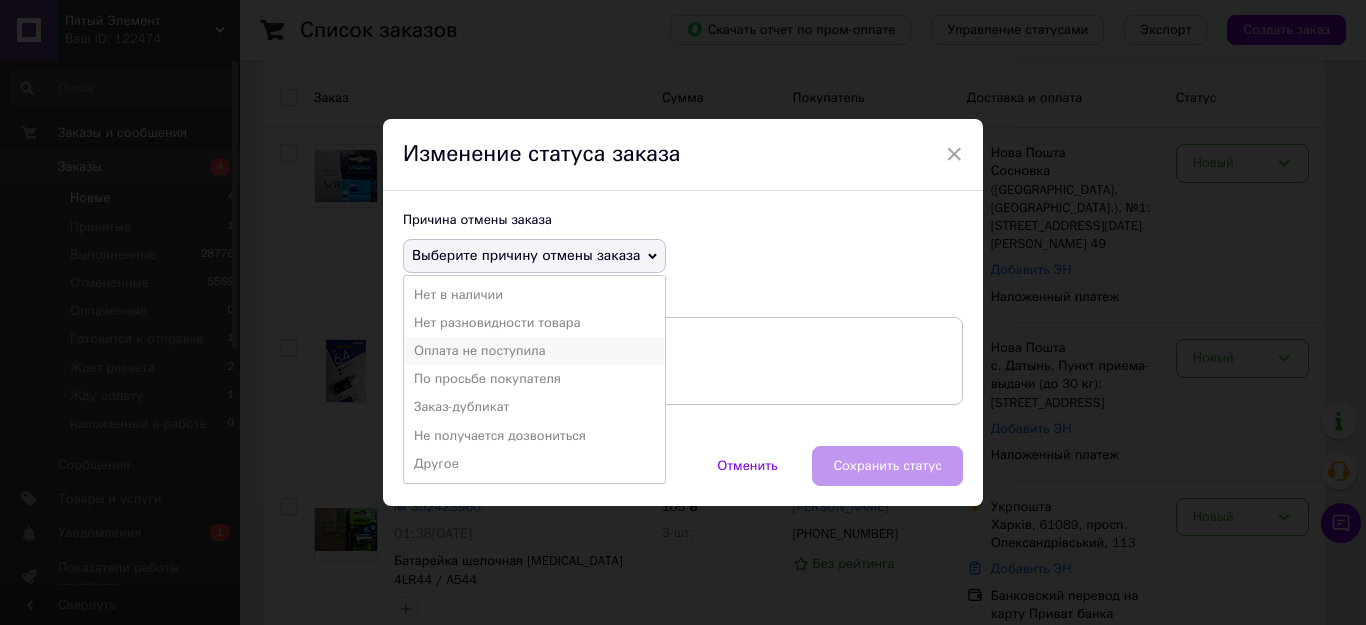 click on "Оплата не поступила" at bounding box center [534, 351] 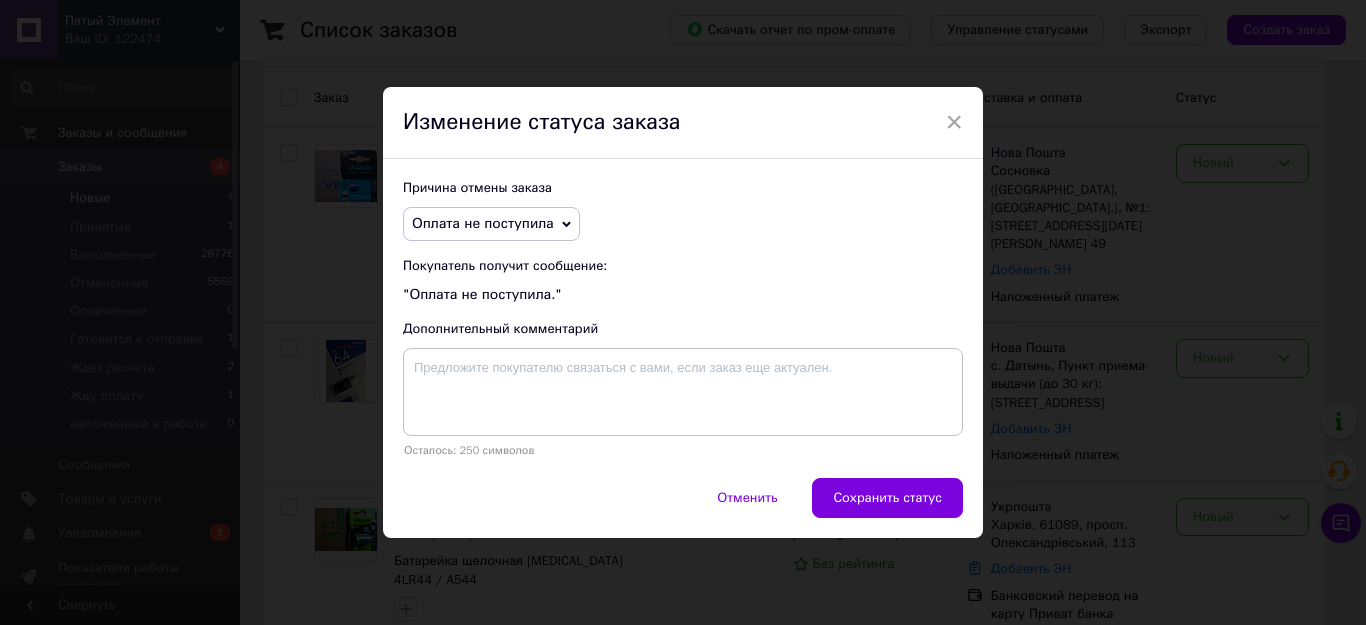 click on "Сохранить статус" at bounding box center [887, 498] 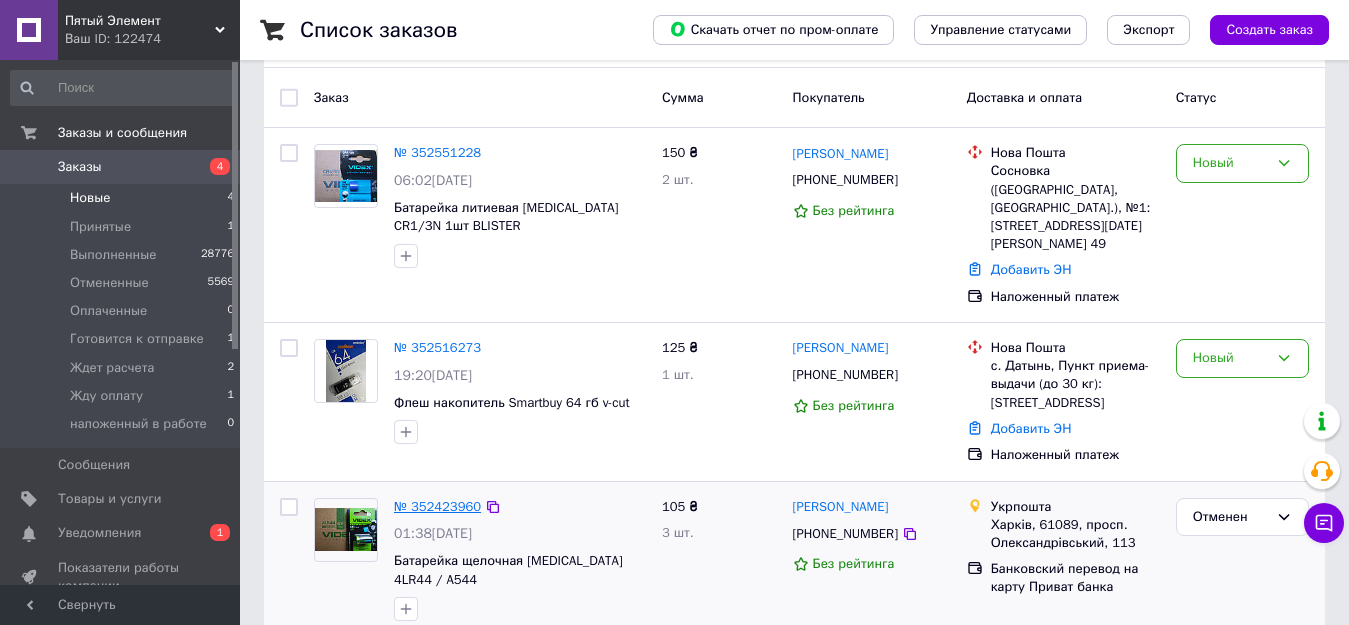 click on "№ 352423960" at bounding box center (437, 506) 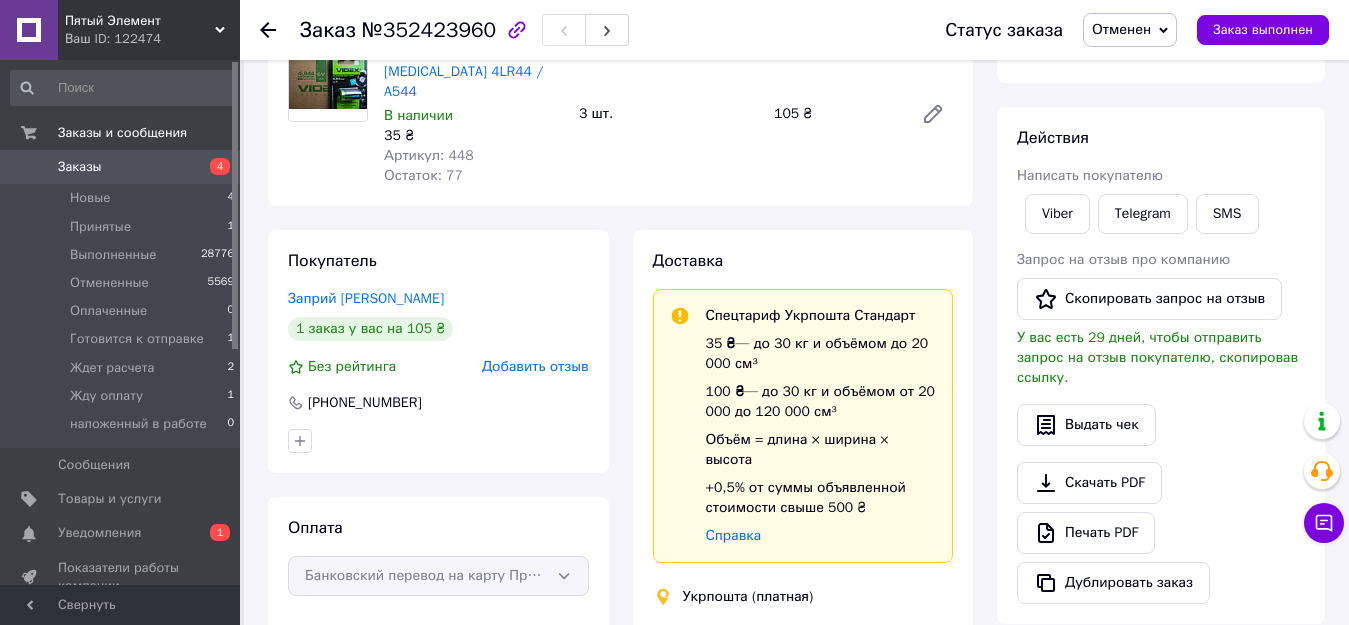 scroll, scrollTop: 200, scrollLeft: 0, axis: vertical 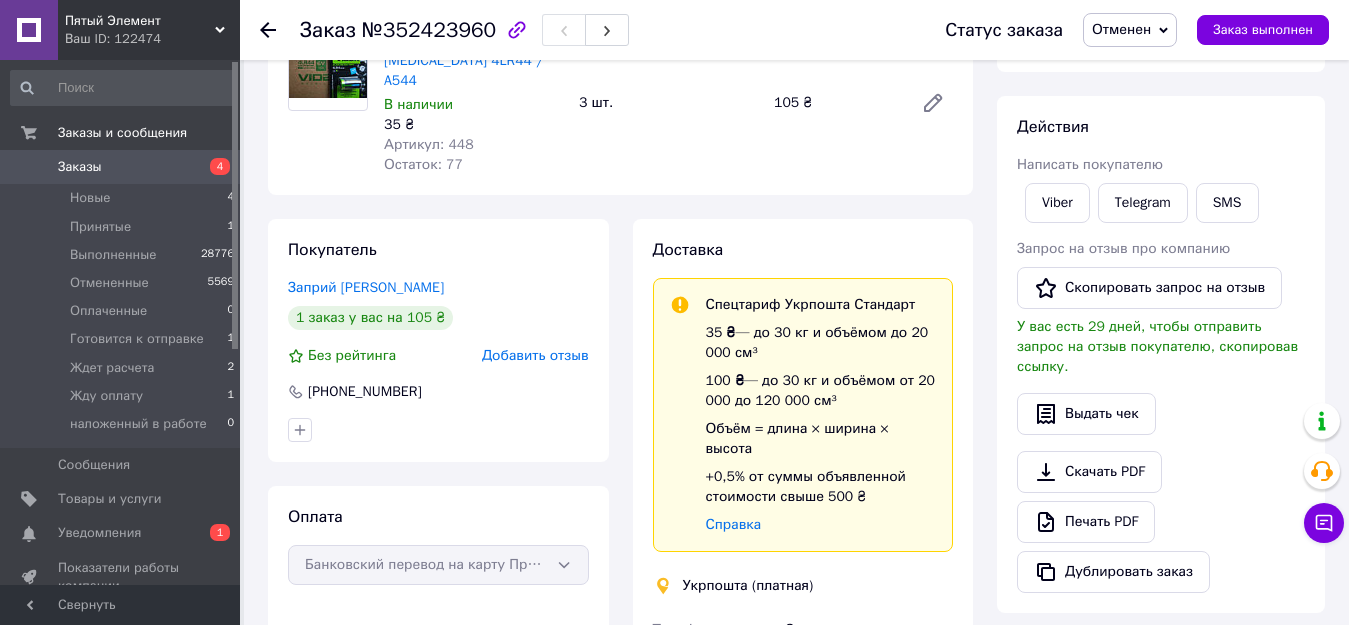 click on "Заприй [PERSON_NAME]" at bounding box center (366, 287) 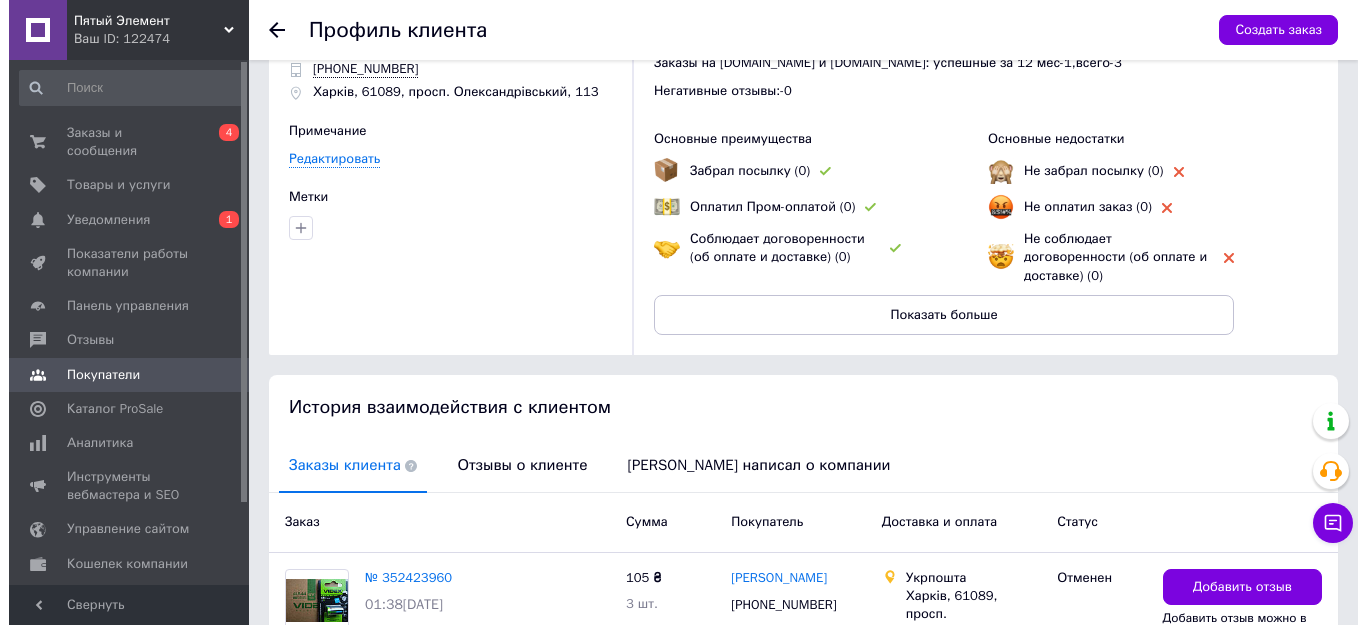 scroll, scrollTop: 218, scrollLeft: 0, axis: vertical 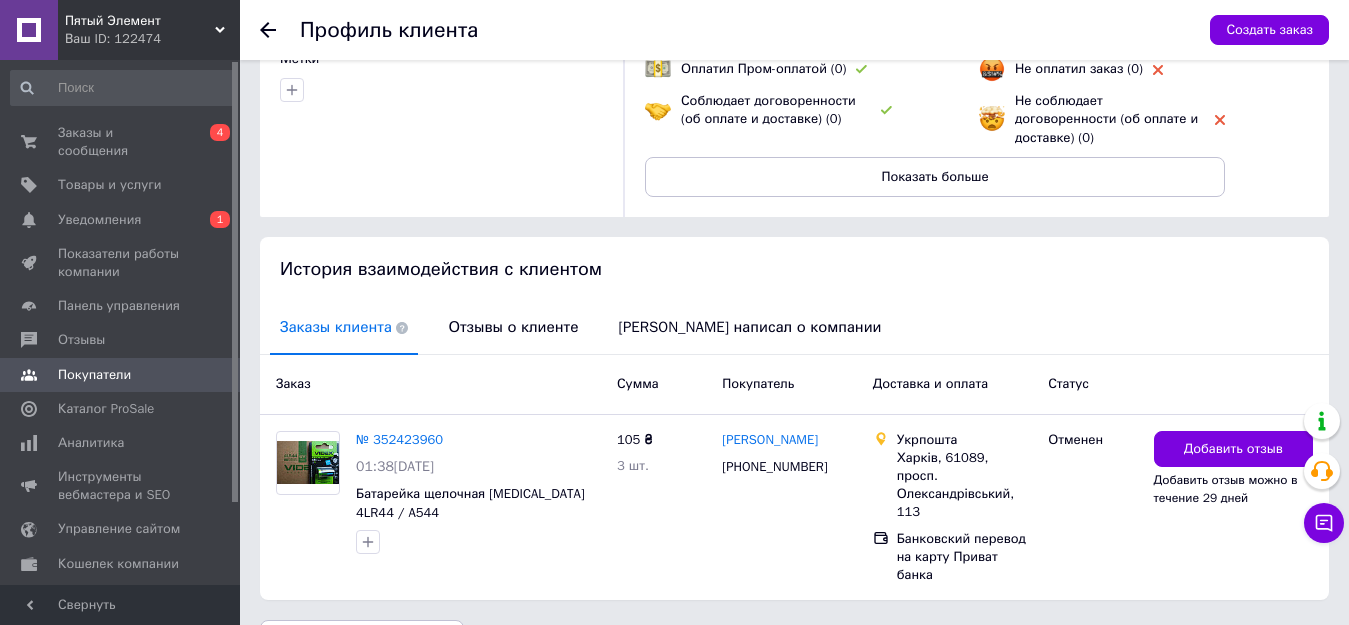 click on "Удалить профиль клиента" at bounding box center [362, 640] 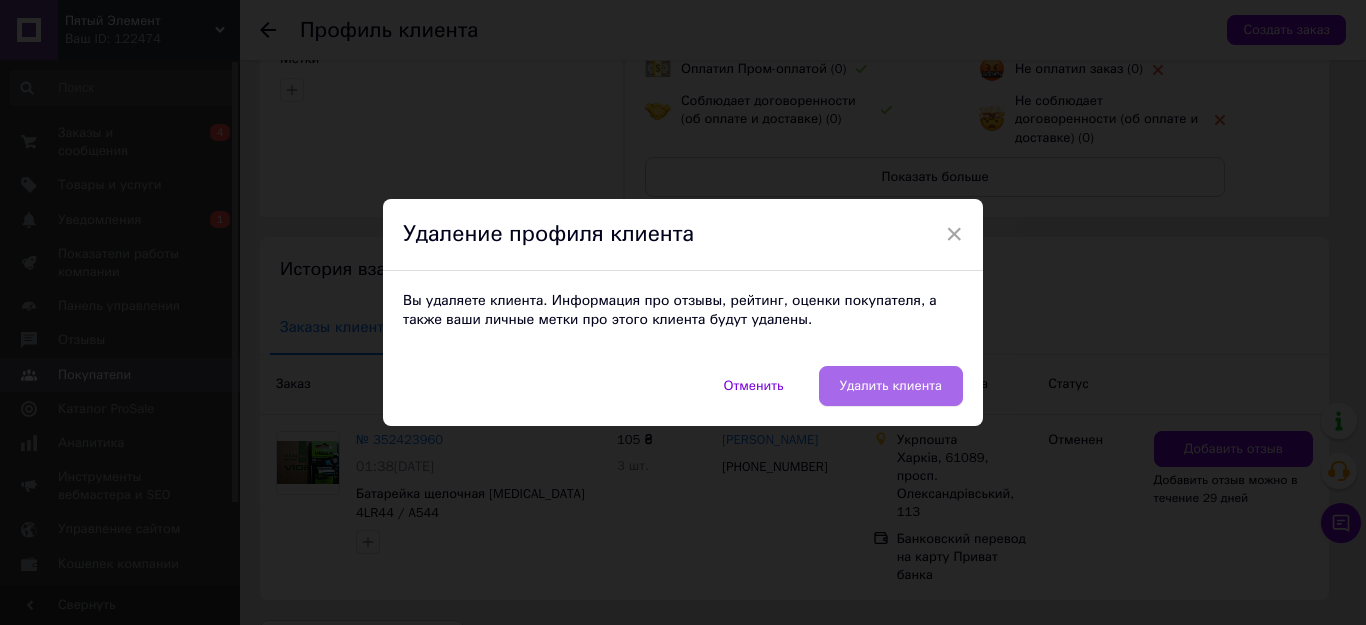 click on "Удалить клиента" at bounding box center (891, 386) 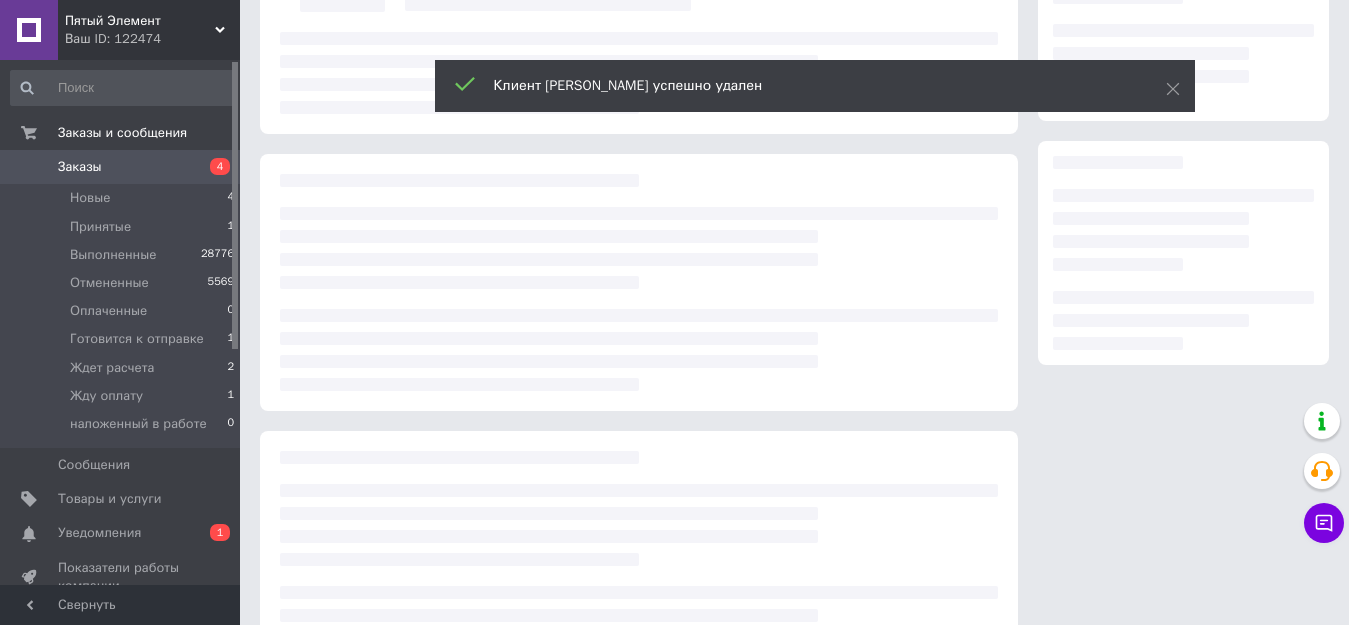 scroll, scrollTop: 200, scrollLeft: 0, axis: vertical 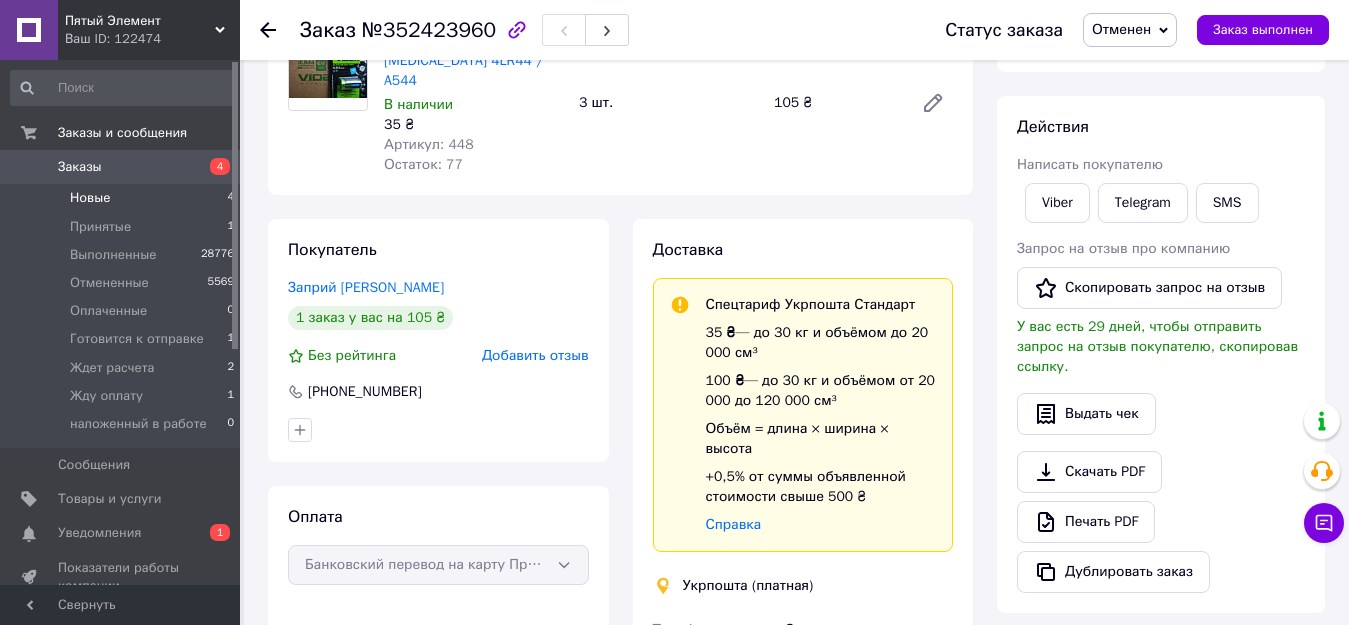 click on "Новые" at bounding box center (90, 198) 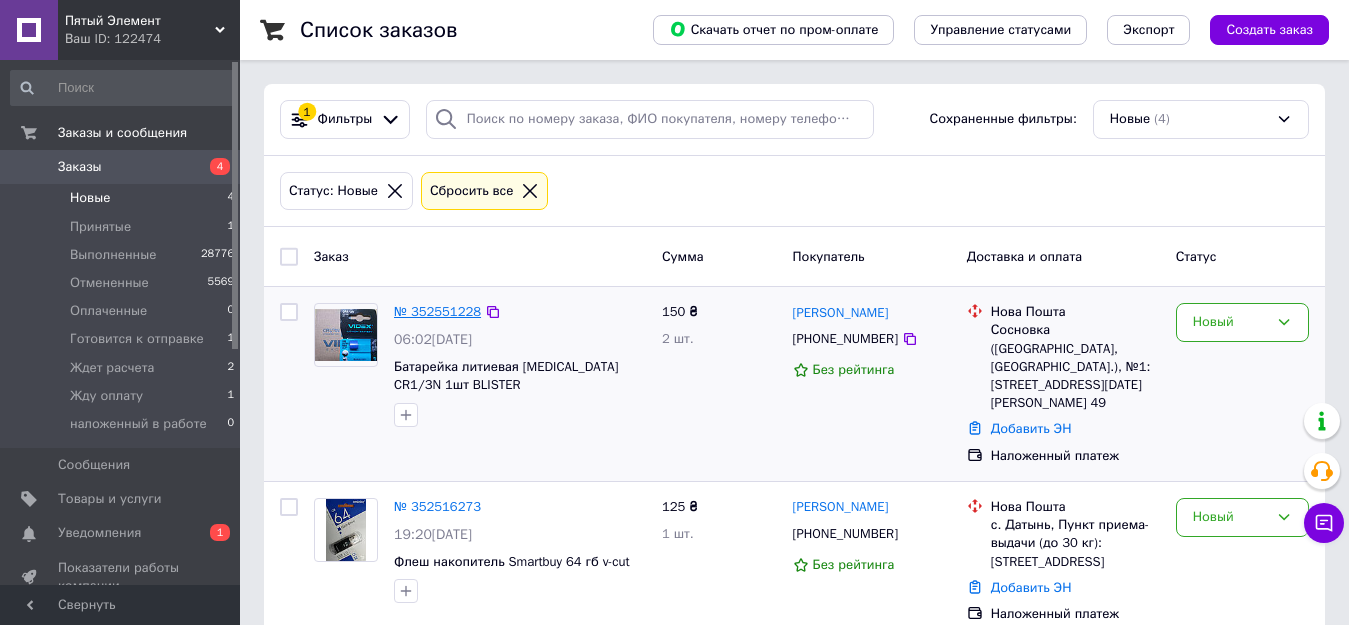 click on "№ 352551228" at bounding box center [437, 311] 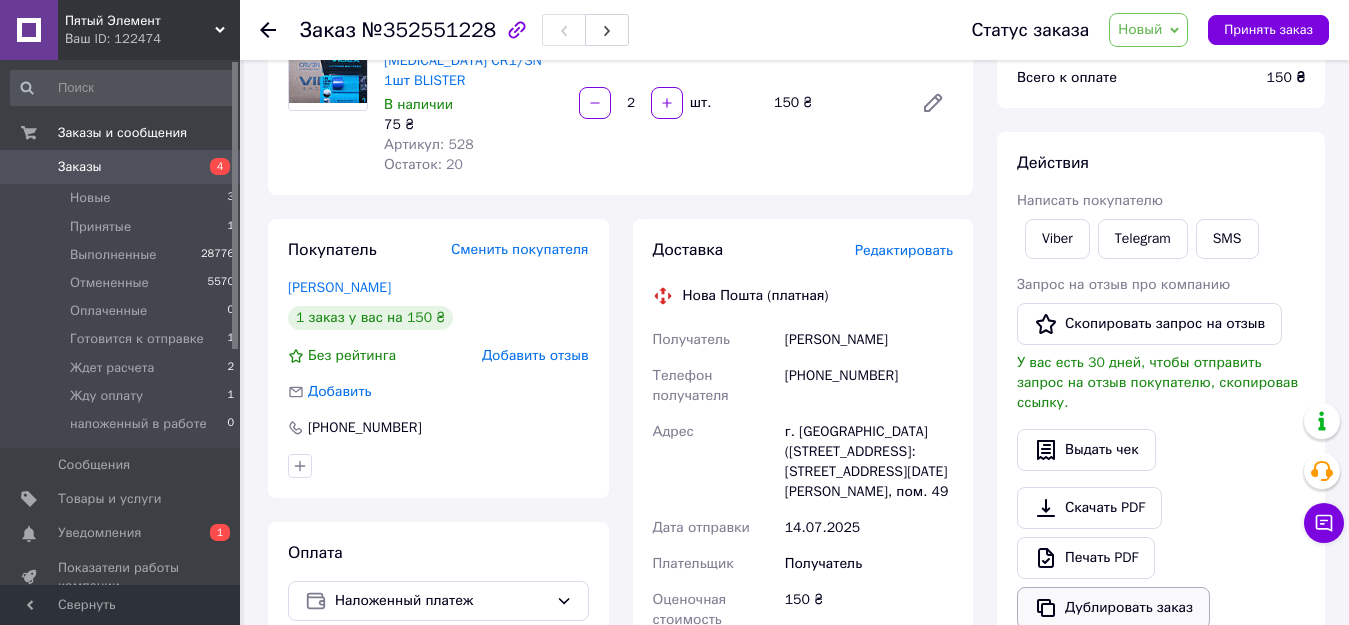 scroll, scrollTop: 300, scrollLeft: 0, axis: vertical 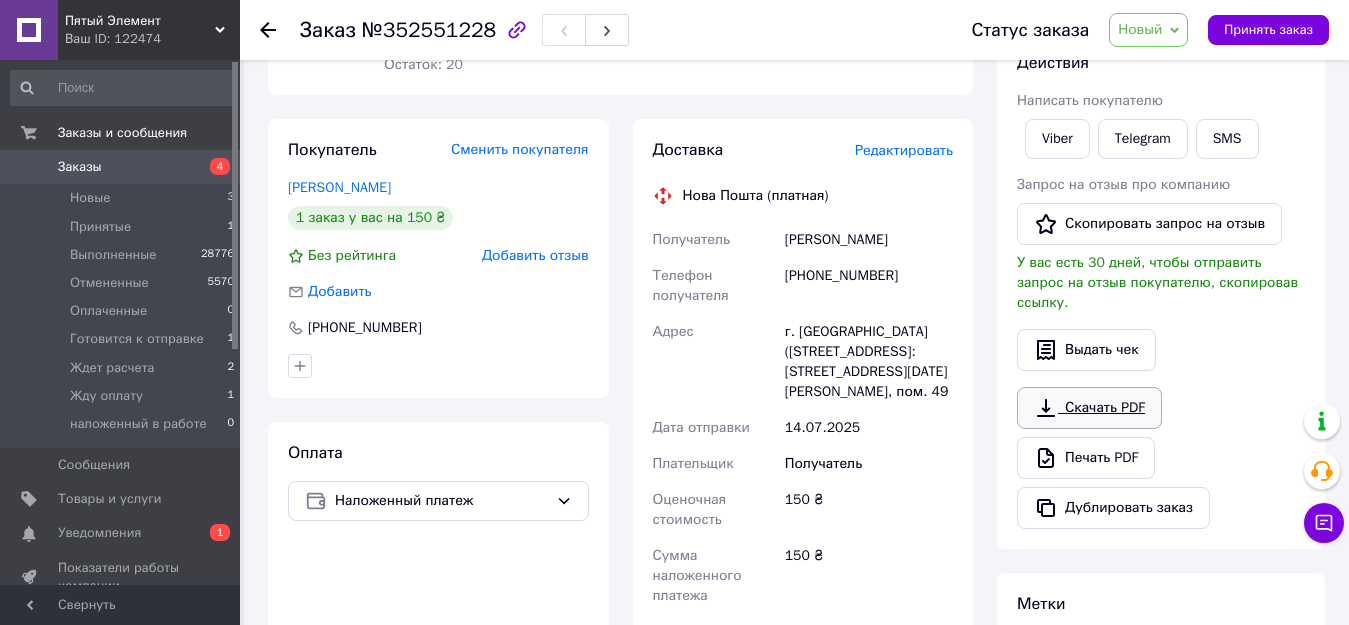 click on "Скачать PDF" at bounding box center (1089, 408) 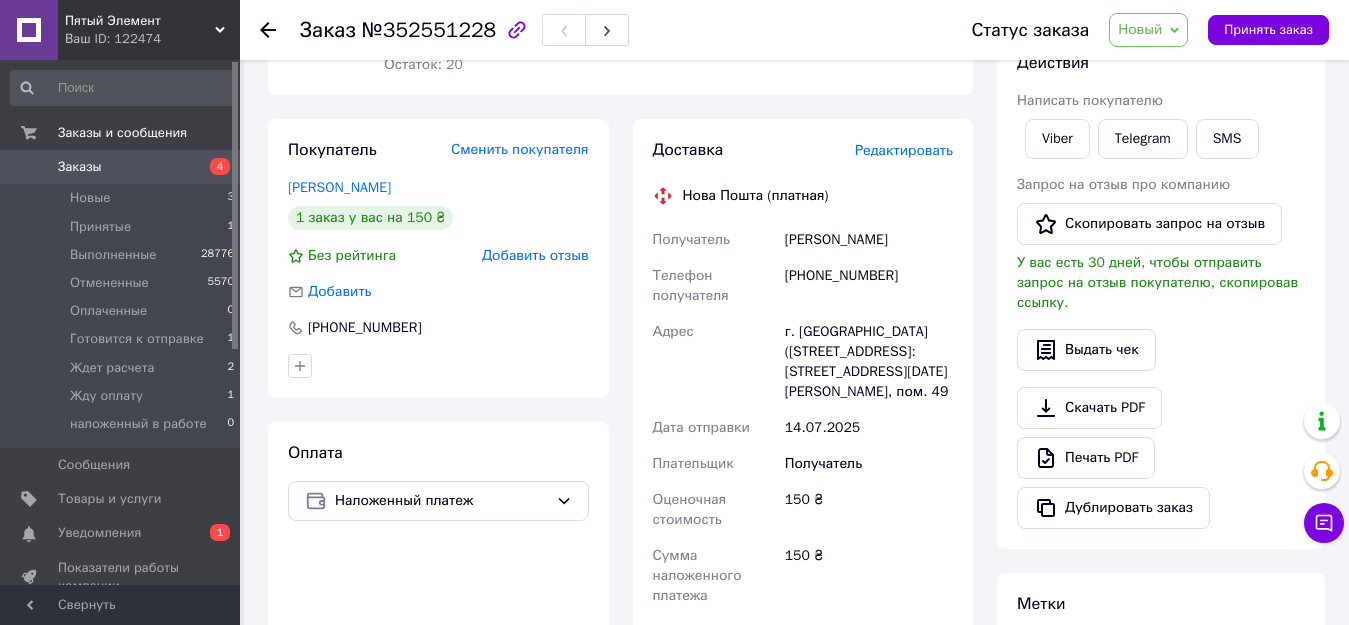 scroll, scrollTop: 0, scrollLeft: 0, axis: both 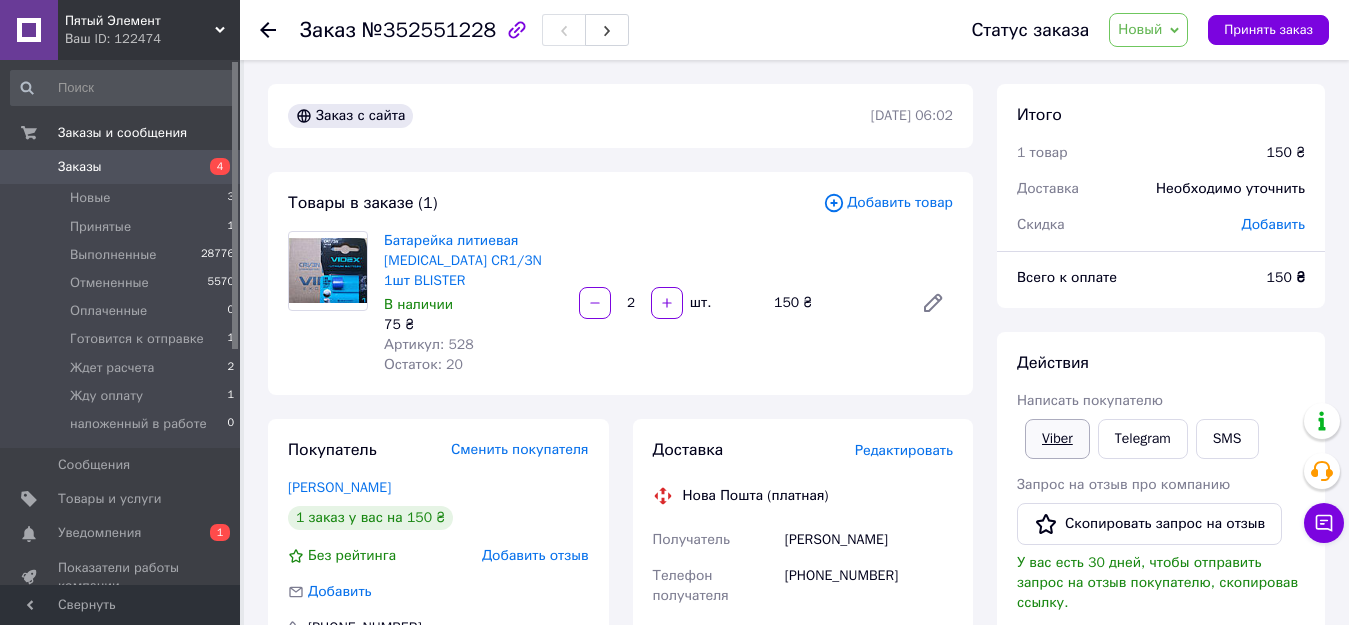 click on "Viber" at bounding box center (1057, 439) 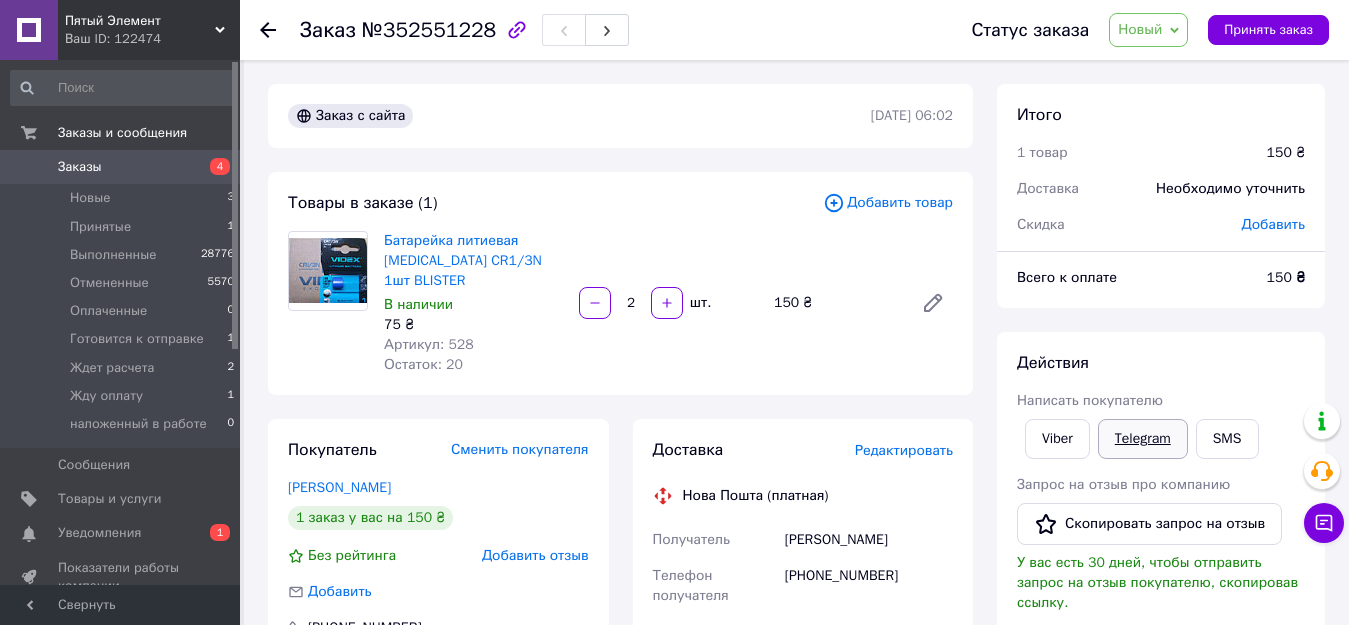 click on "Telegram" at bounding box center [1143, 439] 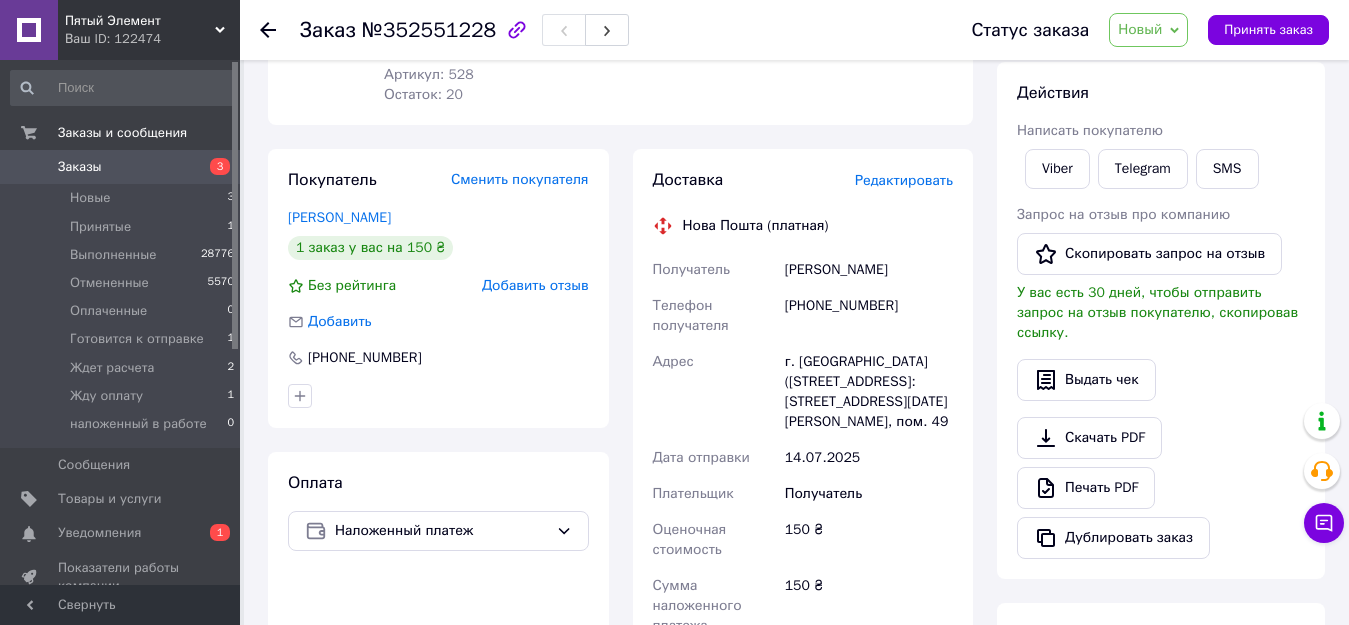 scroll, scrollTop: 300, scrollLeft: 0, axis: vertical 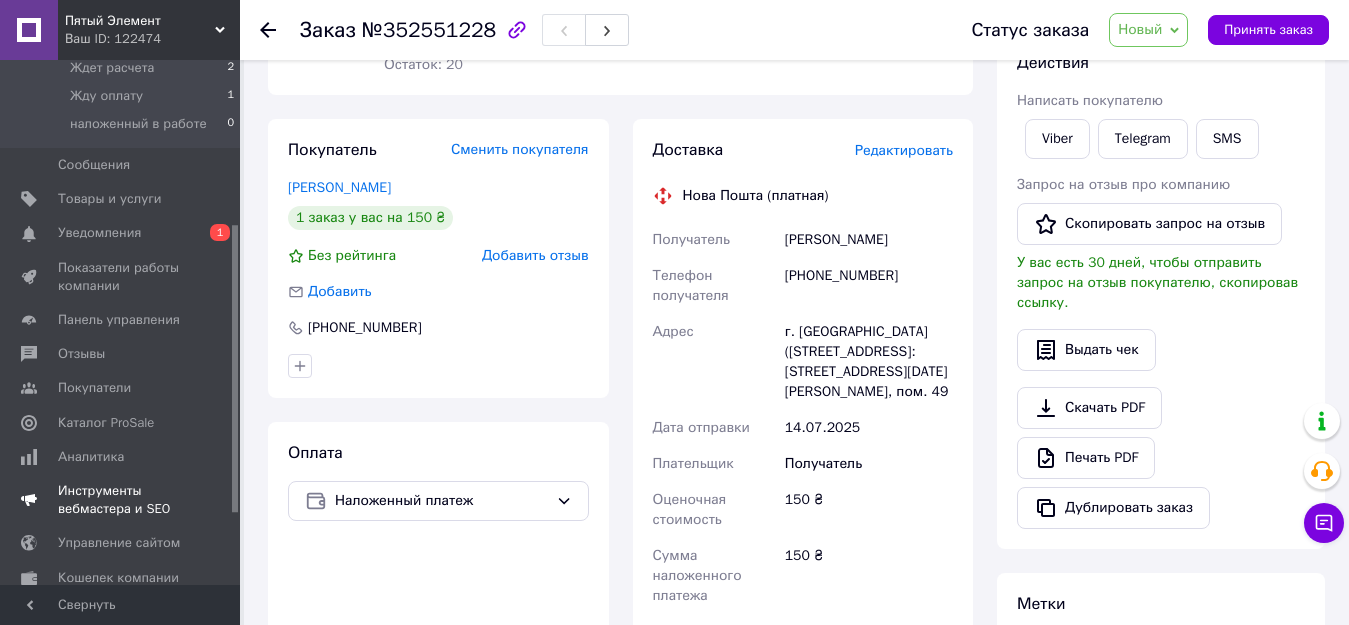 click on "Отзывы" at bounding box center [81, 354] 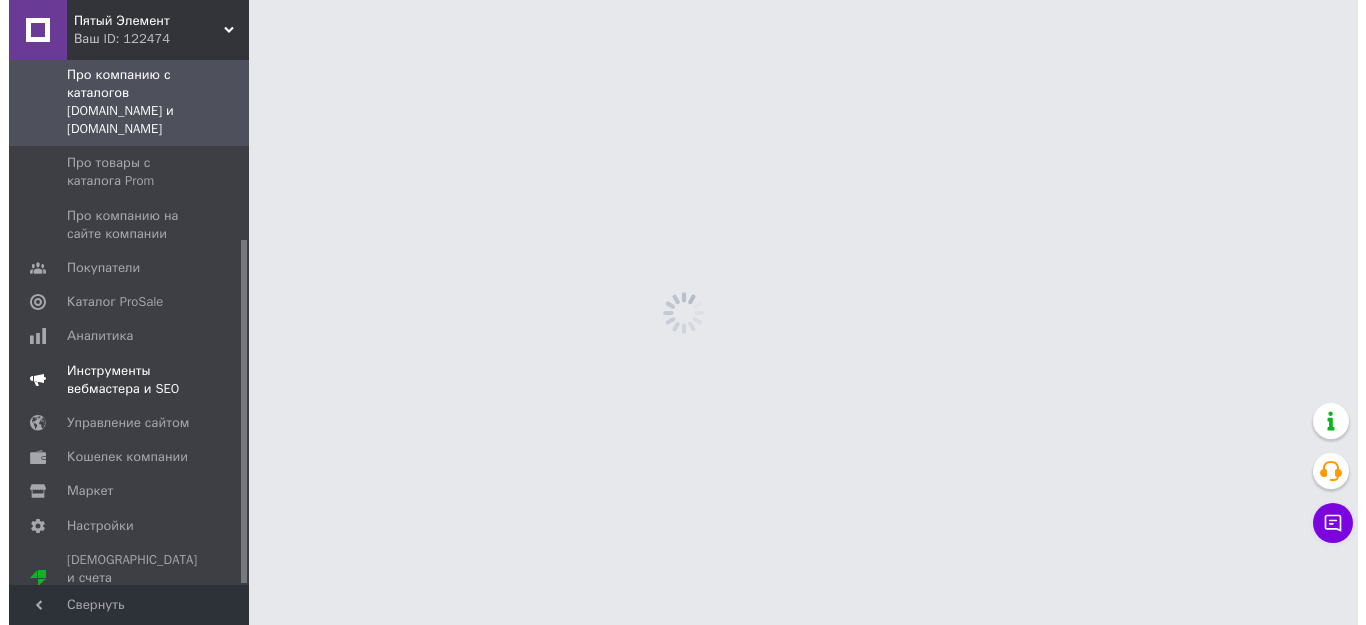 scroll, scrollTop: 0, scrollLeft: 0, axis: both 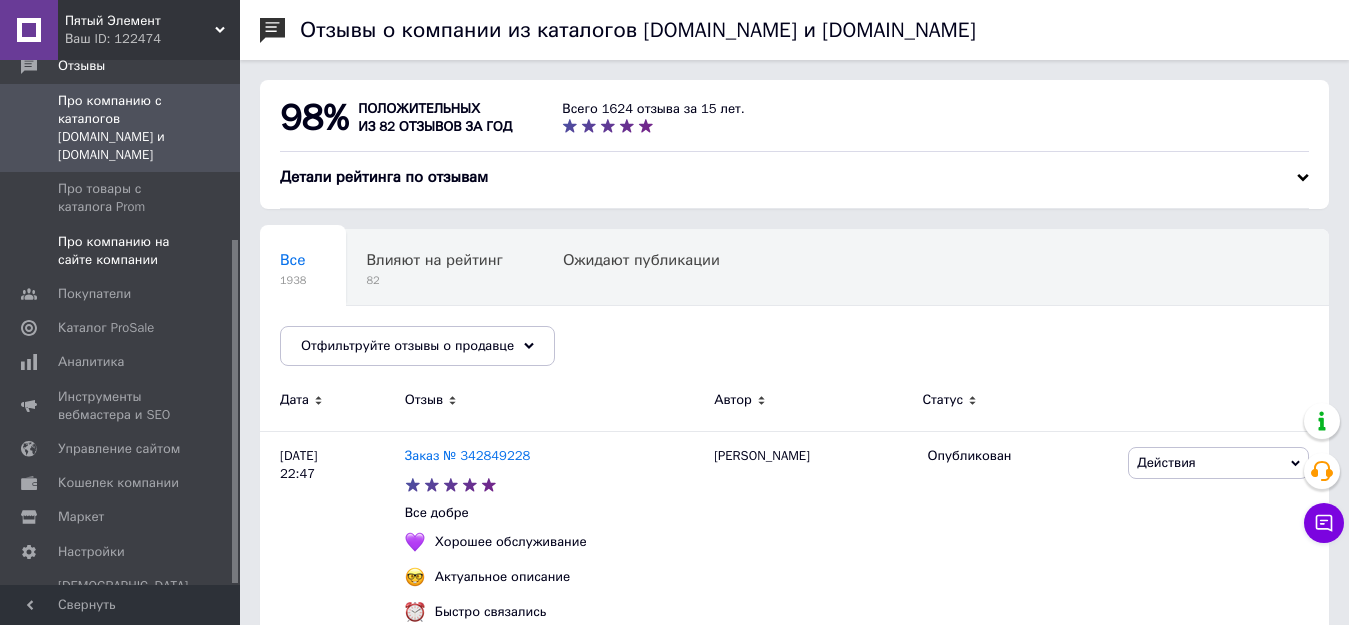 click on "Про компанию на сайте компании" at bounding box center (121, 251) 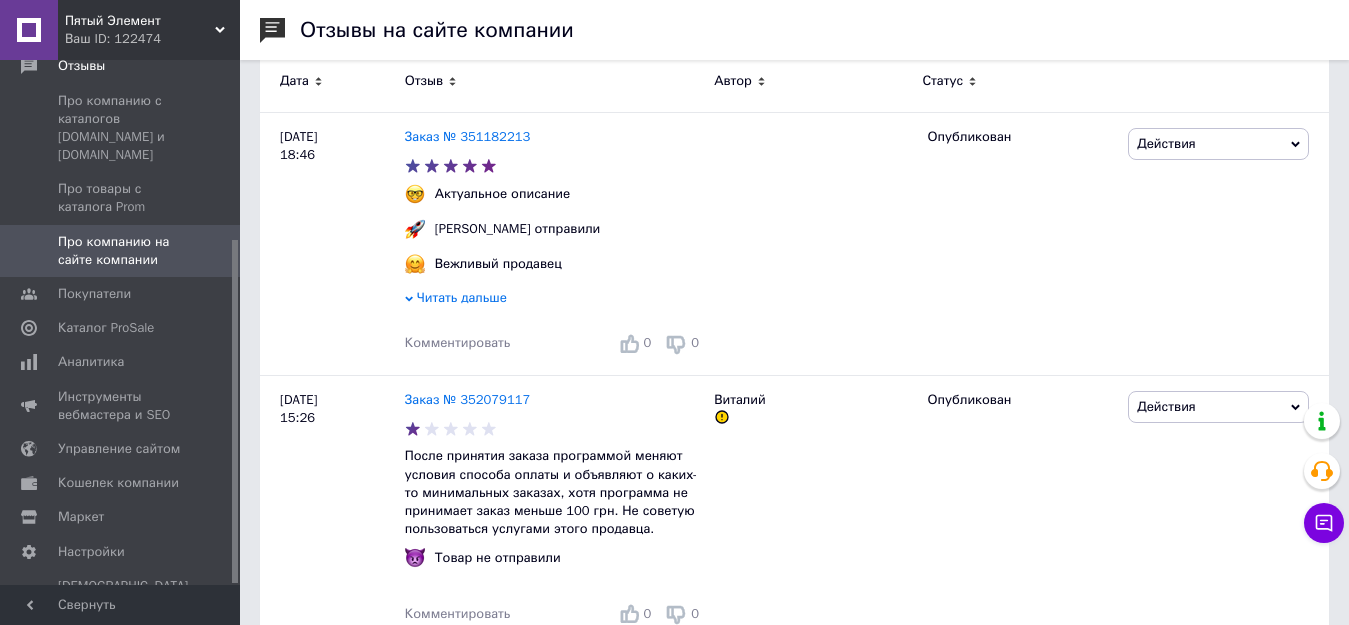scroll, scrollTop: 200, scrollLeft: 0, axis: vertical 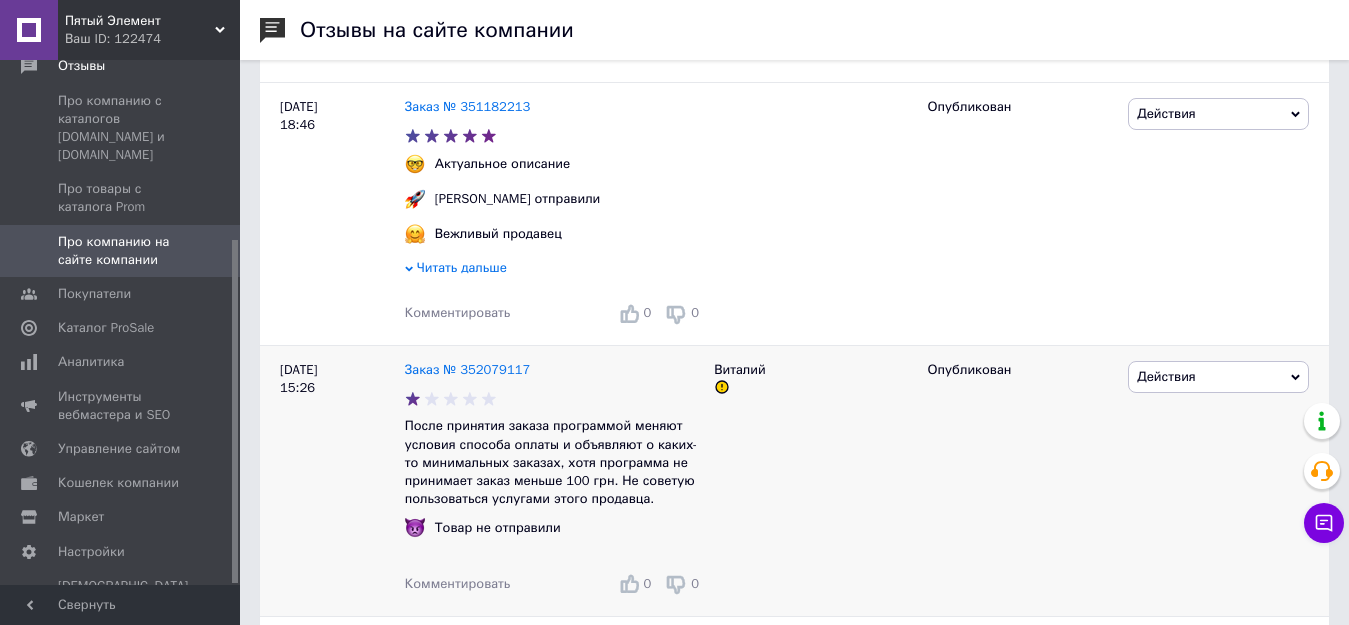 click on "Действия" at bounding box center [1166, 376] 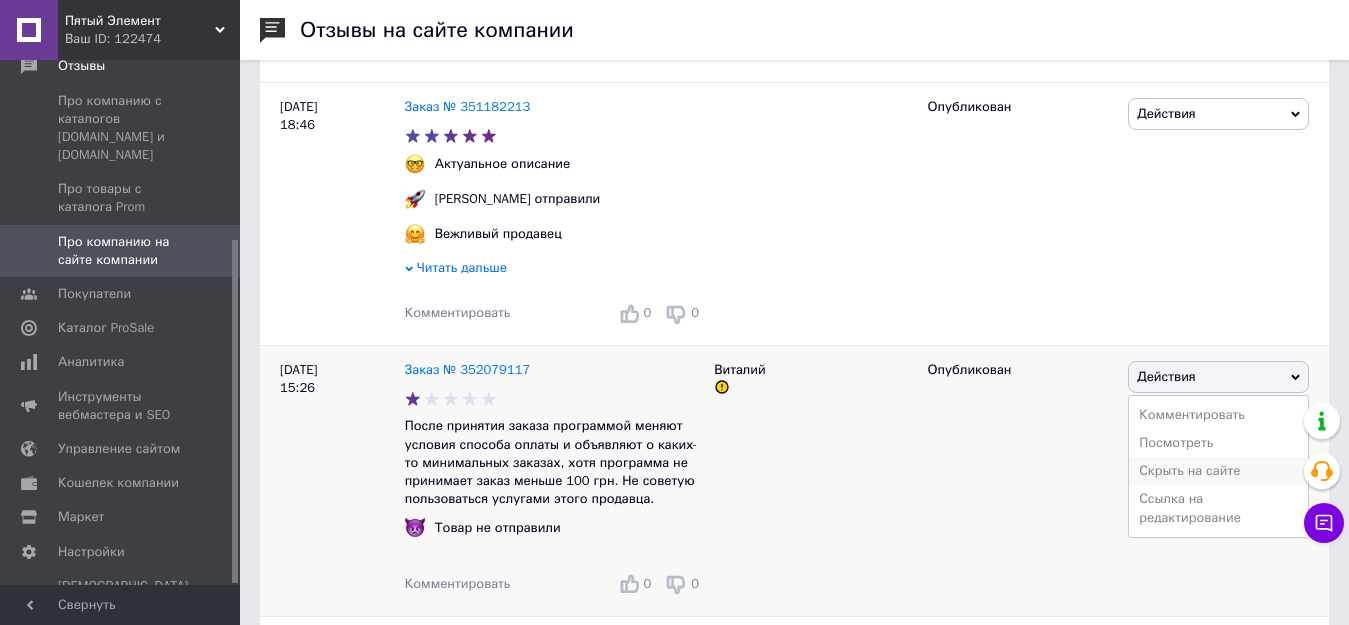 click on "Скрыть на сайте" at bounding box center (1218, 471) 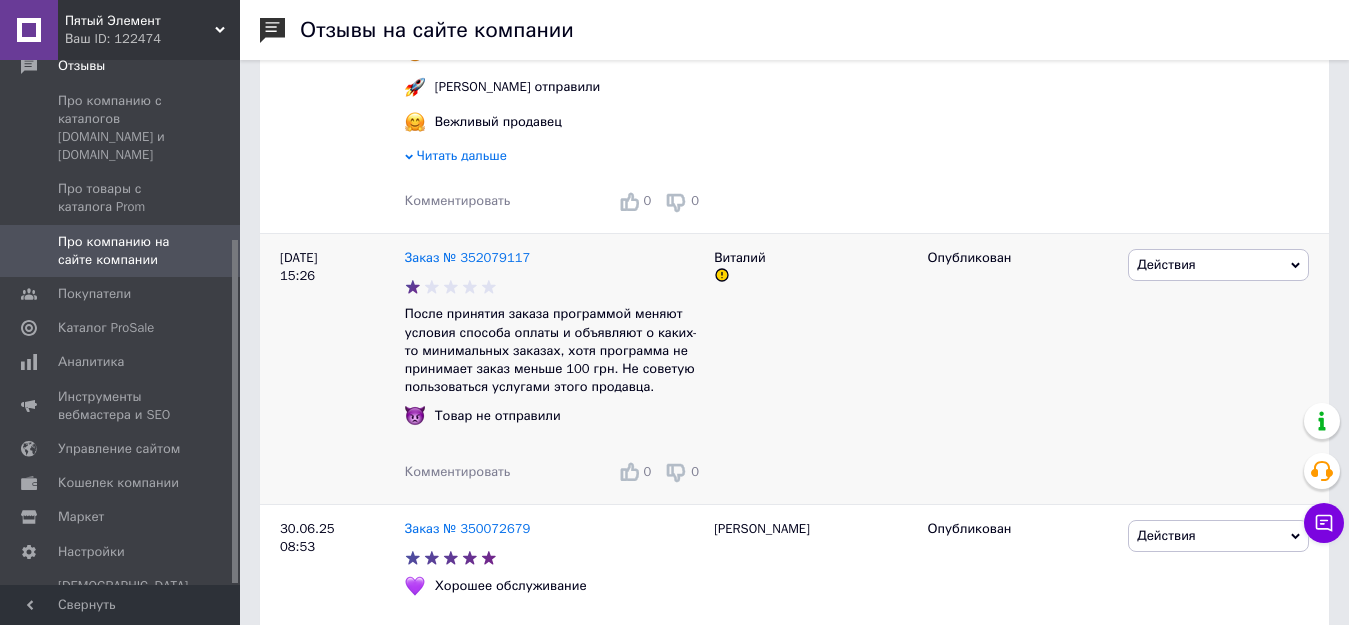 scroll, scrollTop: 200, scrollLeft: 0, axis: vertical 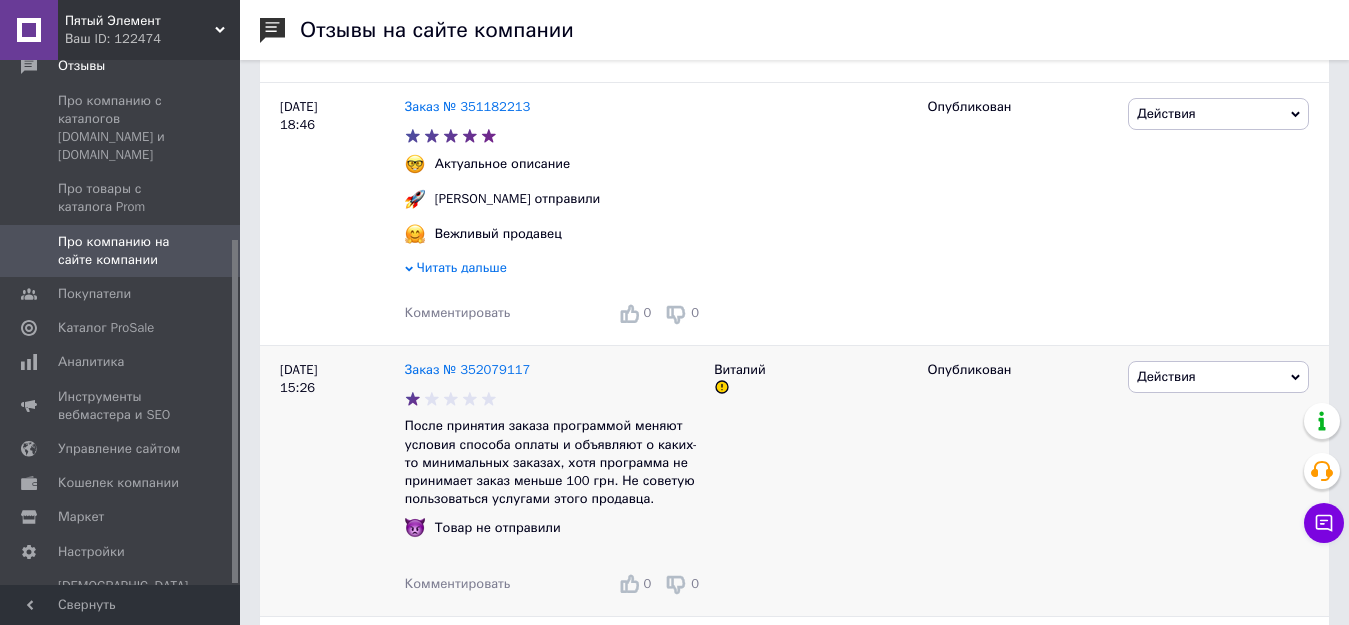 click on "Действия" at bounding box center [1218, 377] 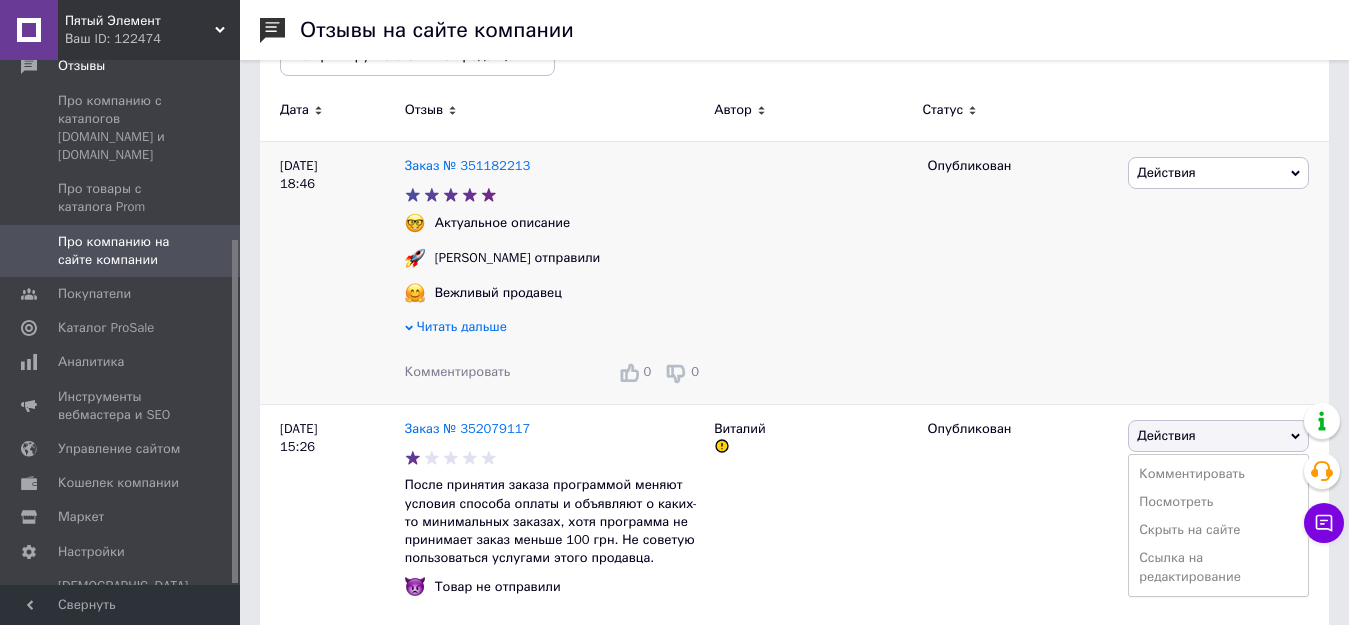scroll, scrollTop: 100, scrollLeft: 0, axis: vertical 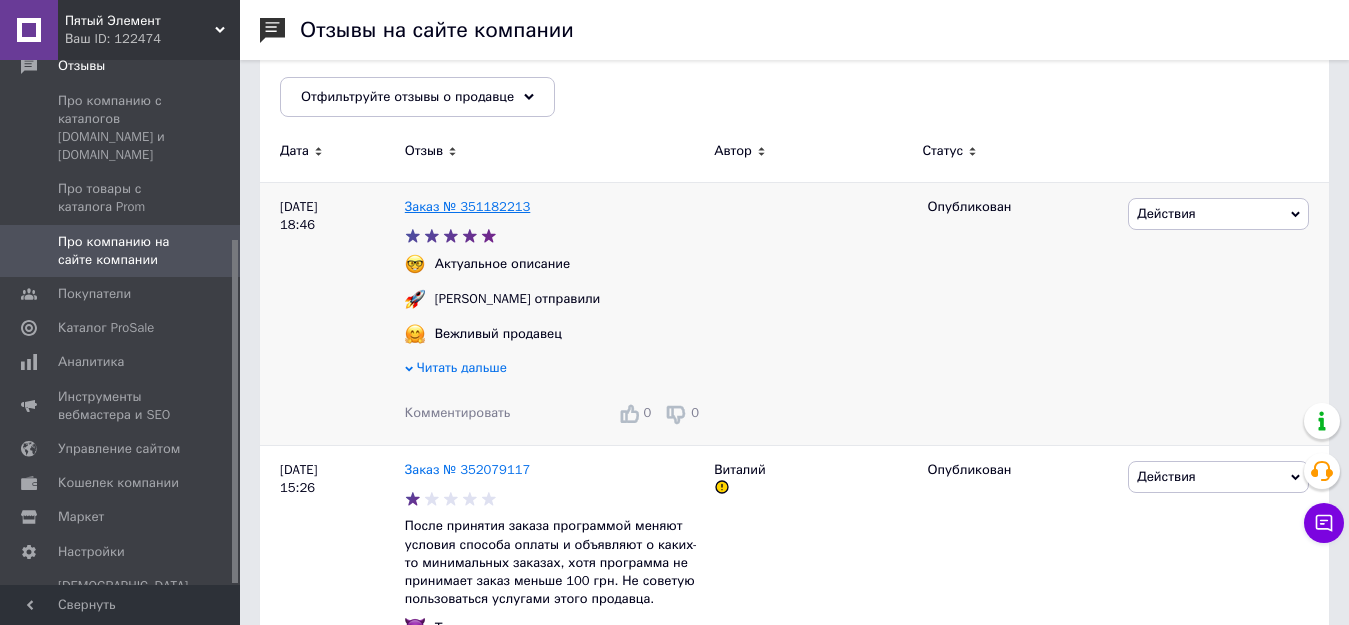 click on "Заказ № 351182213" at bounding box center (468, 206) 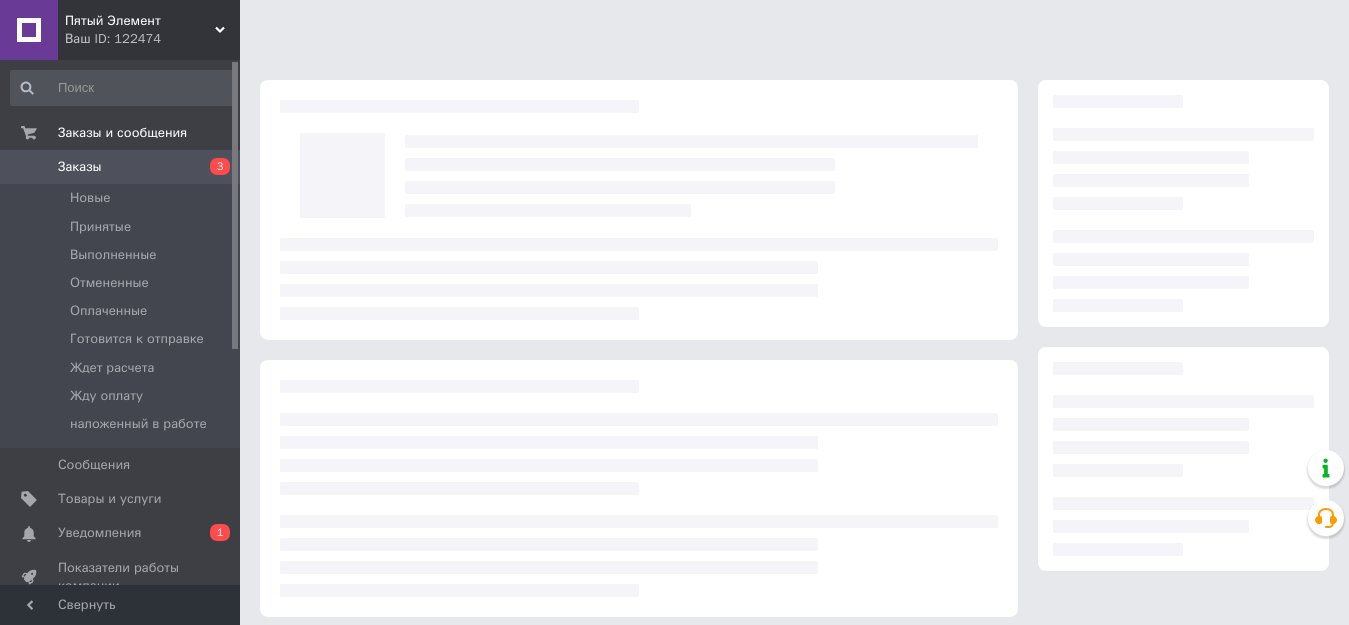 scroll, scrollTop: 0, scrollLeft: 0, axis: both 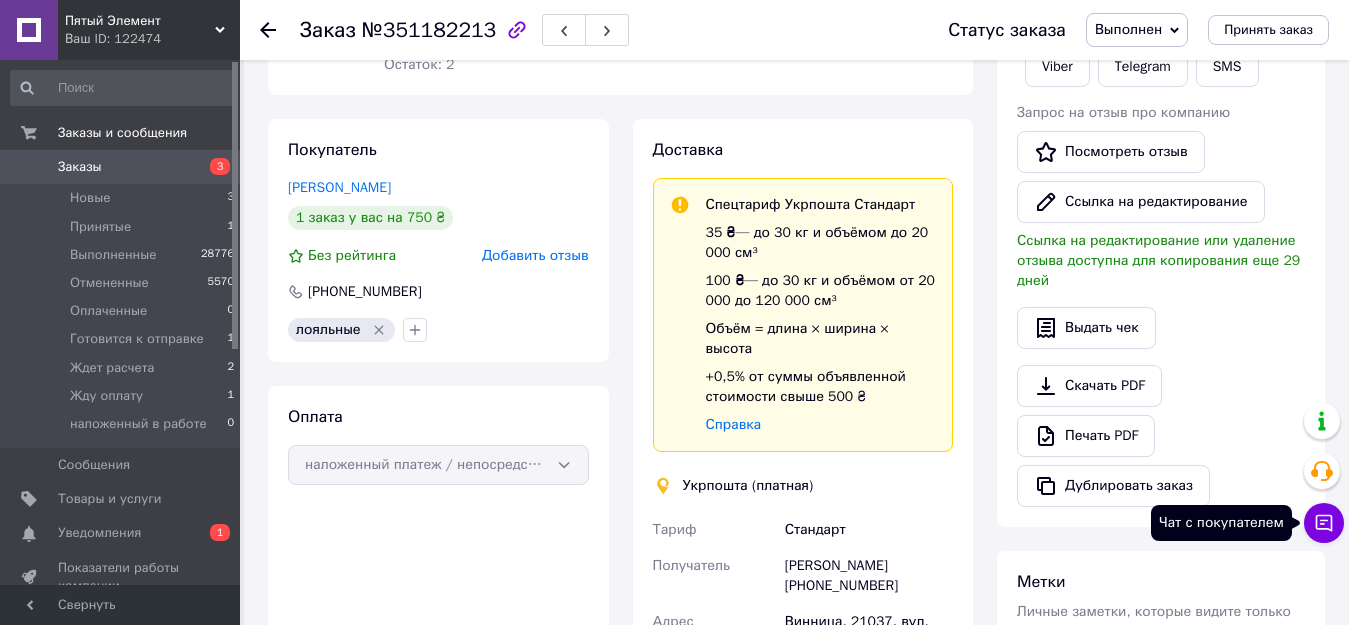 click 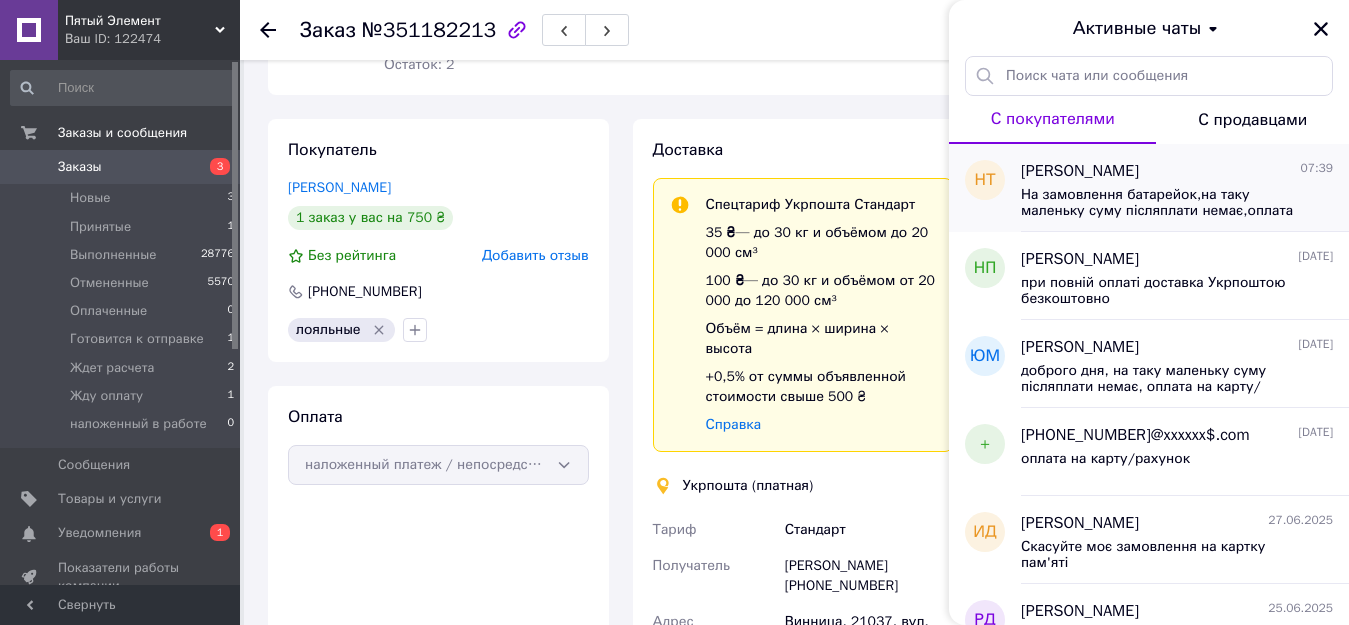 click on "На замовлення батарейок,на таку маленьку суму післяплати немає,оплата на карту/рахунок" at bounding box center (1163, 203) 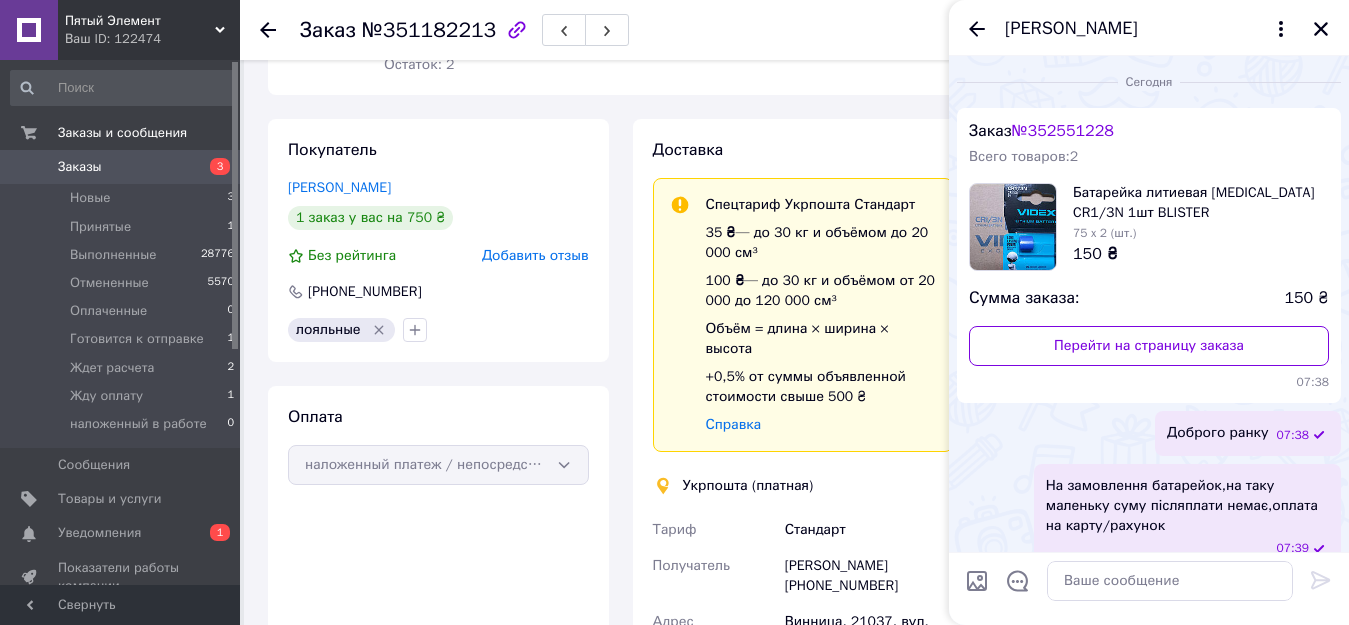 scroll, scrollTop: 25, scrollLeft: 0, axis: vertical 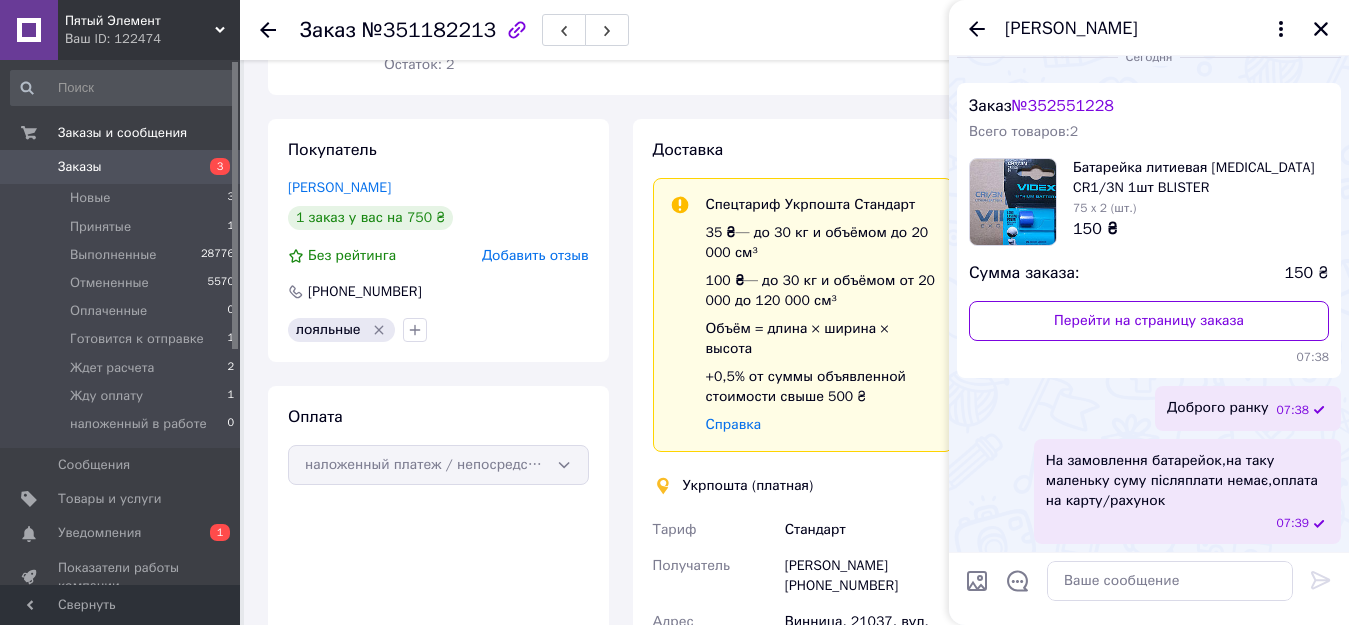 drag, startPoint x: 1325, startPoint y: 18, endPoint x: 1167, endPoint y: 249, distance: 279.86603 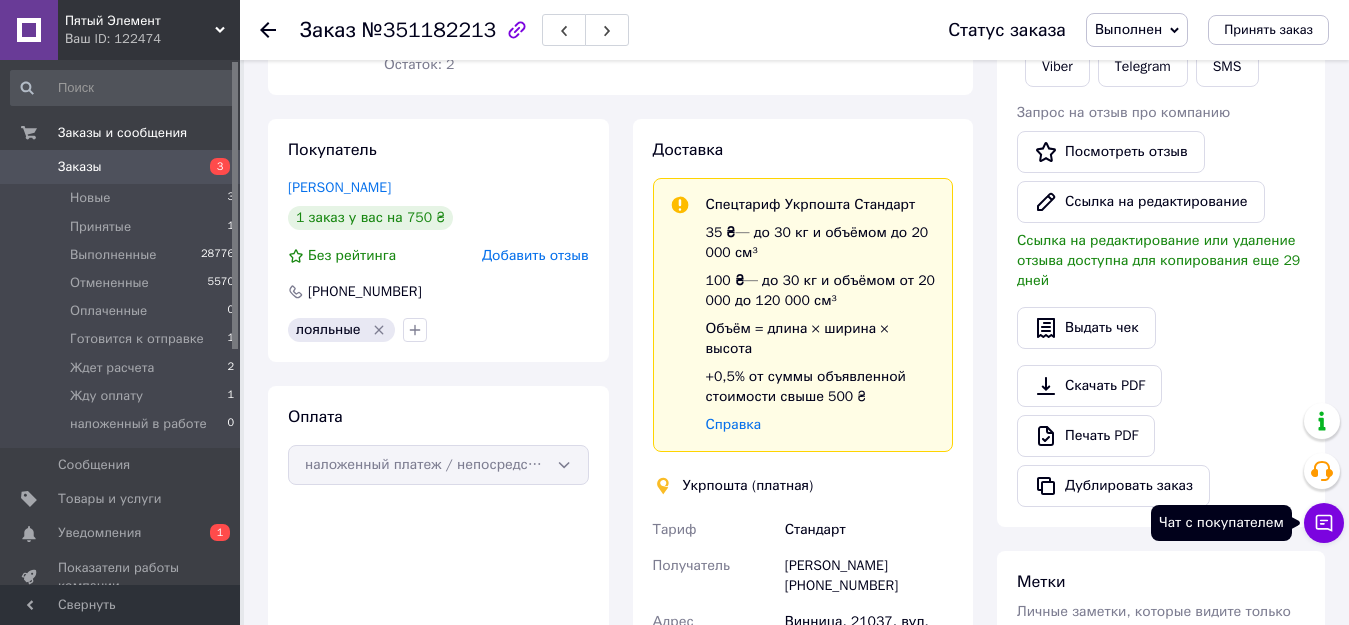 click 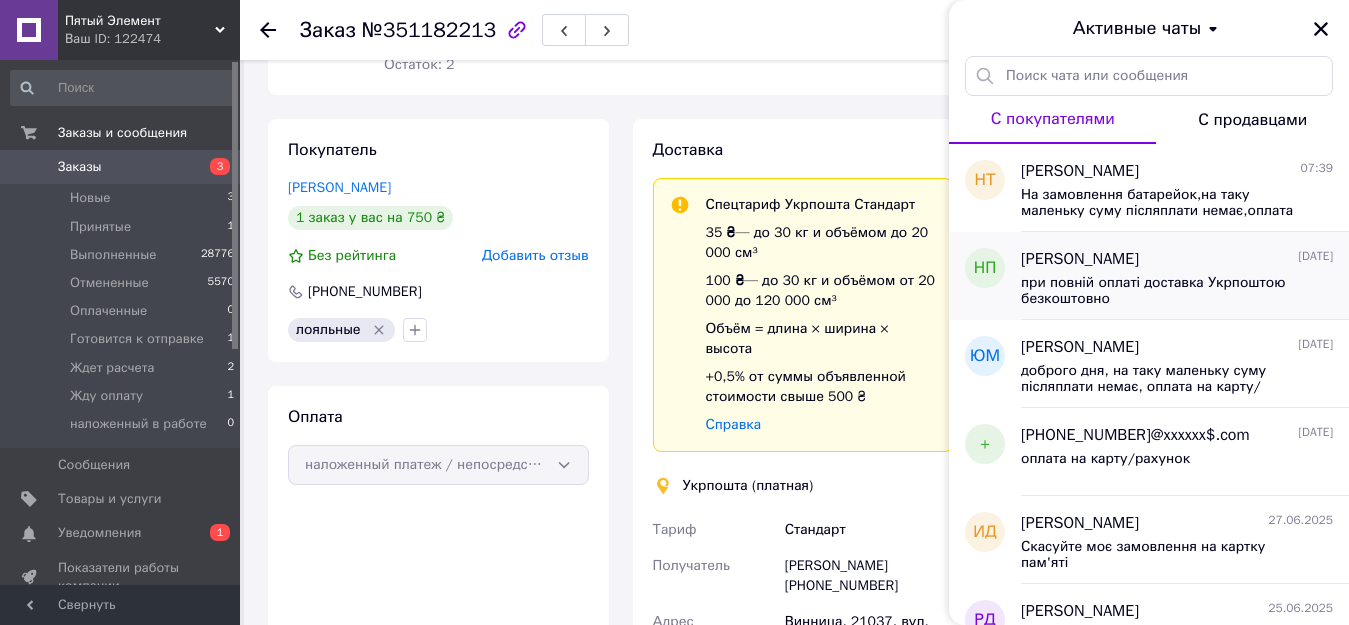 click on "при повній оплаті доставка Укрпоштою безкоштовно" at bounding box center (1163, 291) 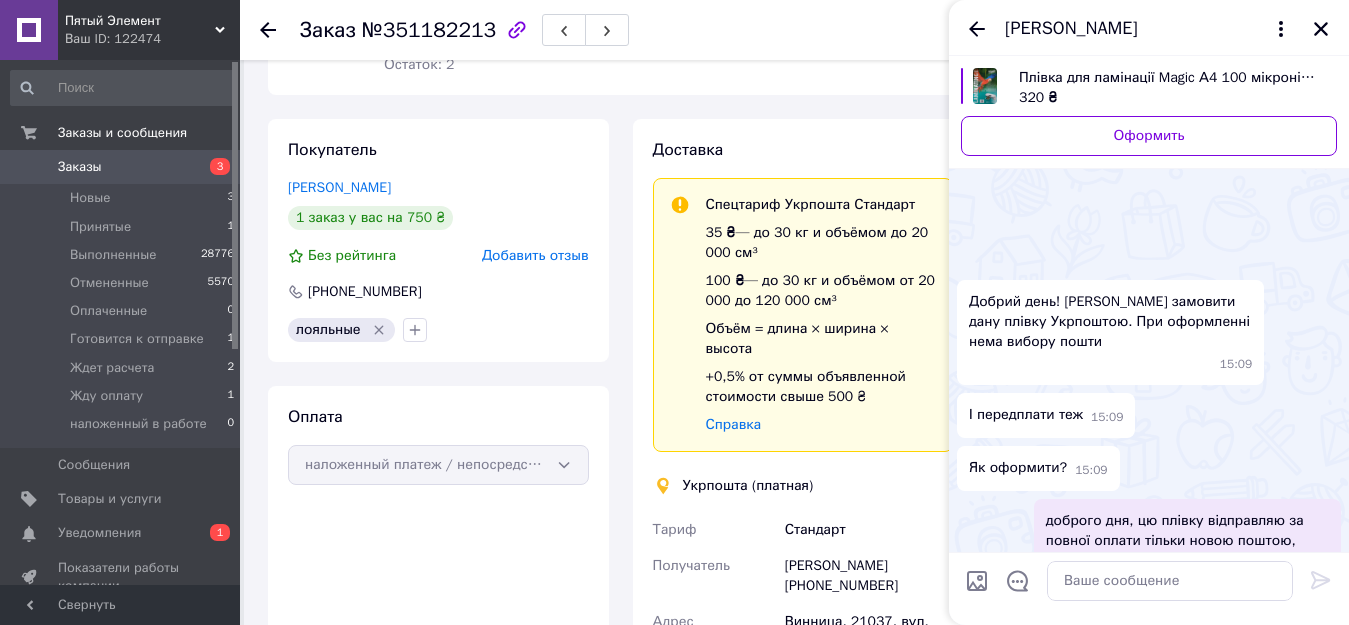 scroll, scrollTop: 267, scrollLeft: 0, axis: vertical 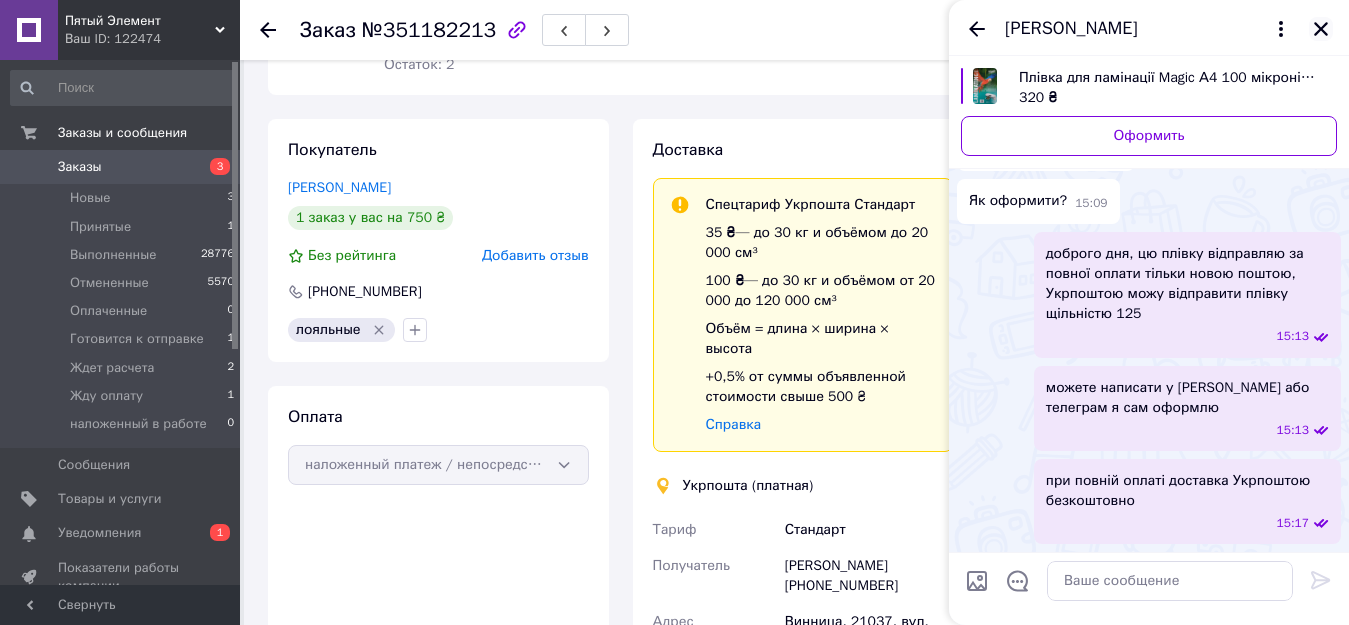 click 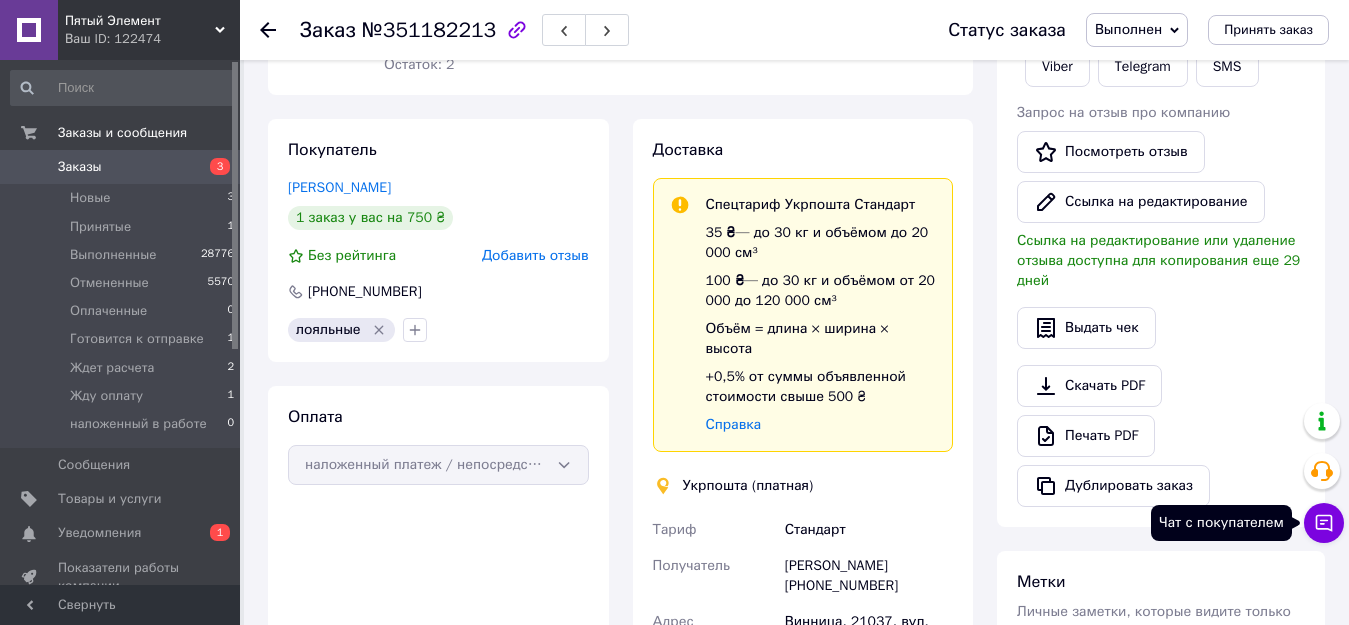click 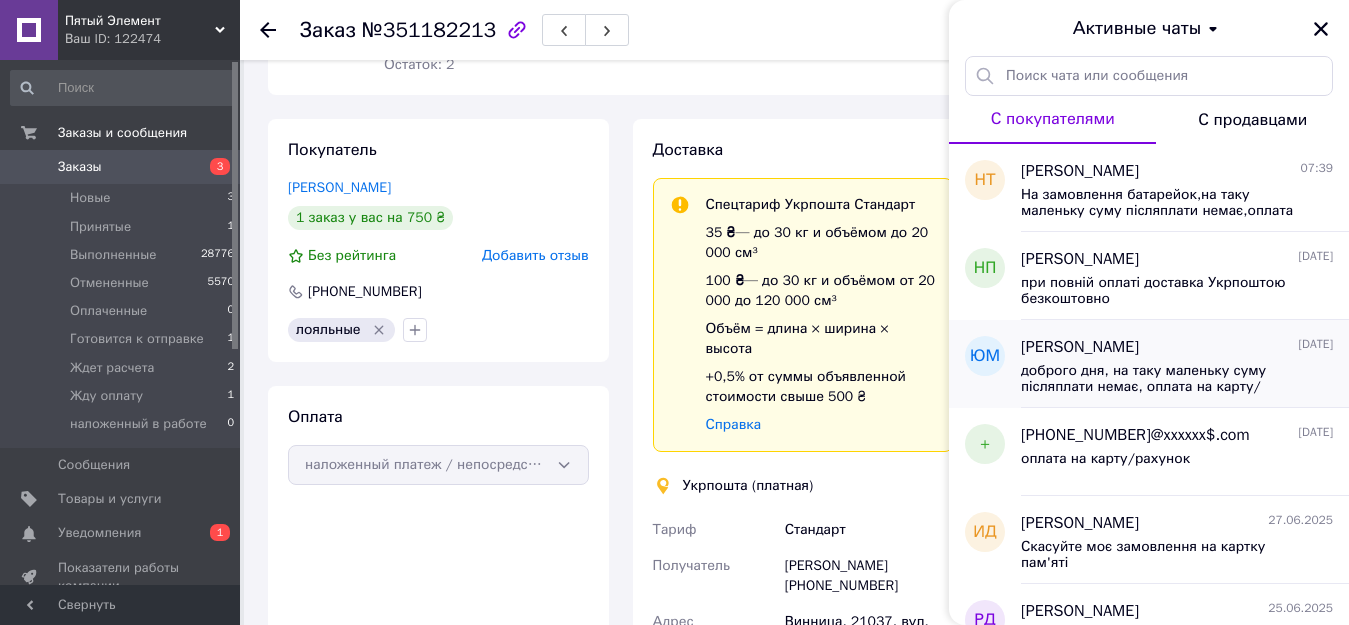 click on "доброго дня, на таку маленьку суму післяплати немає, оплата на карту/рахунок" at bounding box center (1163, 379) 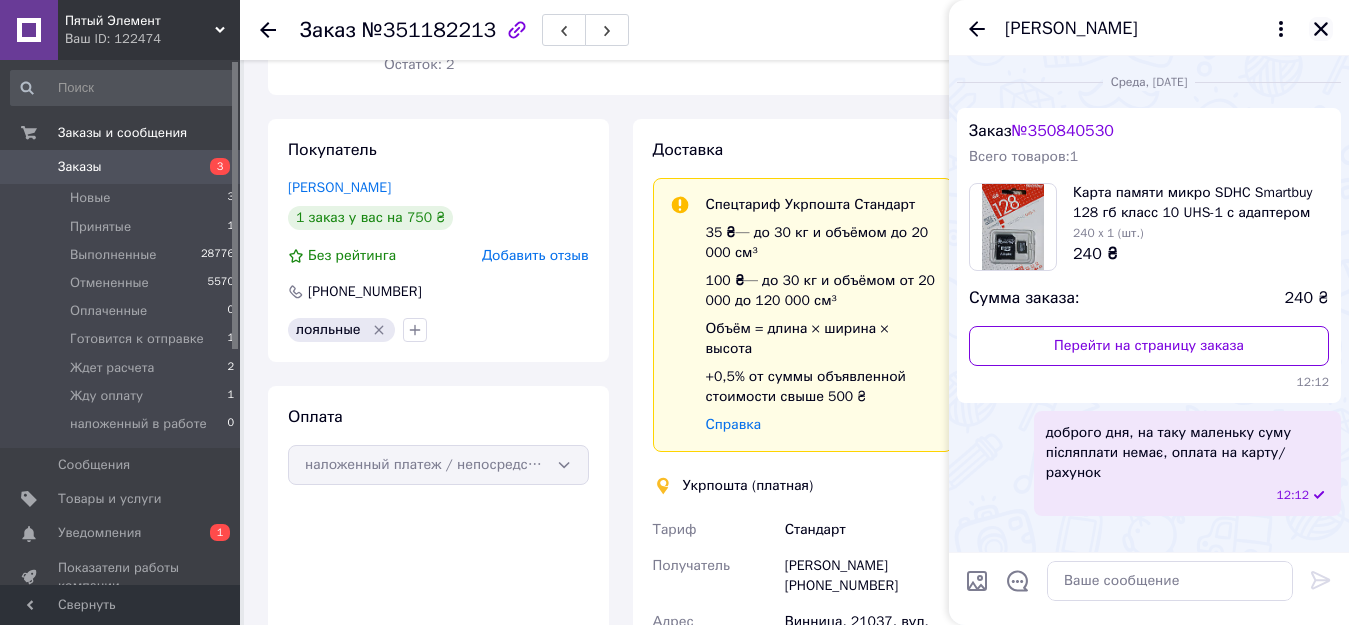 click 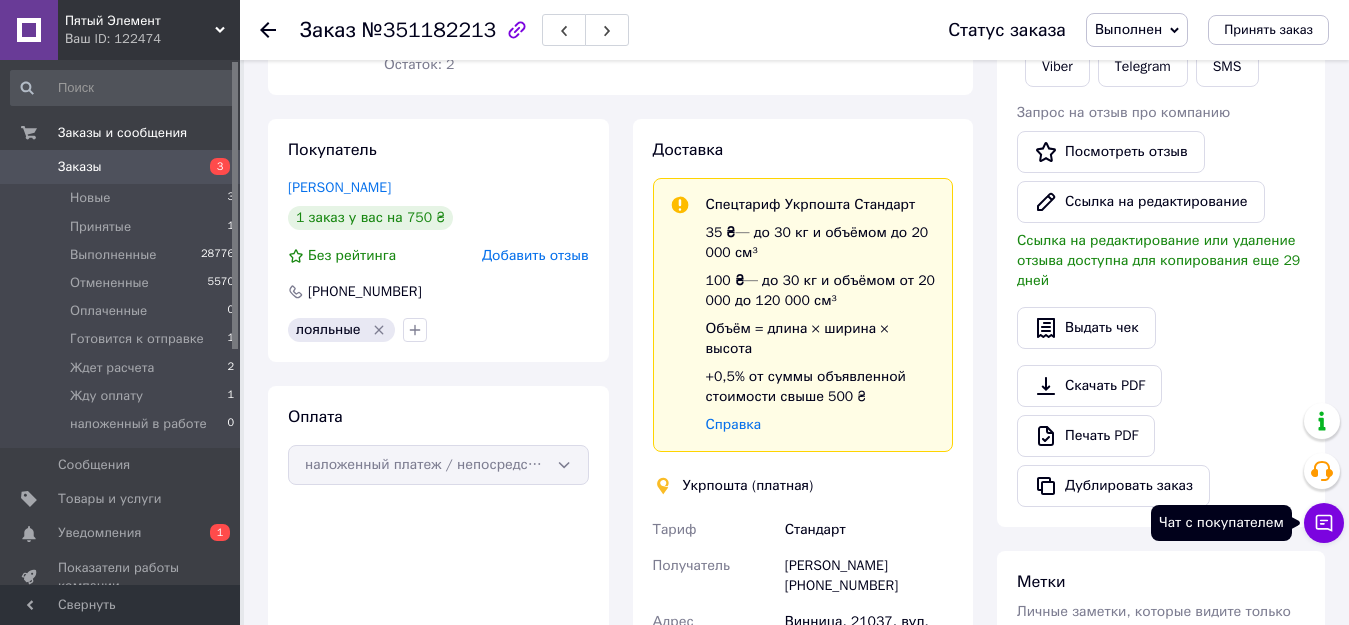 click 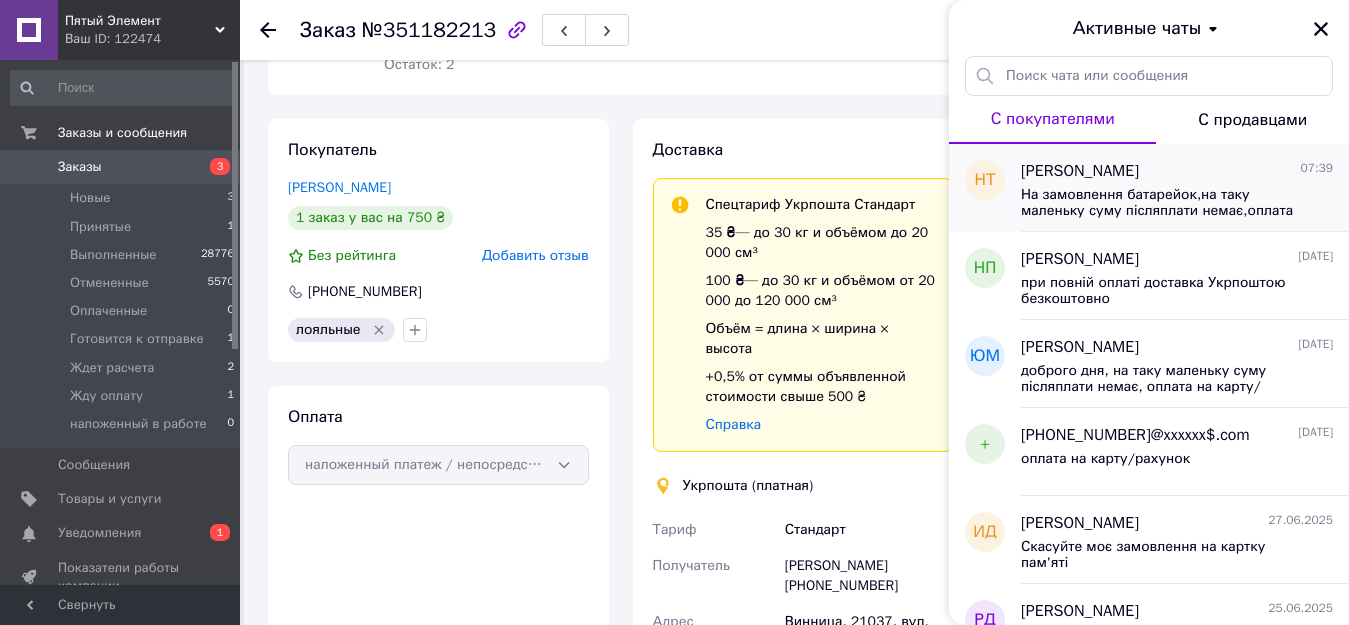 click on "На замовлення батарейок,на таку маленьку суму післяплати немає,оплата на карту/рахунок" at bounding box center (1163, 203) 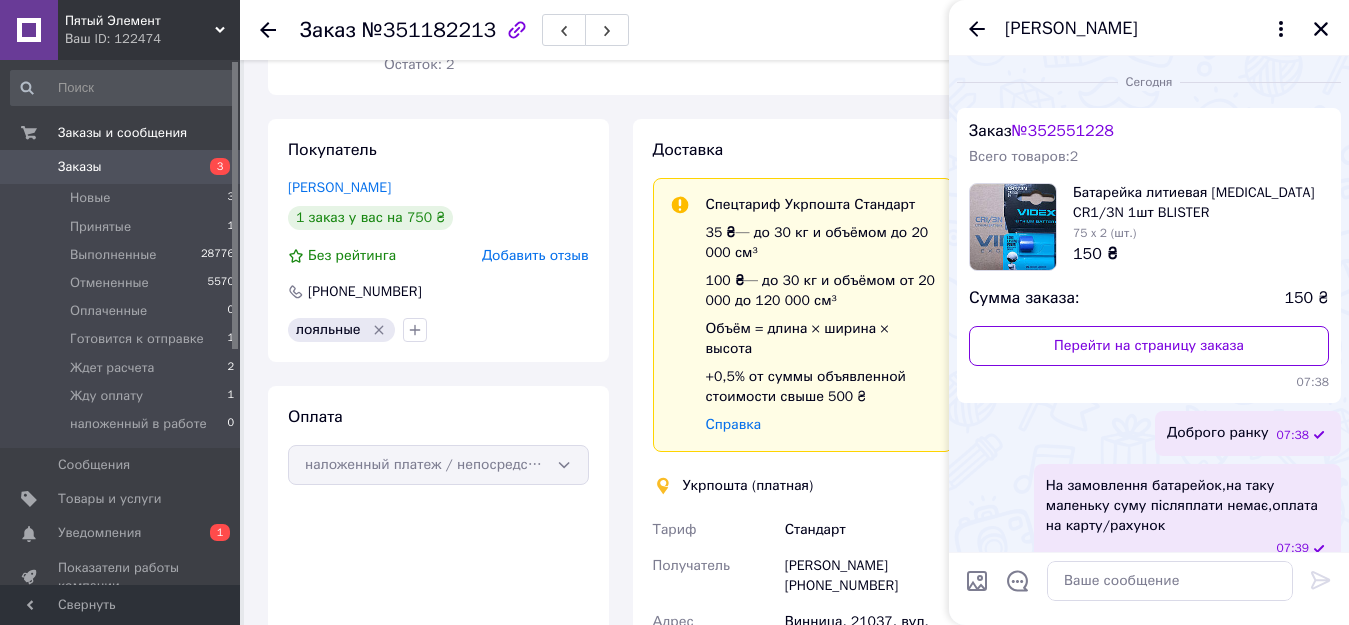 scroll, scrollTop: 25, scrollLeft: 0, axis: vertical 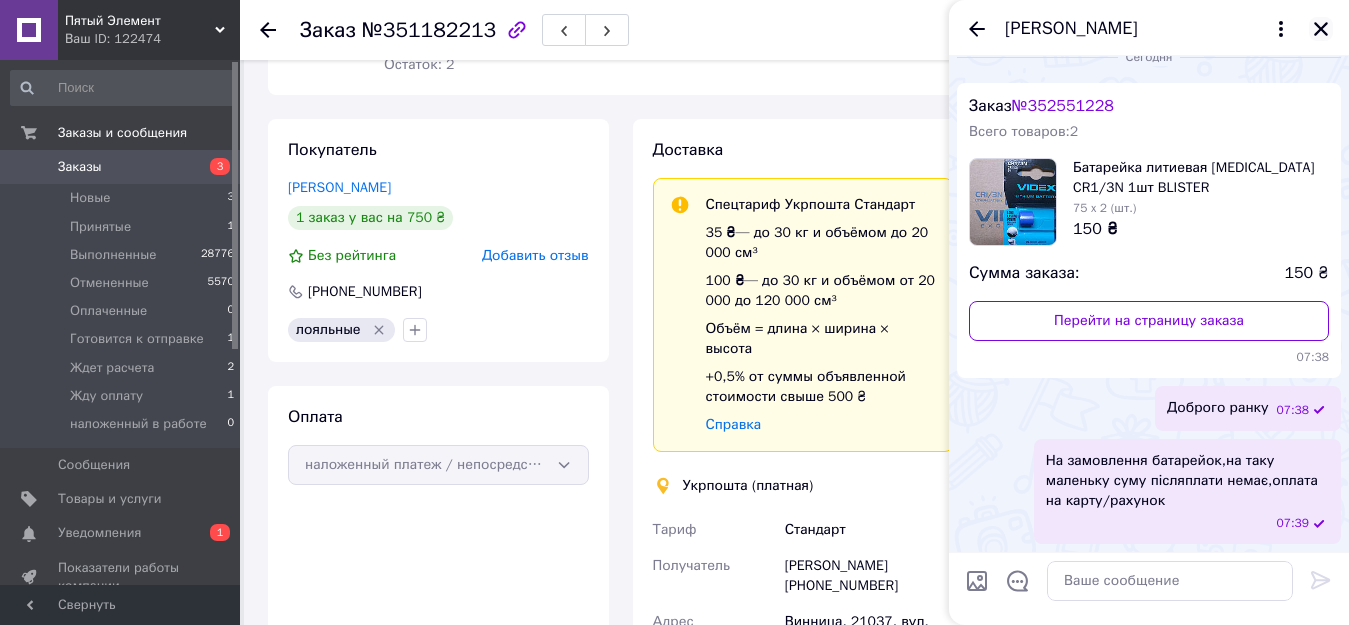 click 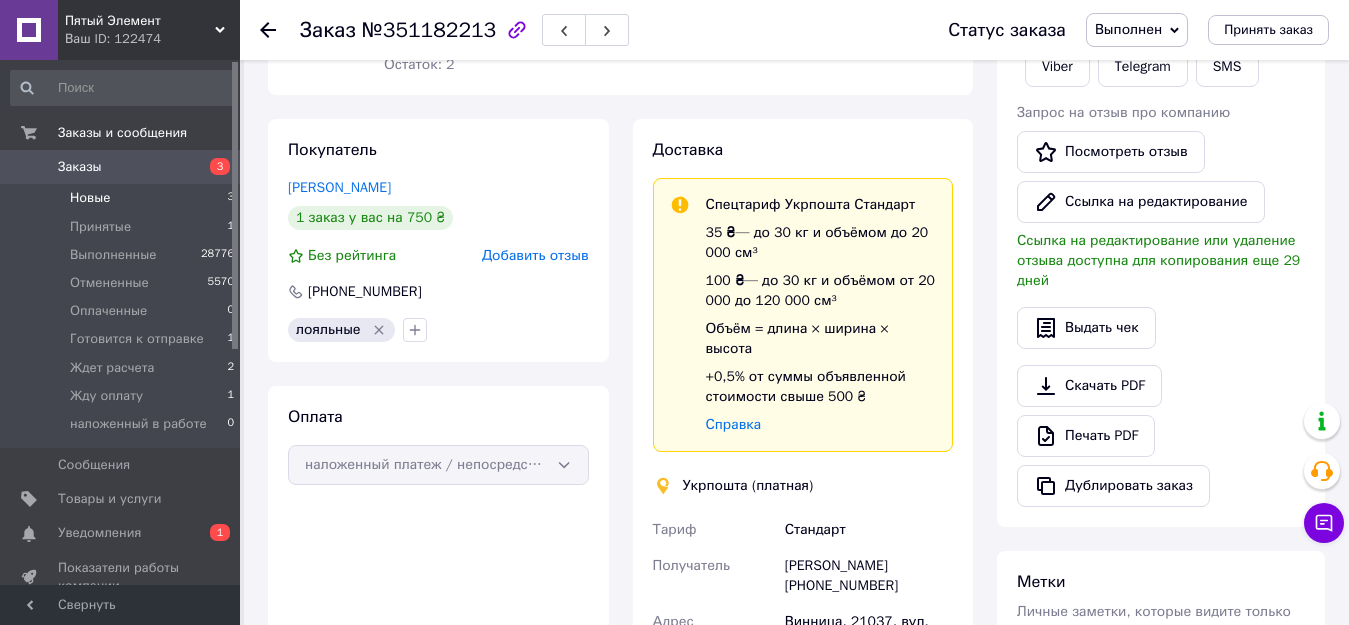 click on "Новые 3" at bounding box center (123, 198) 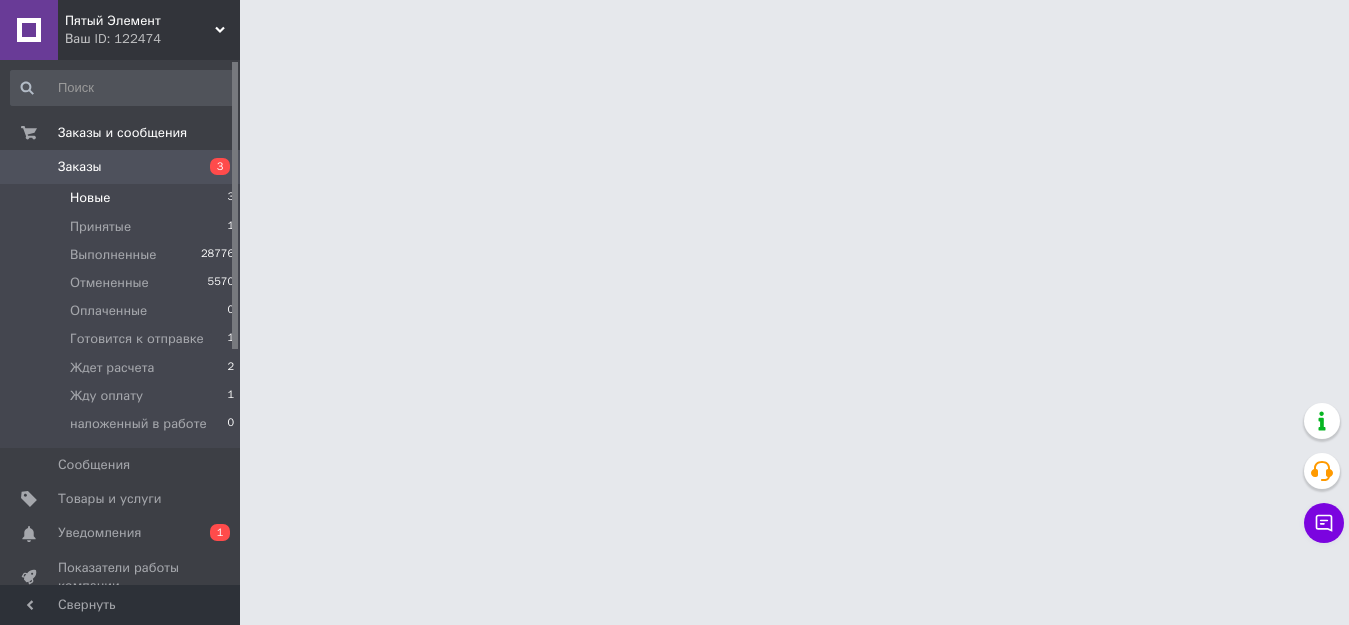 scroll, scrollTop: 0, scrollLeft: 0, axis: both 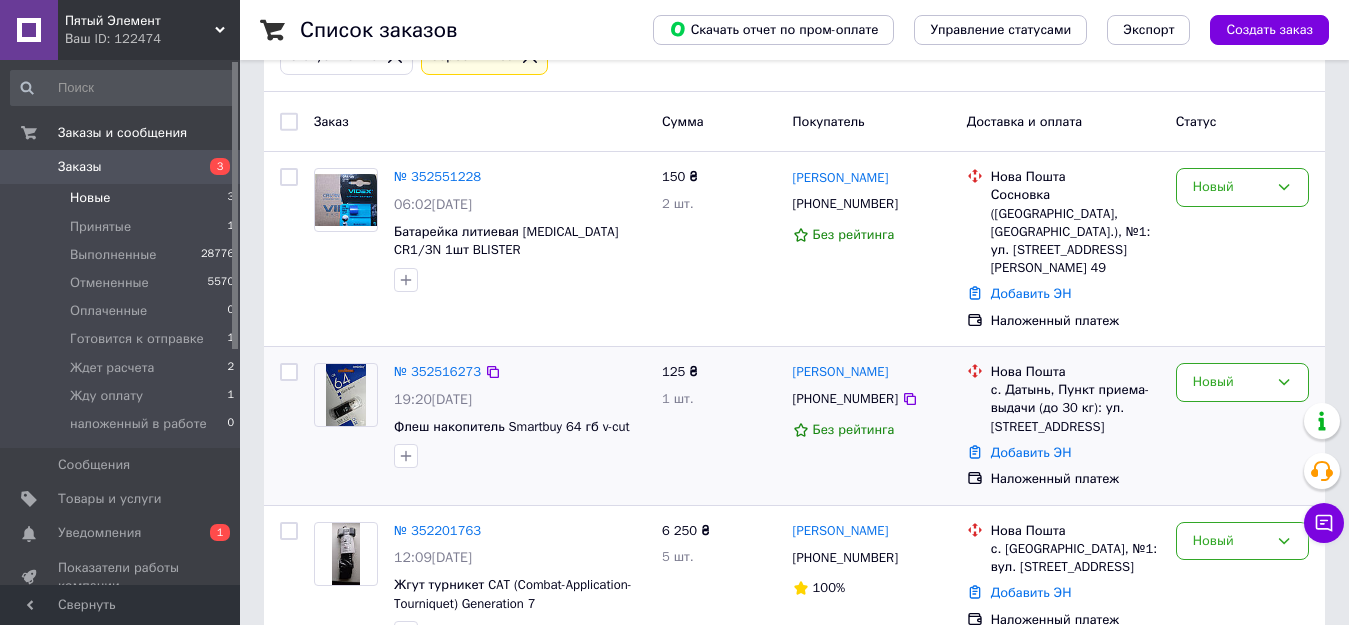 click on "№ 352516273 19:20, 13.07.2025 Флеш накопитель Smartbuy 64 гб v-cut" at bounding box center (520, 415) 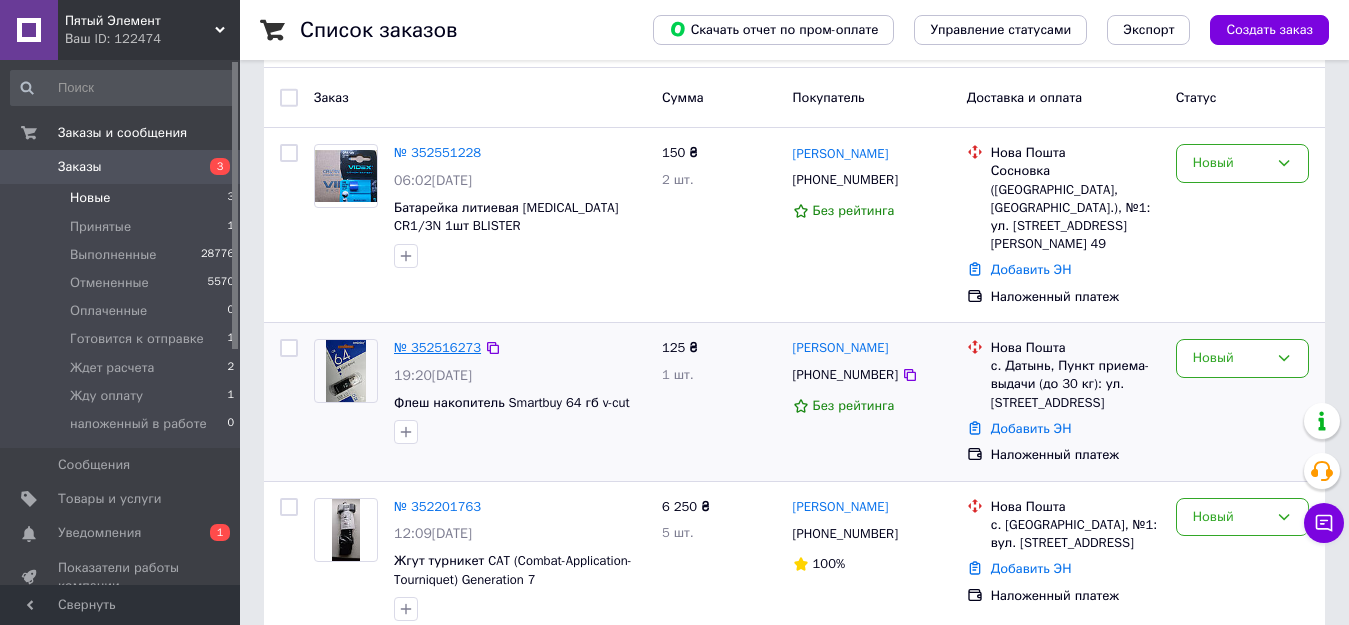 click on "№ 352516273" at bounding box center [437, 347] 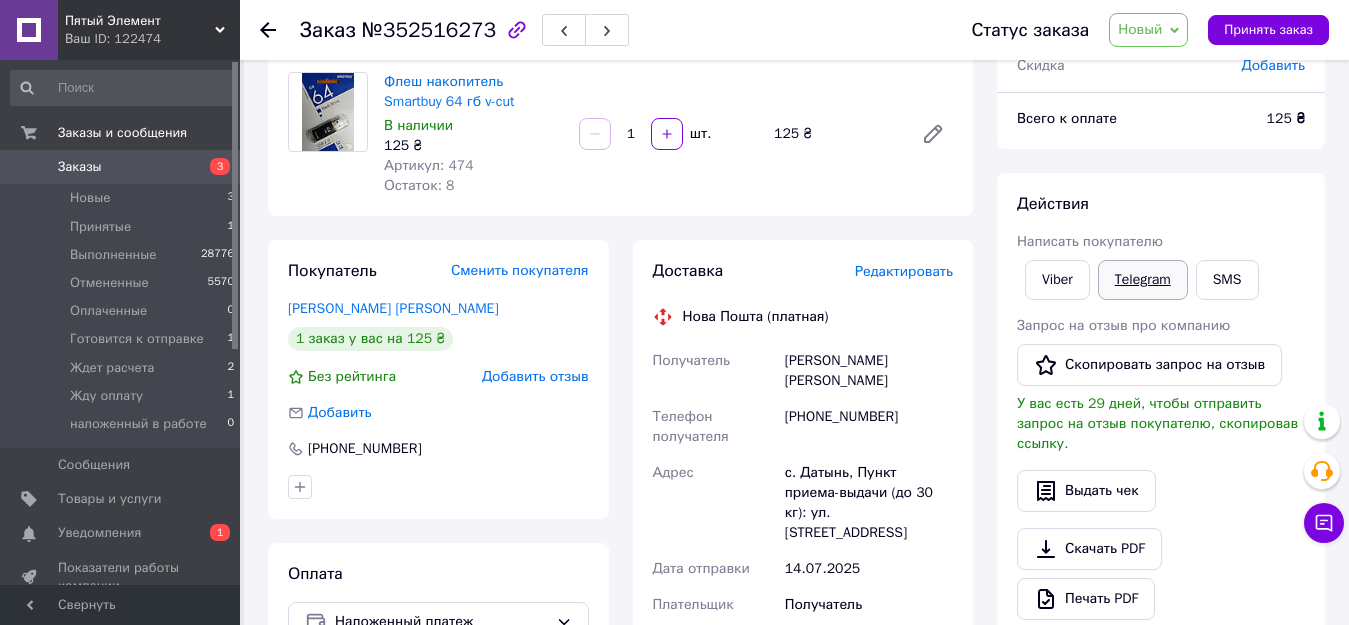 click on "Telegram" at bounding box center (1143, 280) 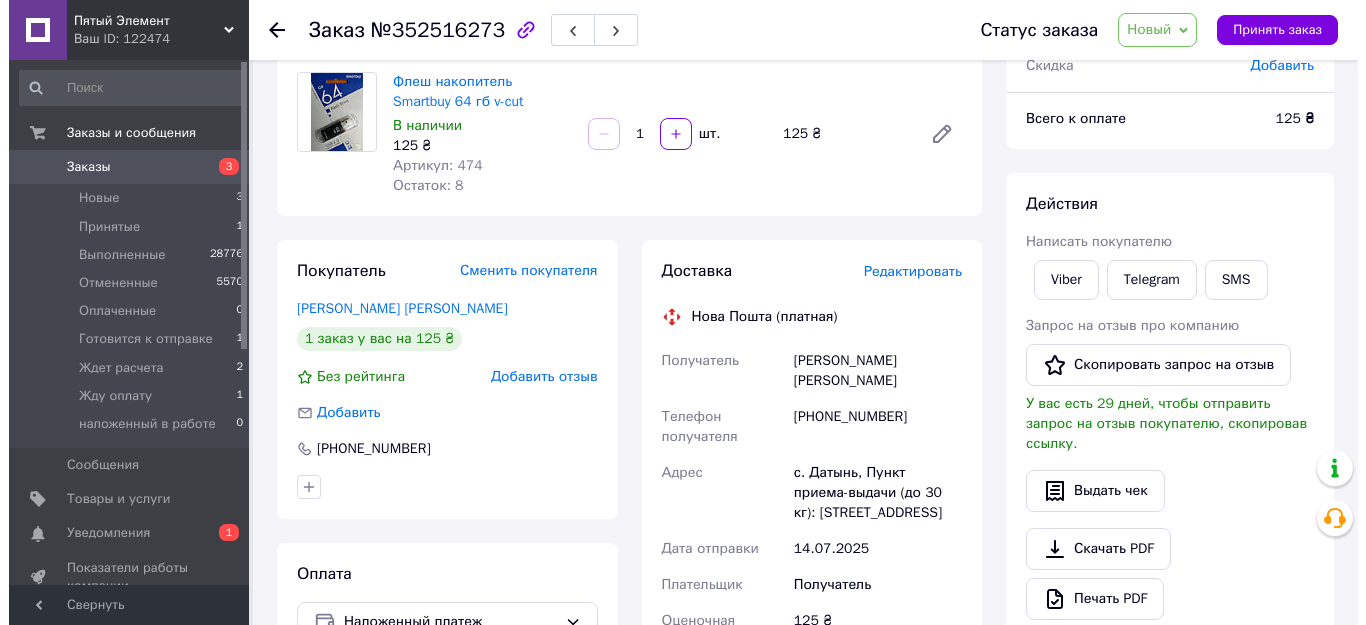 scroll, scrollTop: 159, scrollLeft: 0, axis: vertical 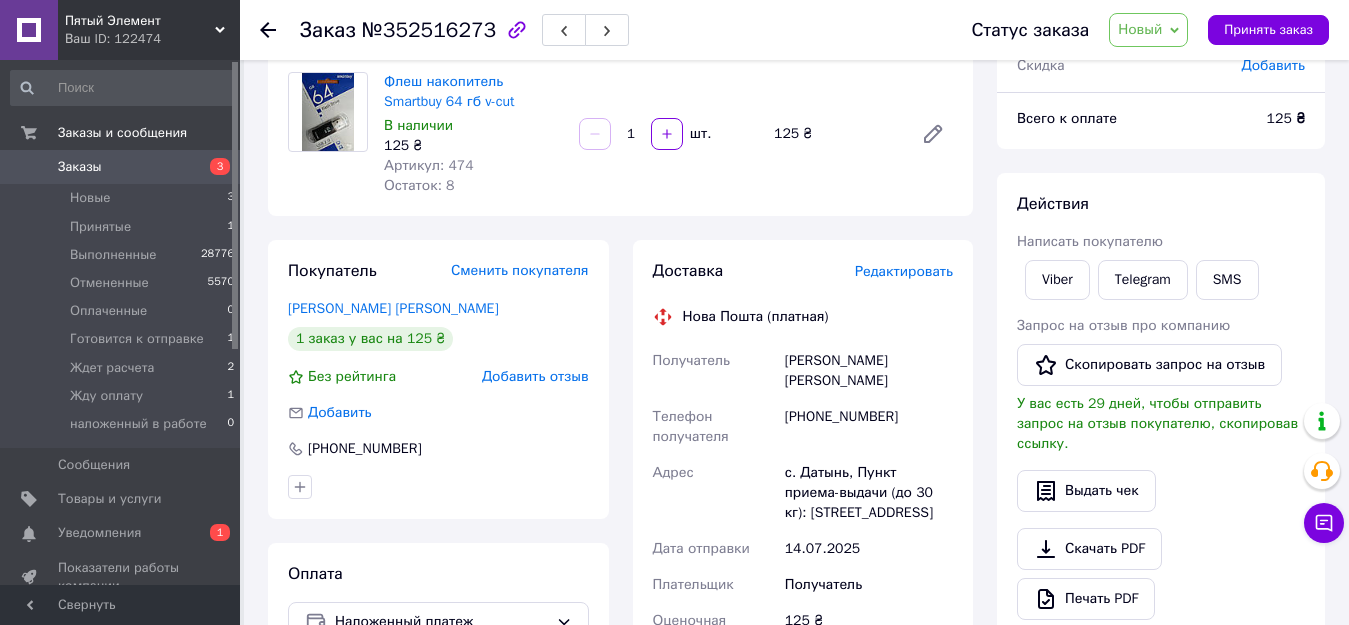 click on "Новый" at bounding box center (1140, 29) 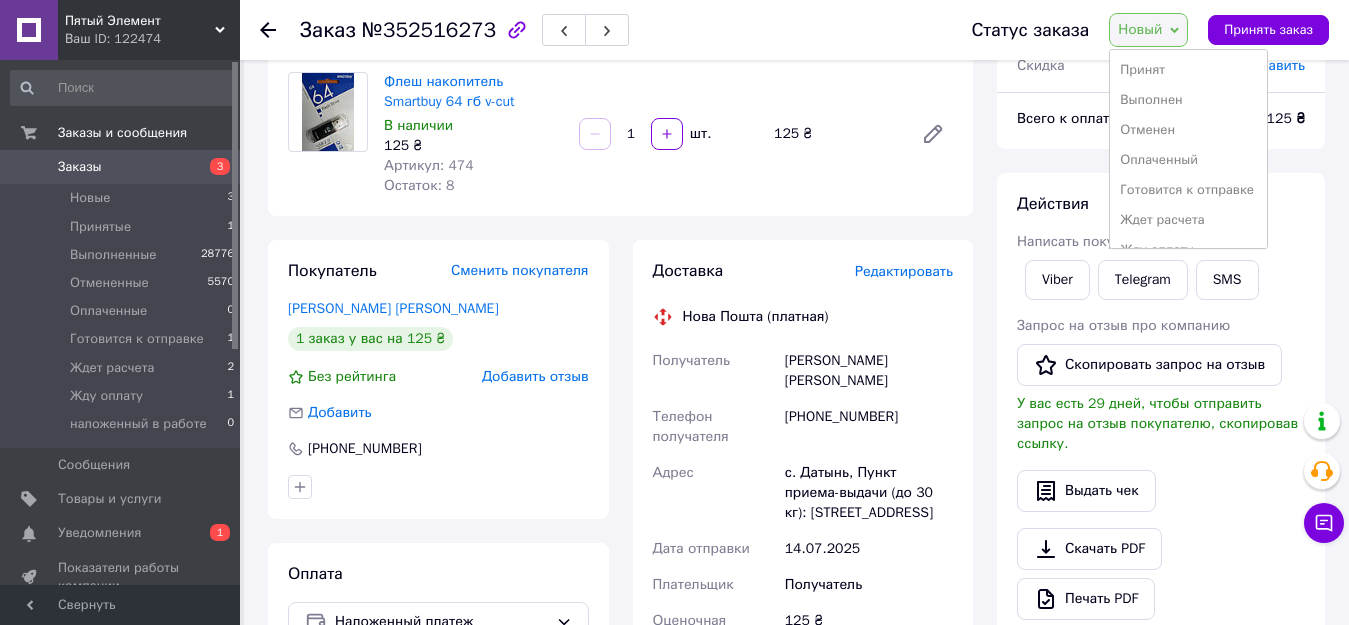 click on "Отменен" at bounding box center (1188, 130) 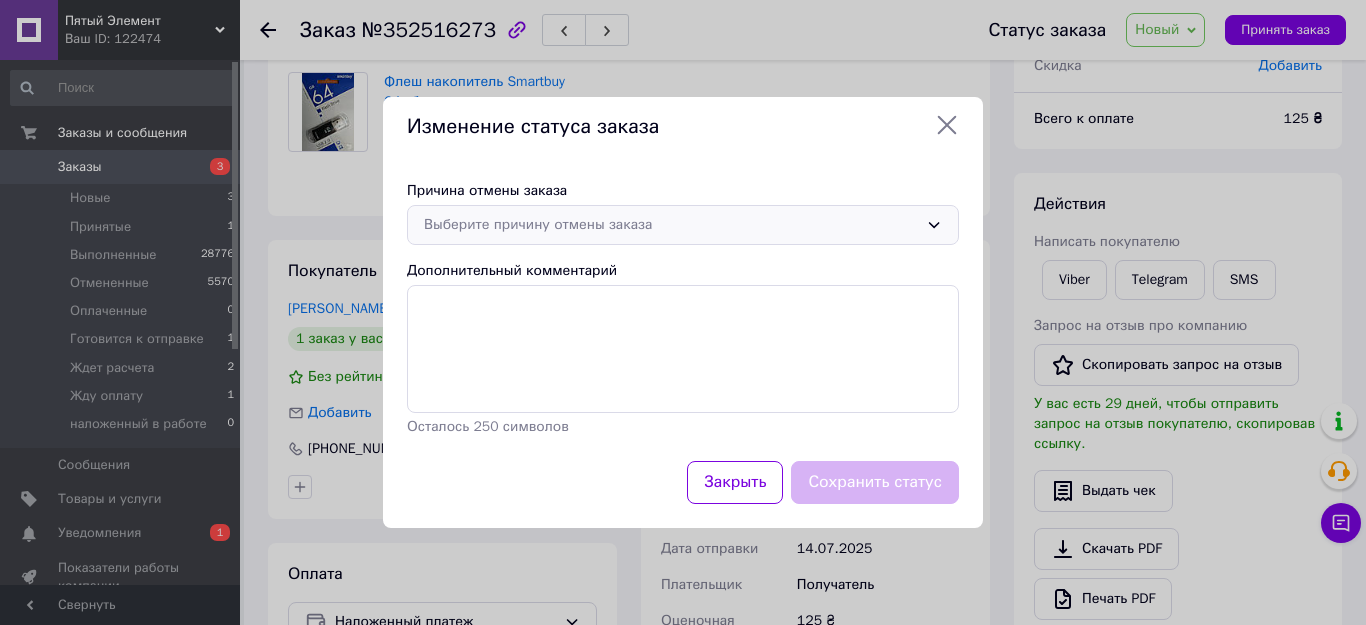 click on "Выберите причину отмены заказа" at bounding box center (671, 225) 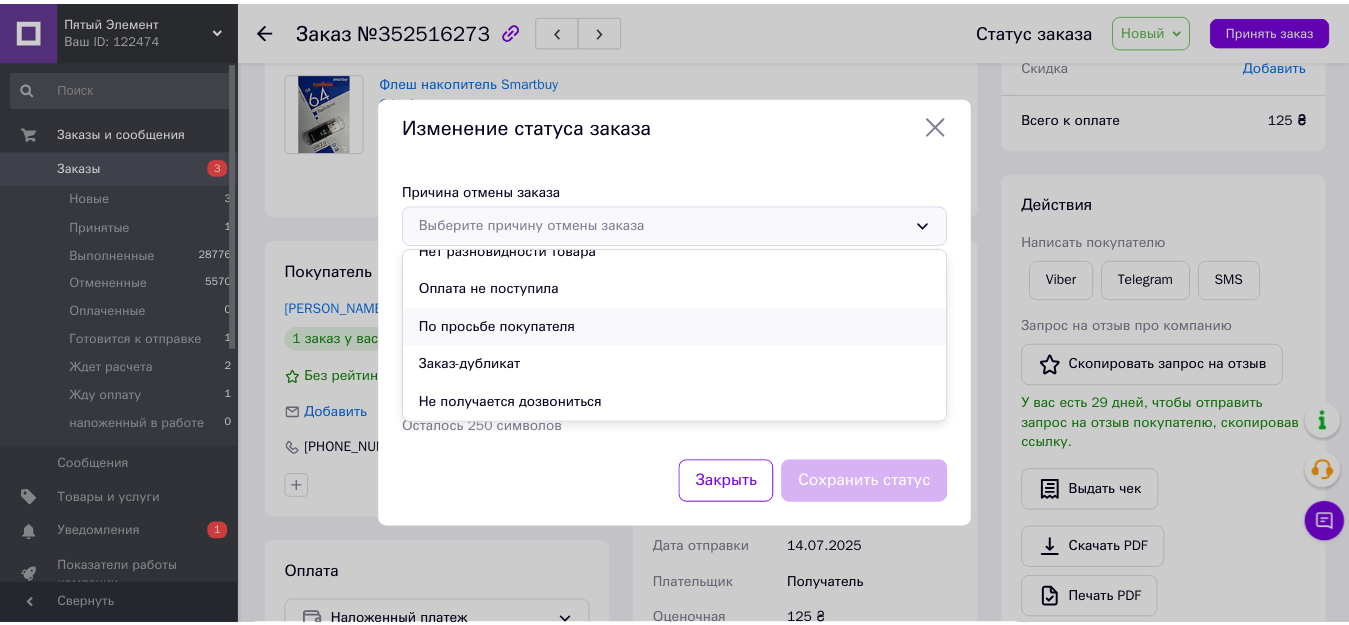 scroll, scrollTop: 93, scrollLeft: 0, axis: vertical 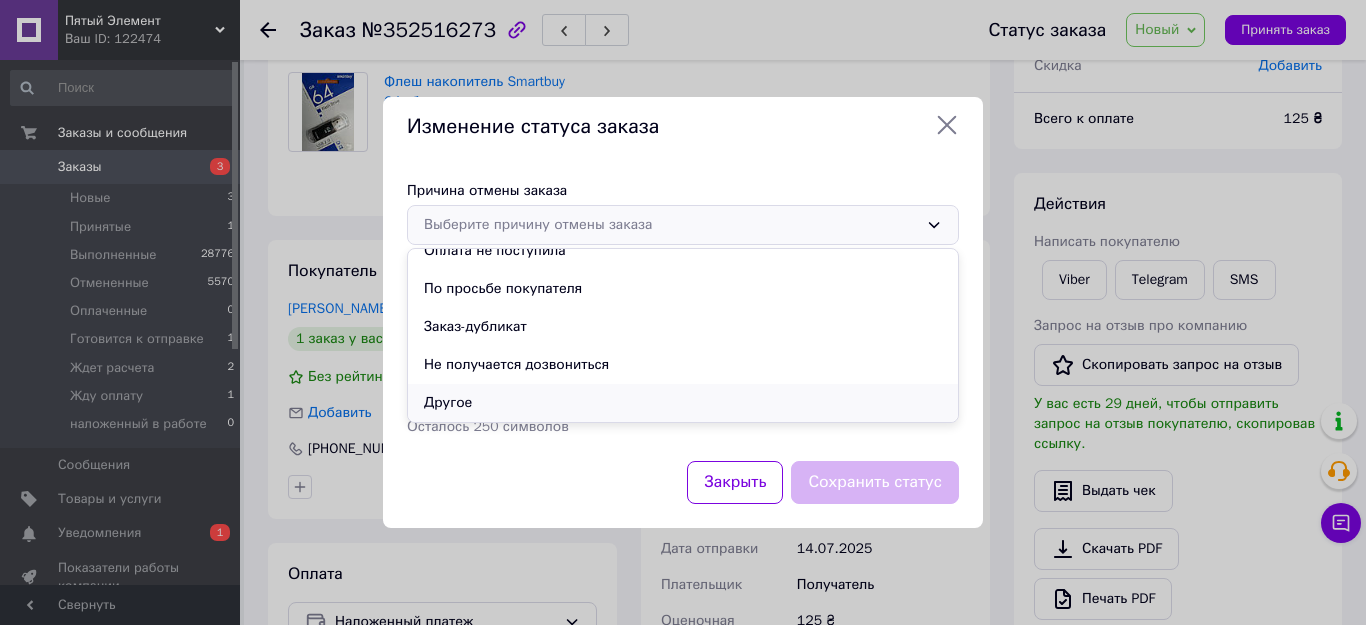 click on "Другое" at bounding box center [683, 403] 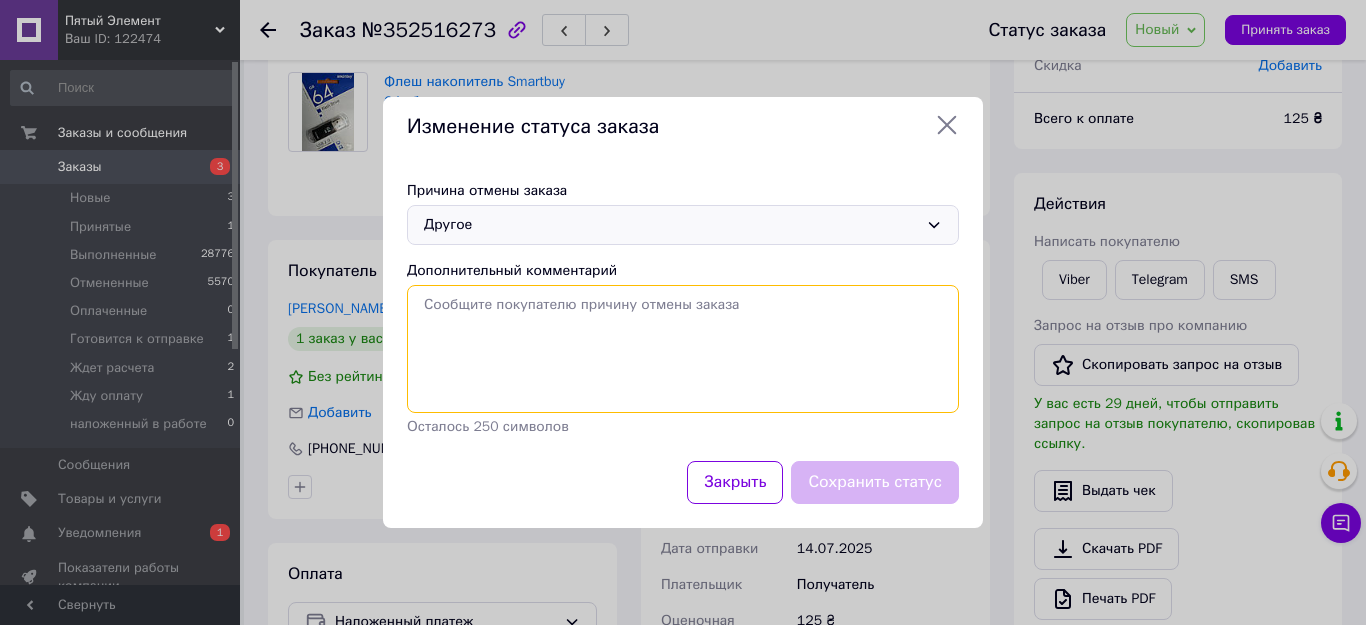 click on "Дополнительный комментарий" at bounding box center (683, 349) 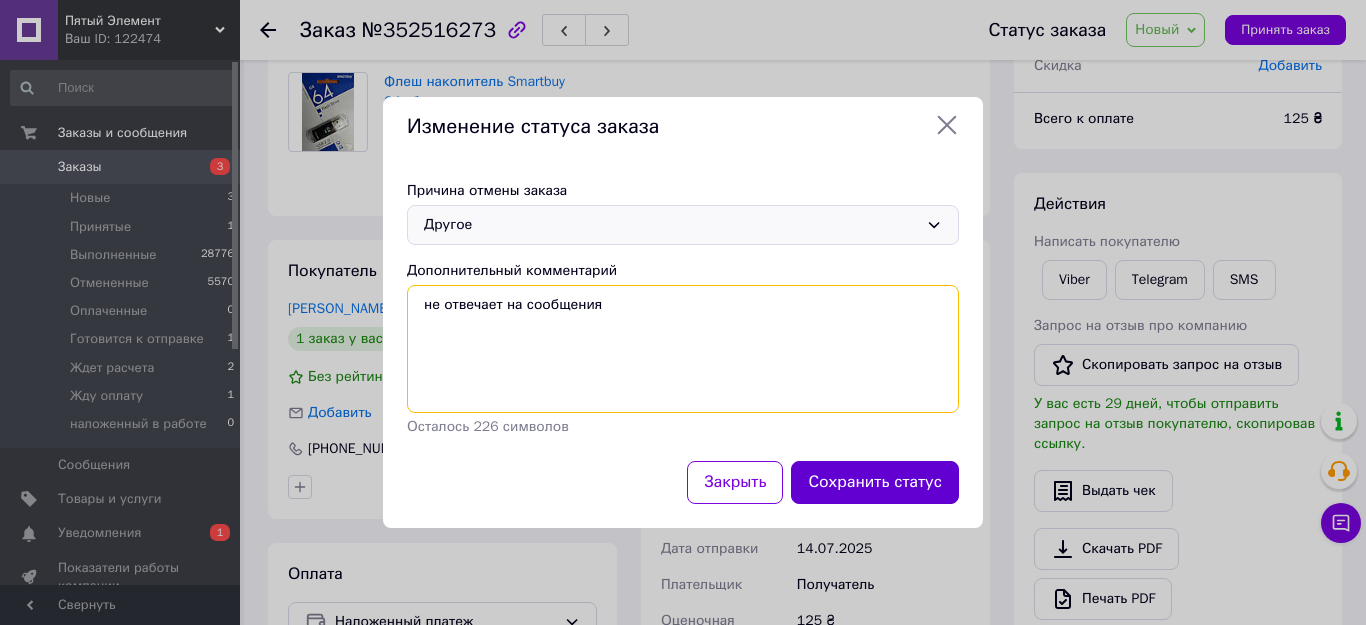 type on "не отвечает на сообщения" 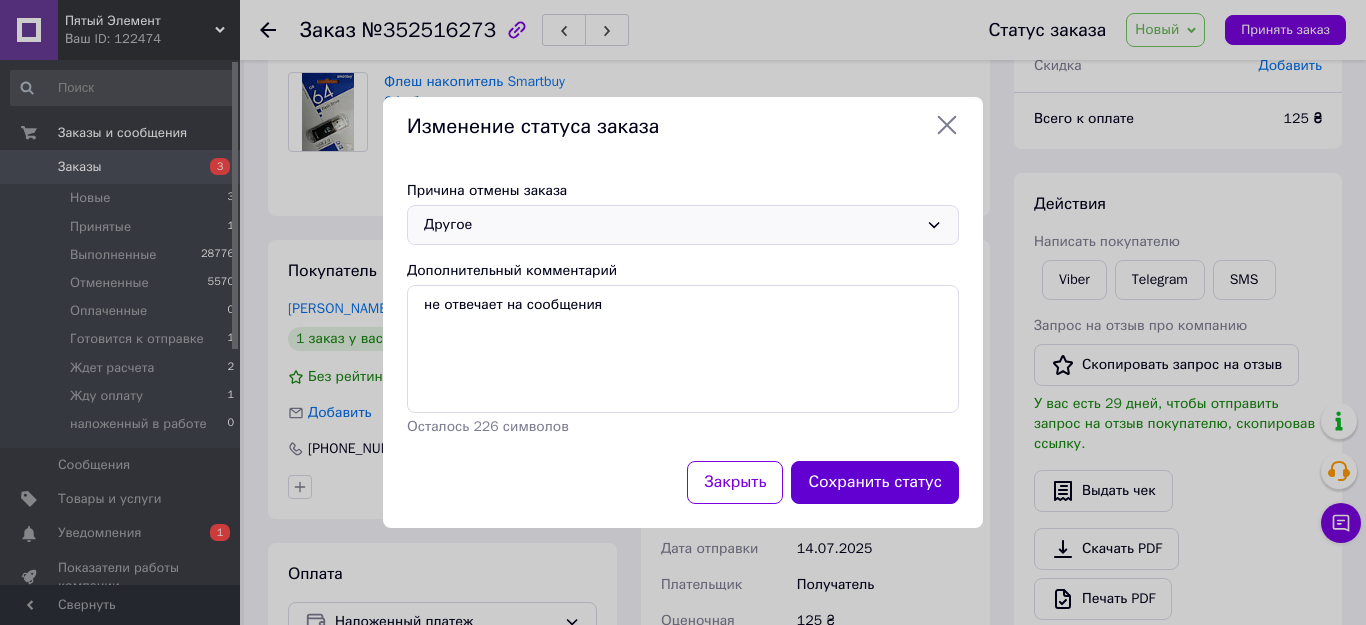 click on "Сохранить статус" at bounding box center [875, 482] 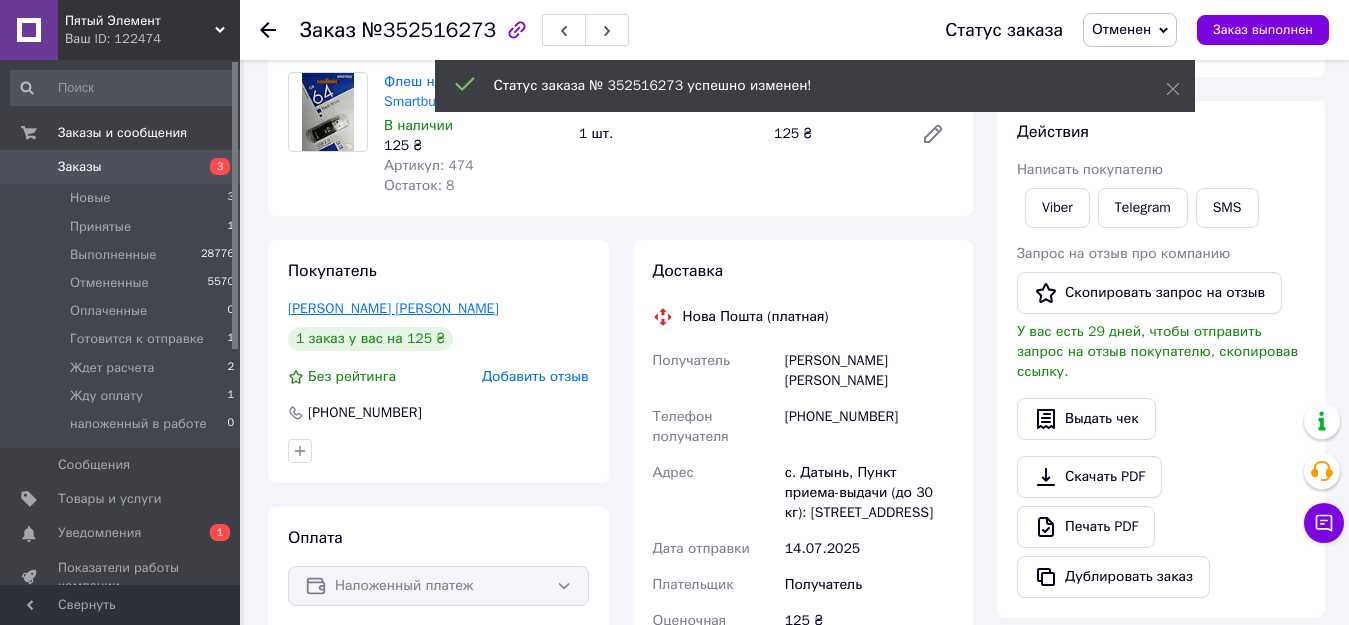 click on "Чапко Ан" at bounding box center (393, 308) 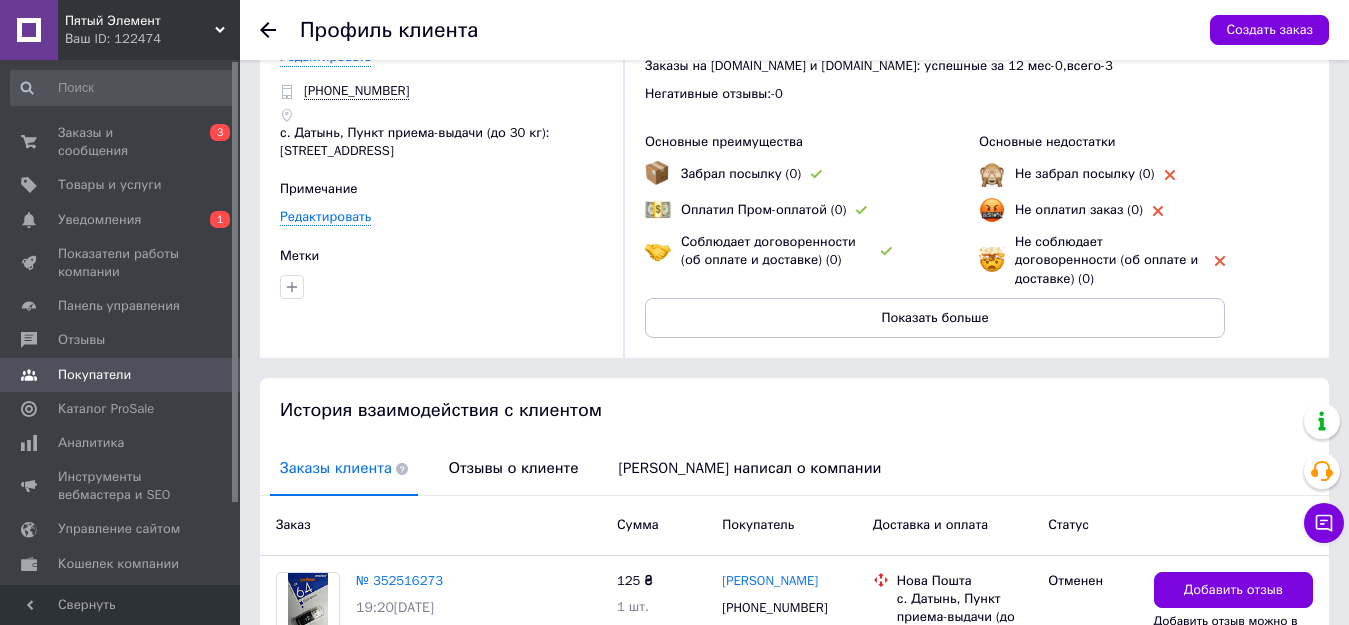scroll, scrollTop: 218, scrollLeft: 0, axis: vertical 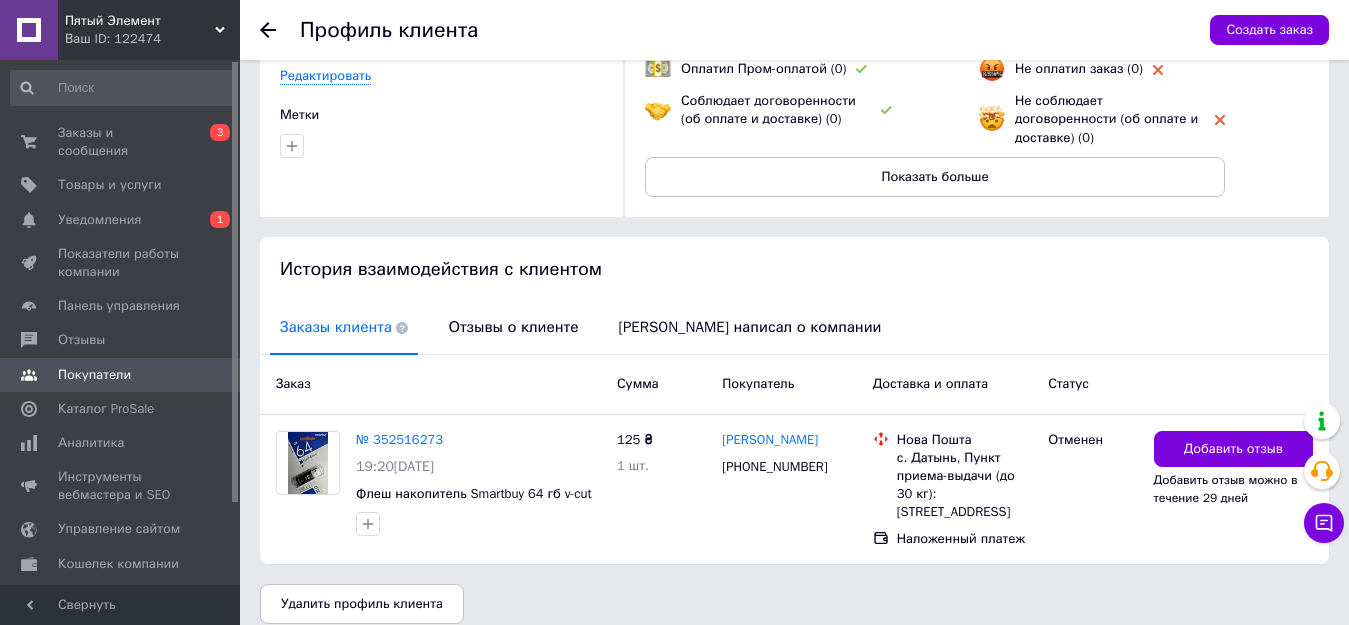 click on "Удалить профиль клиента" at bounding box center (362, 604) 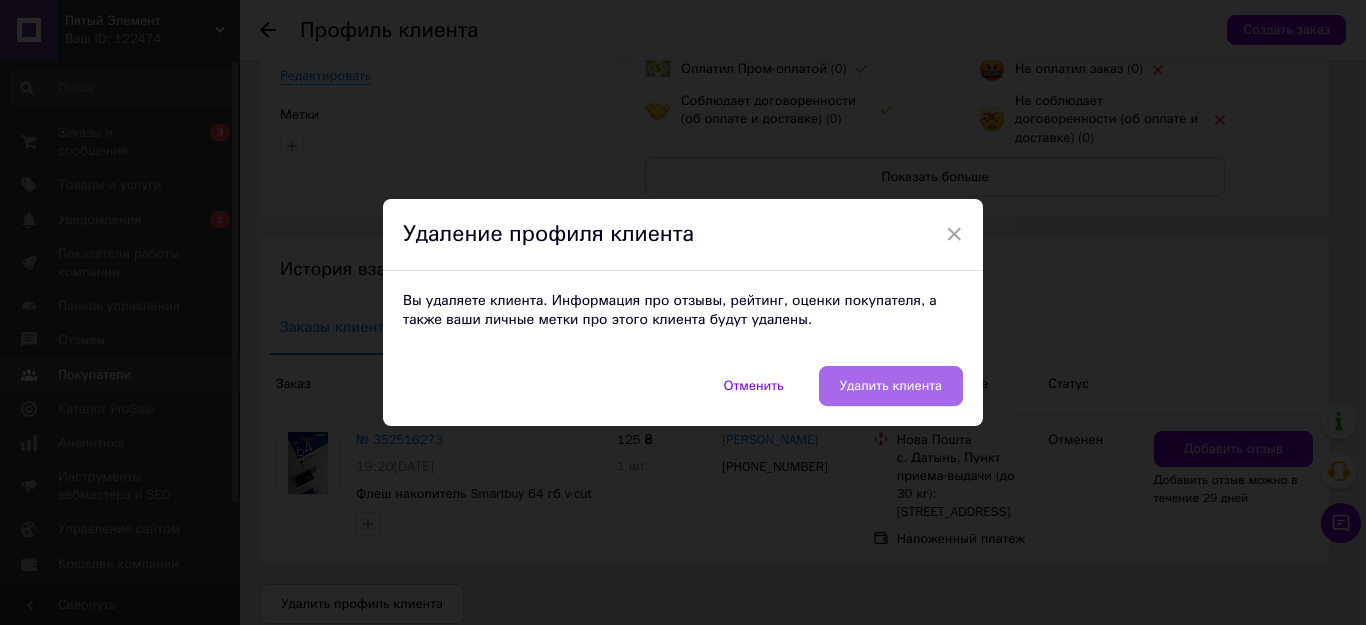 click on "Удалить клиента" at bounding box center [891, 386] 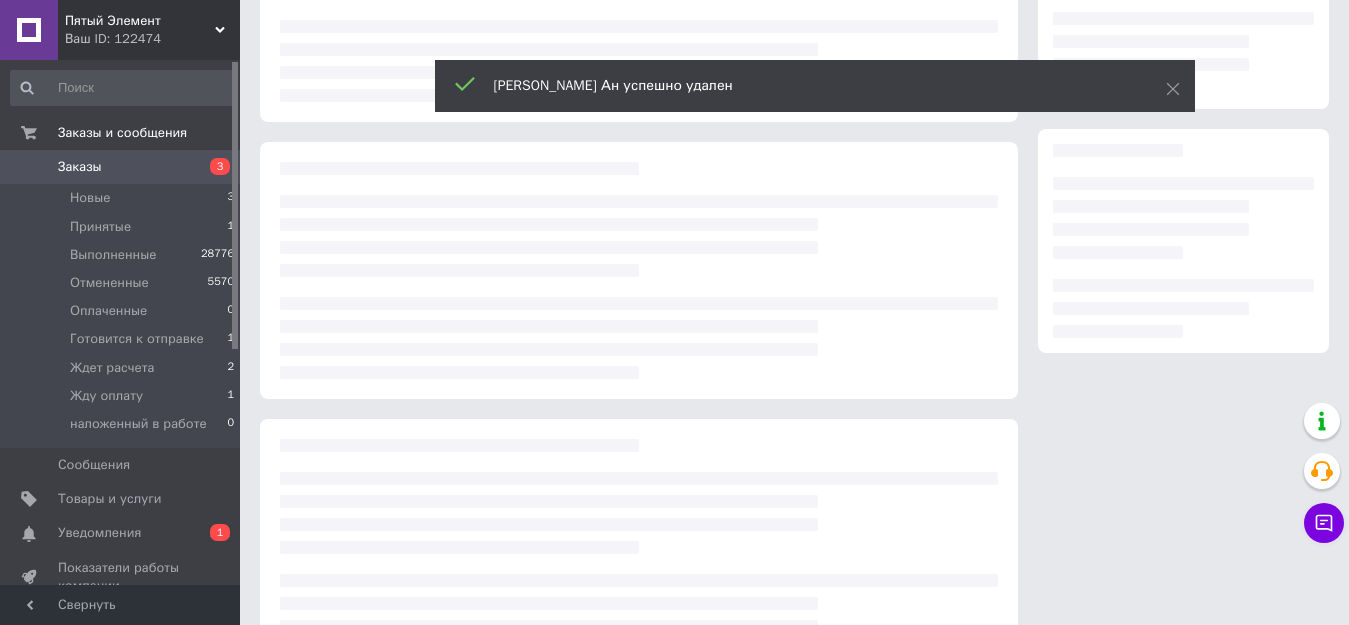 scroll, scrollTop: 159, scrollLeft: 0, axis: vertical 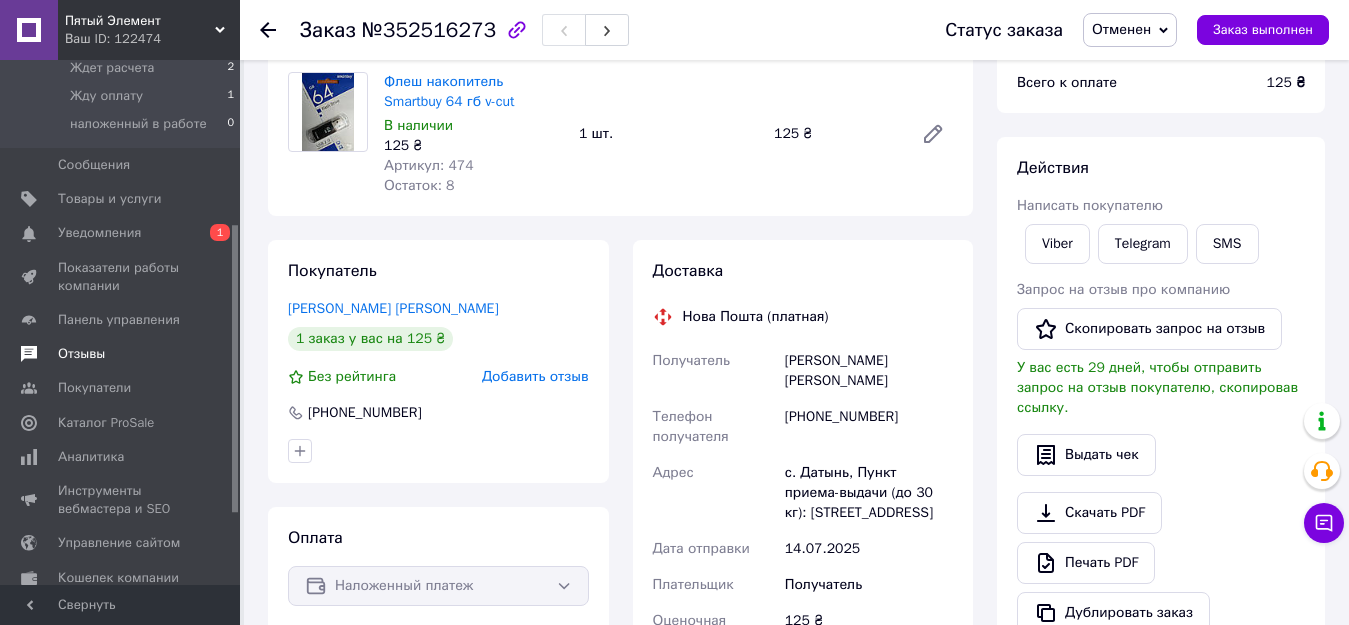 click on "Отзывы" at bounding box center (81, 354) 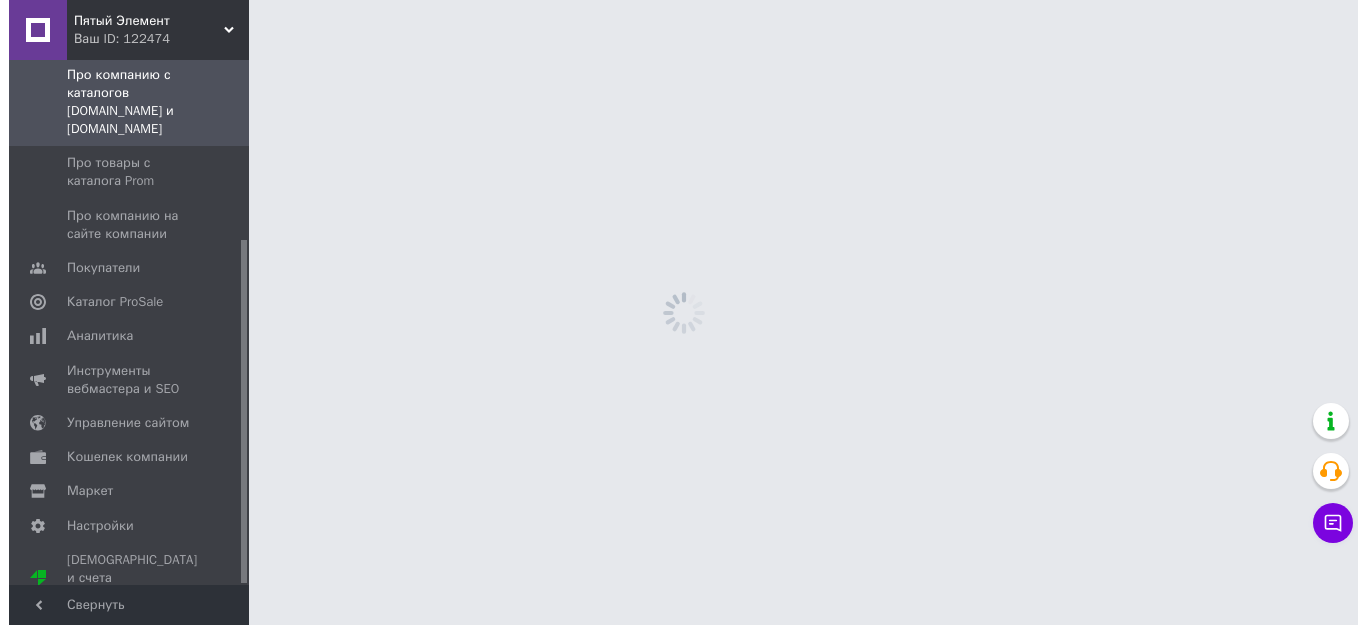 scroll, scrollTop: 0, scrollLeft: 0, axis: both 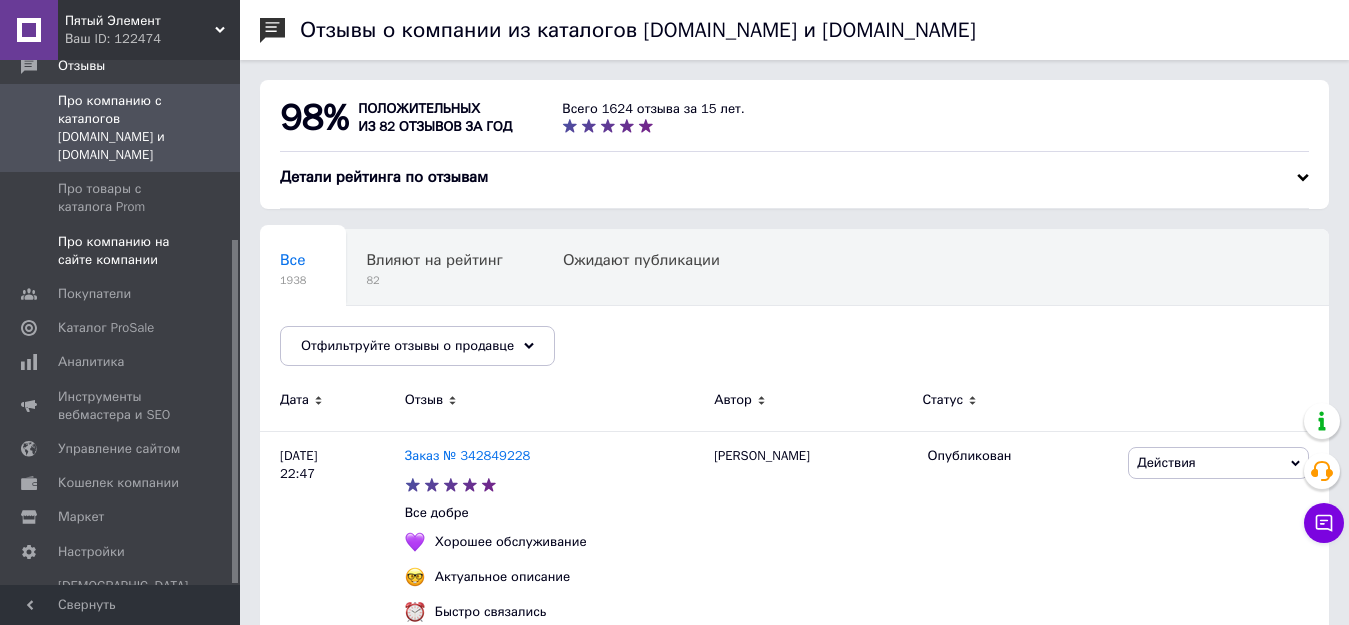 click on "Про компанию на сайте компании" at bounding box center [121, 251] 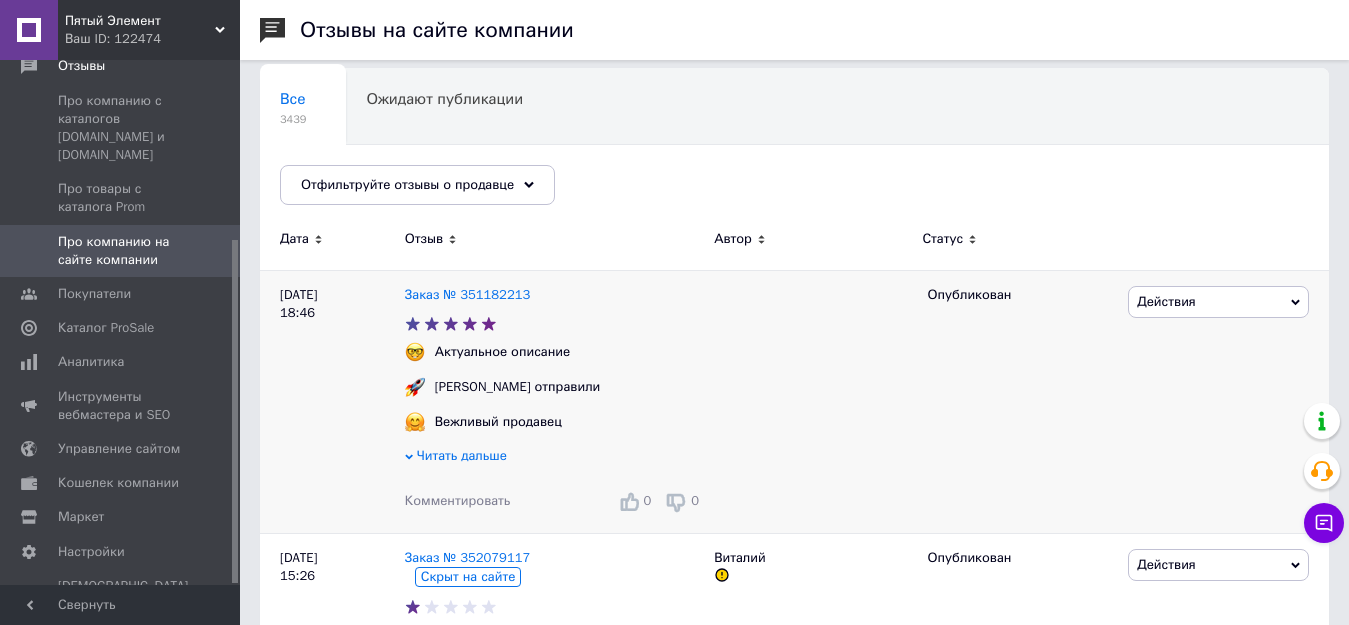 scroll, scrollTop: 0, scrollLeft: 0, axis: both 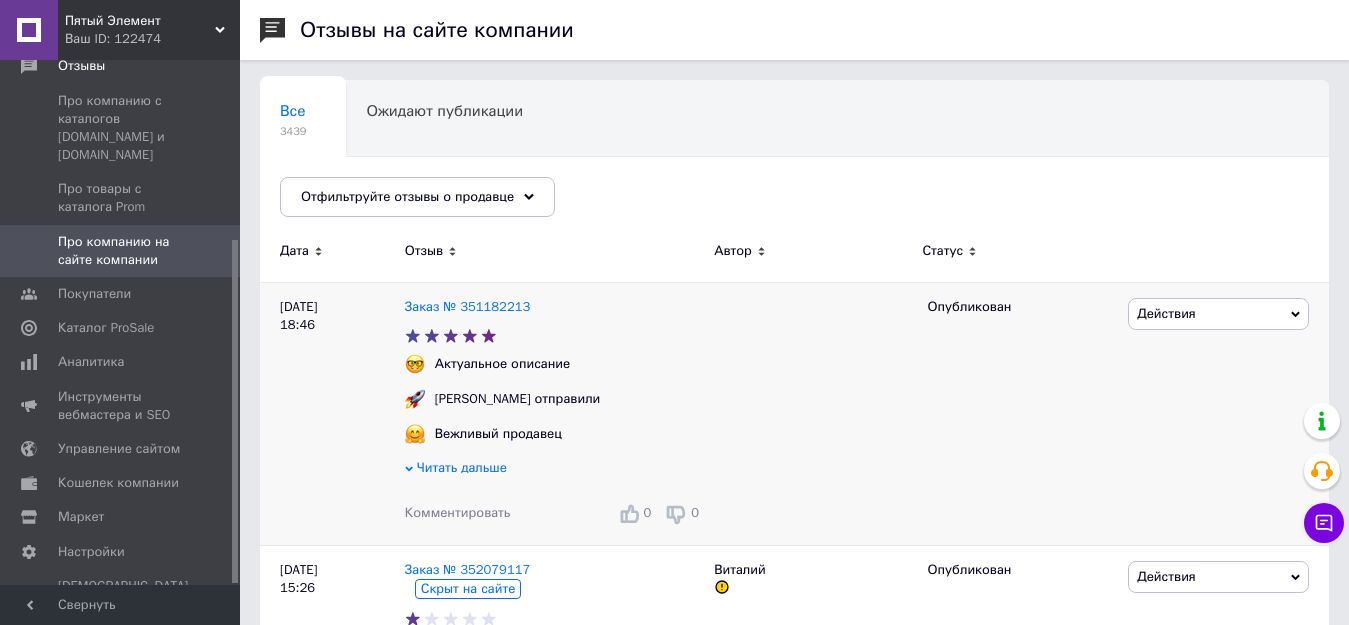 click on "Читать дальше" at bounding box center (462, 467) 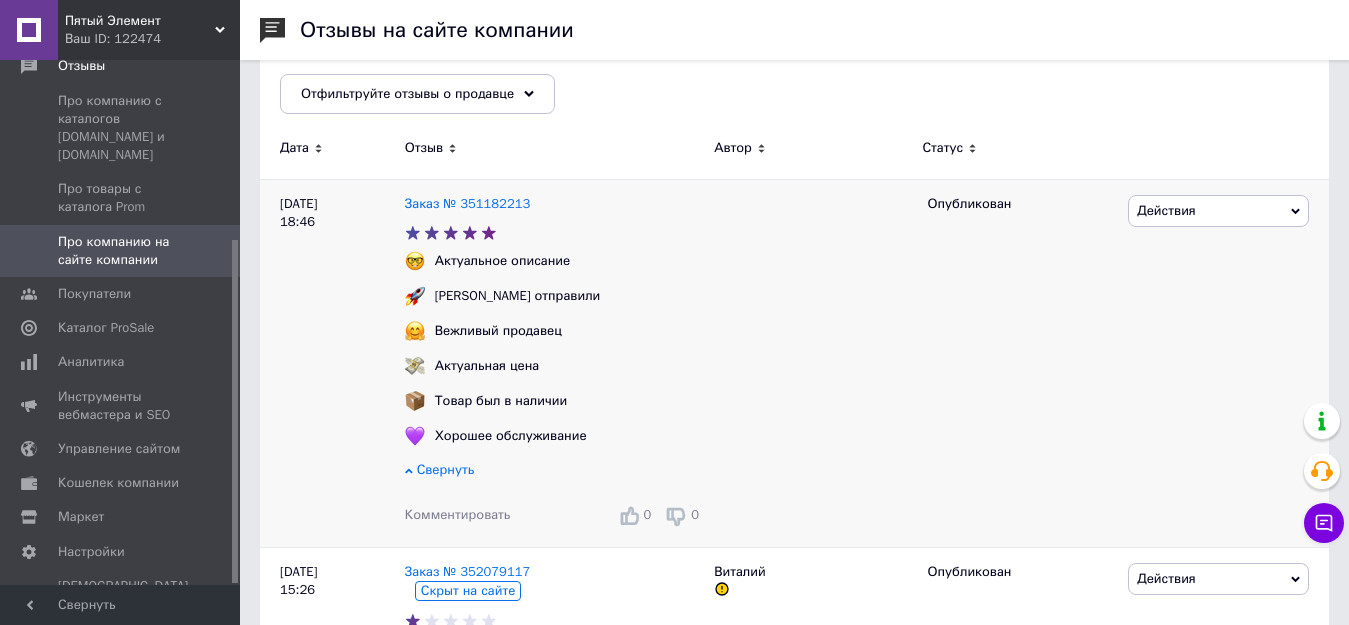 scroll, scrollTop: 0, scrollLeft: 0, axis: both 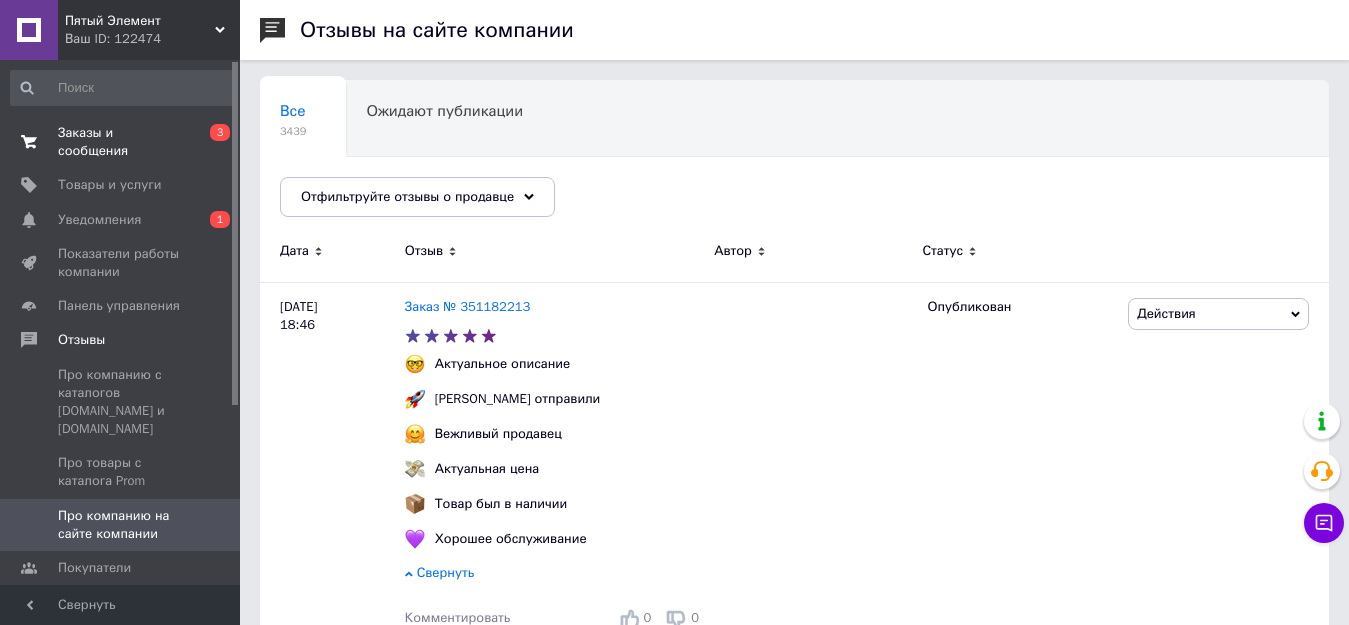 click on "Заказы и сообщения" at bounding box center (121, 142) 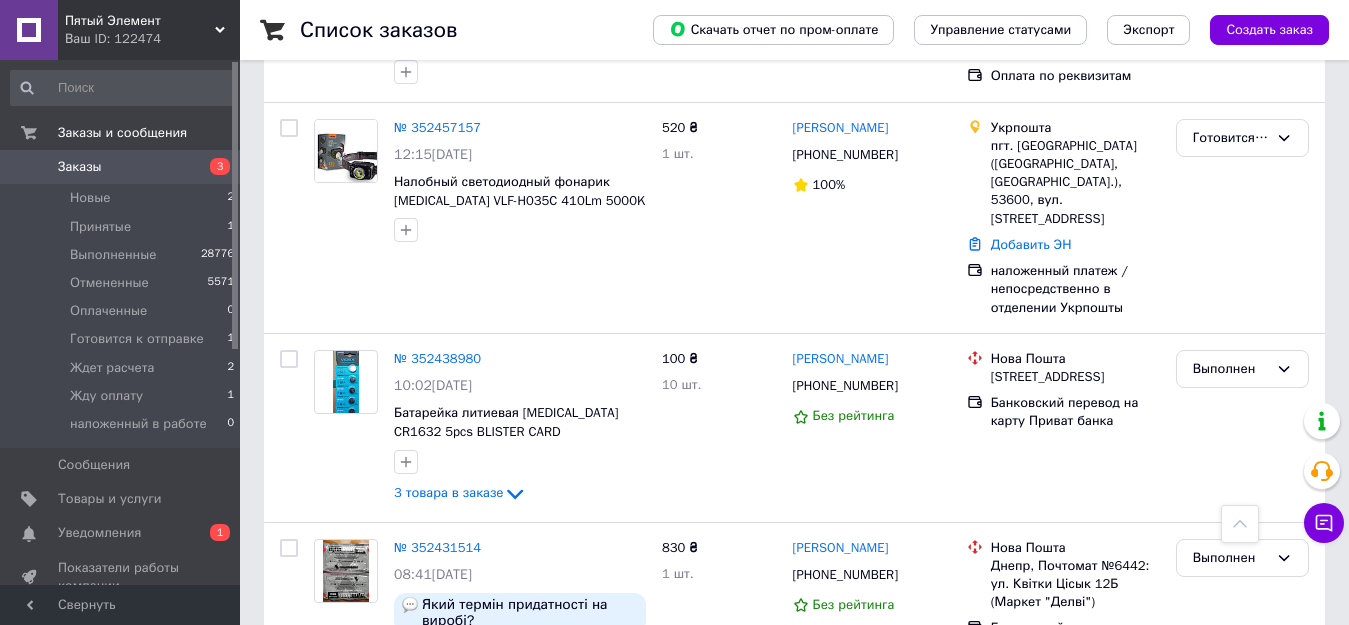 scroll, scrollTop: 900, scrollLeft: 0, axis: vertical 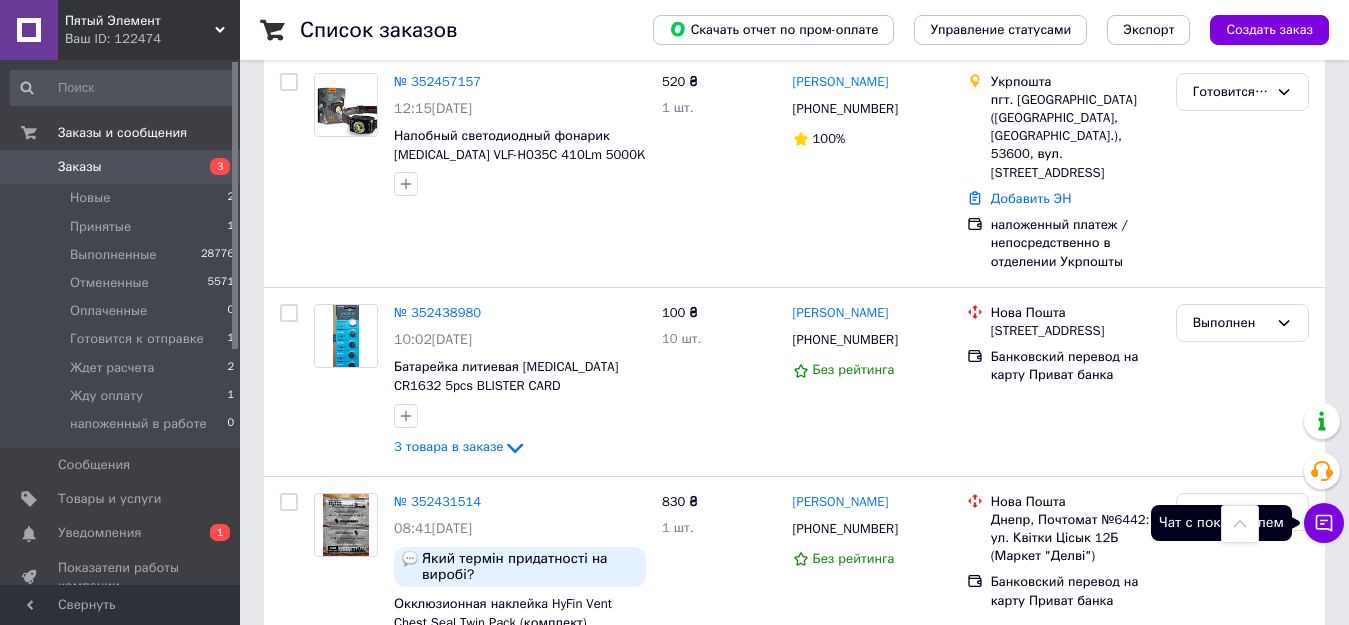 click 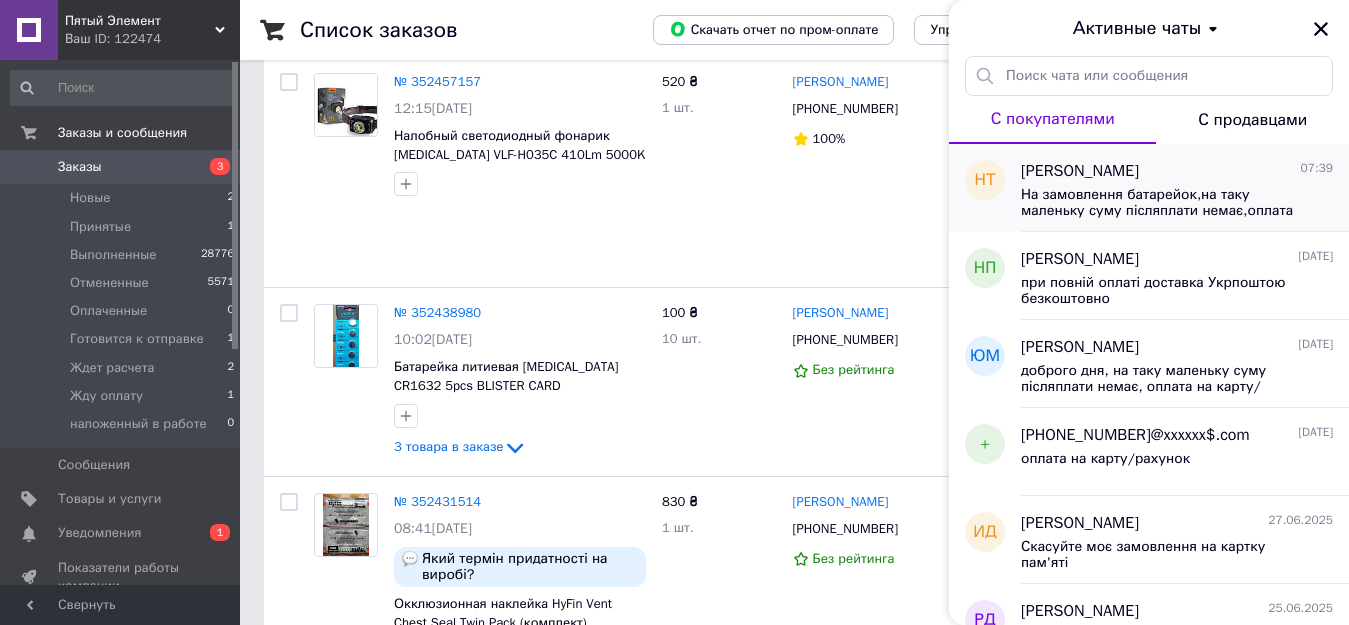 click on "На замовлення батарейок,на таку маленьку суму післяплати немає,оплата на карту/рахунок" at bounding box center (1163, 203) 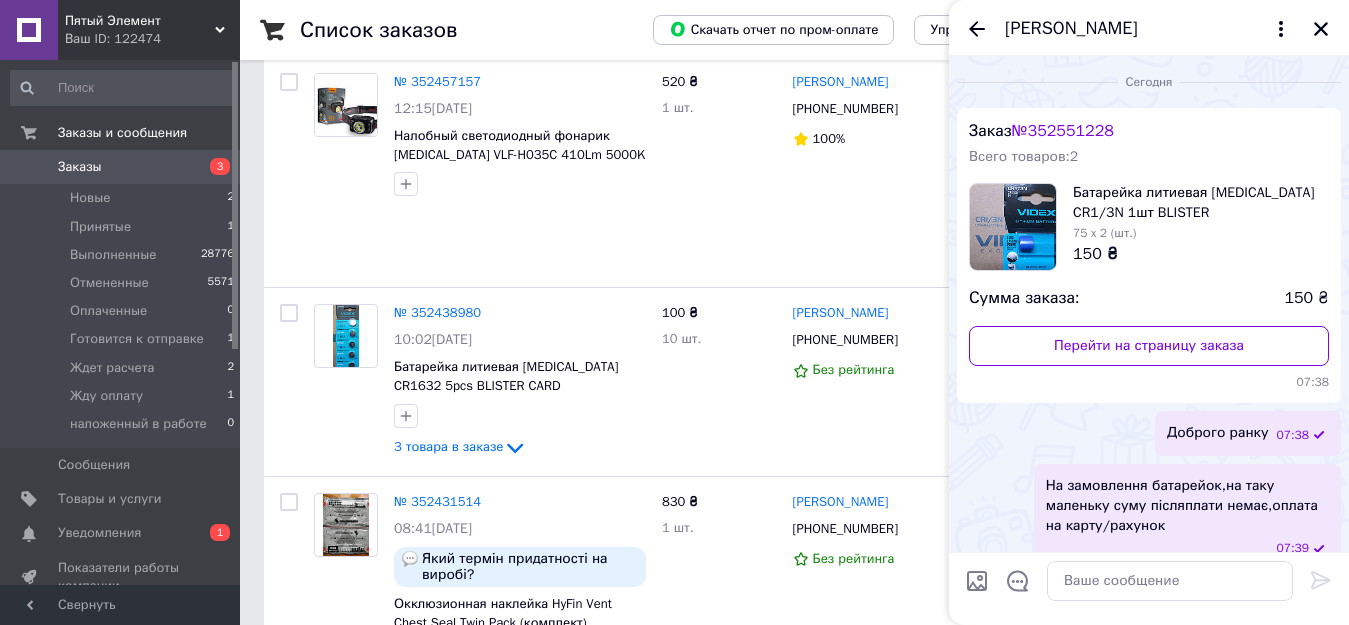 scroll, scrollTop: 25, scrollLeft: 0, axis: vertical 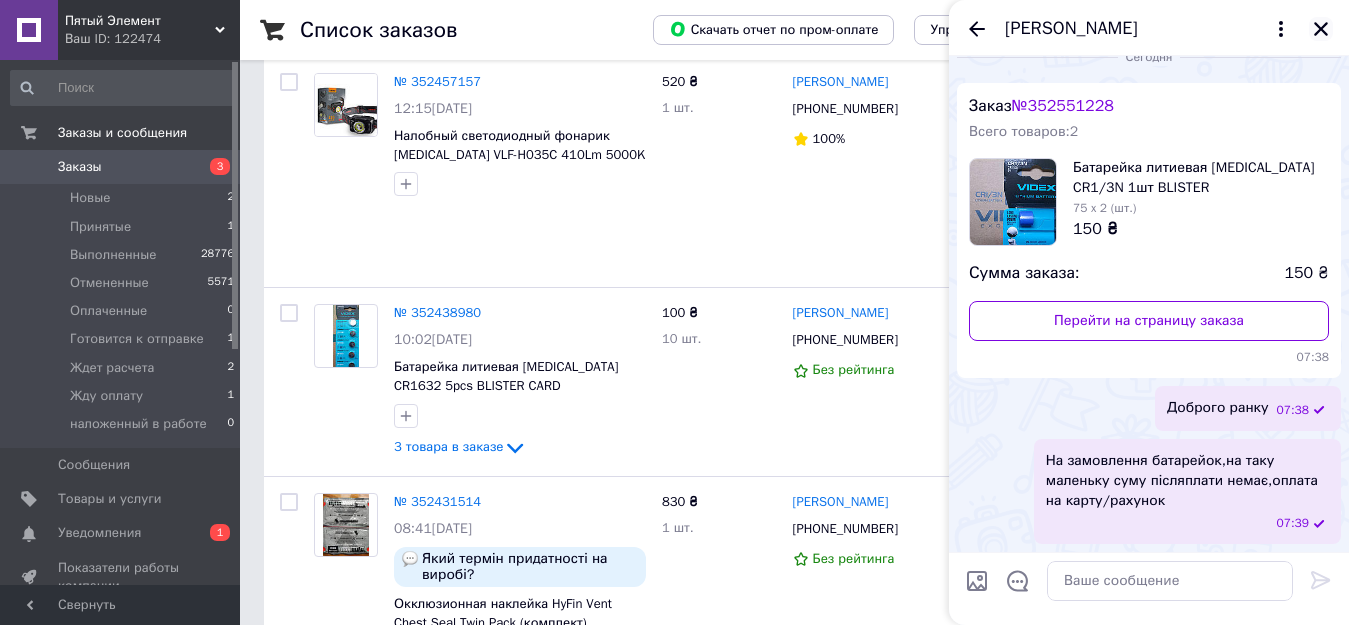 click 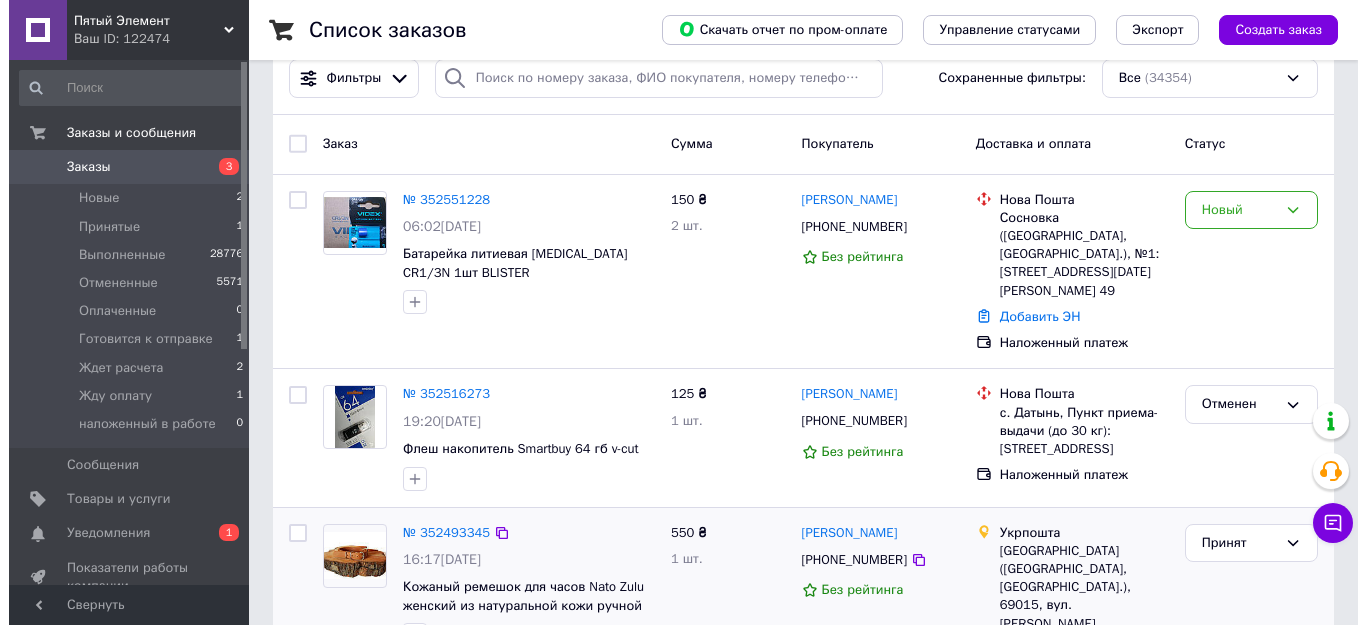 scroll, scrollTop: 0, scrollLeft: 0, axis: both 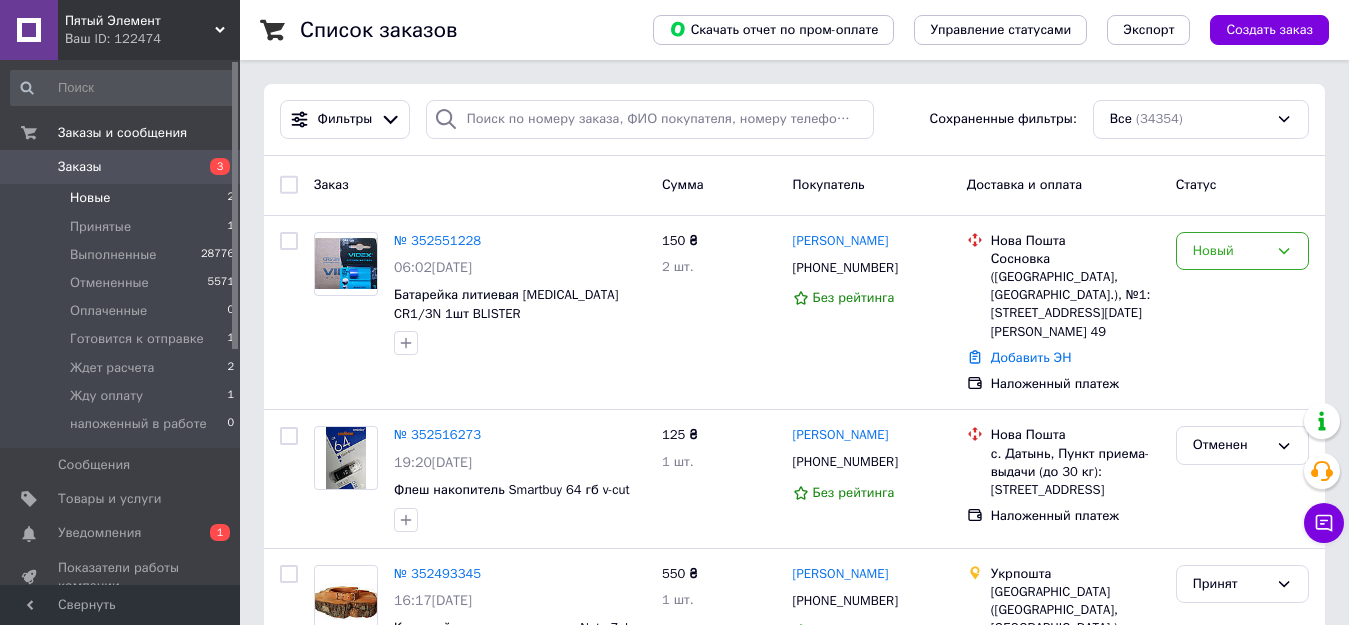 click on "Новые" at bounding box center [90, 198] 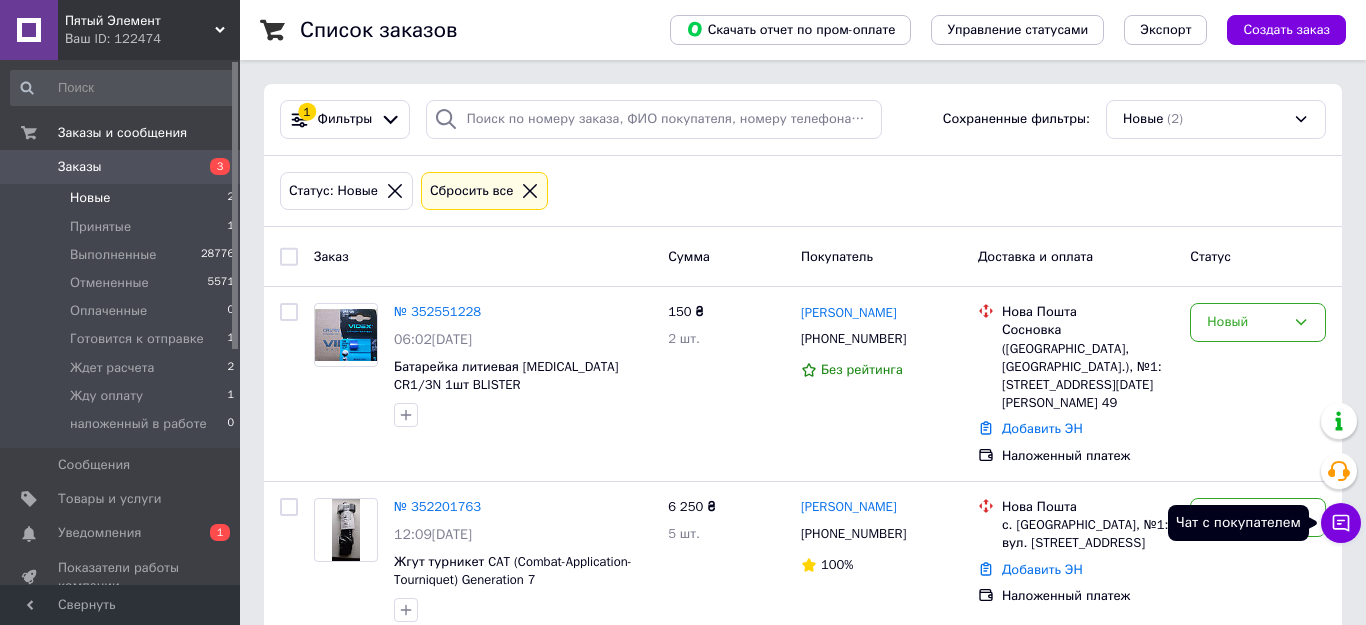 click 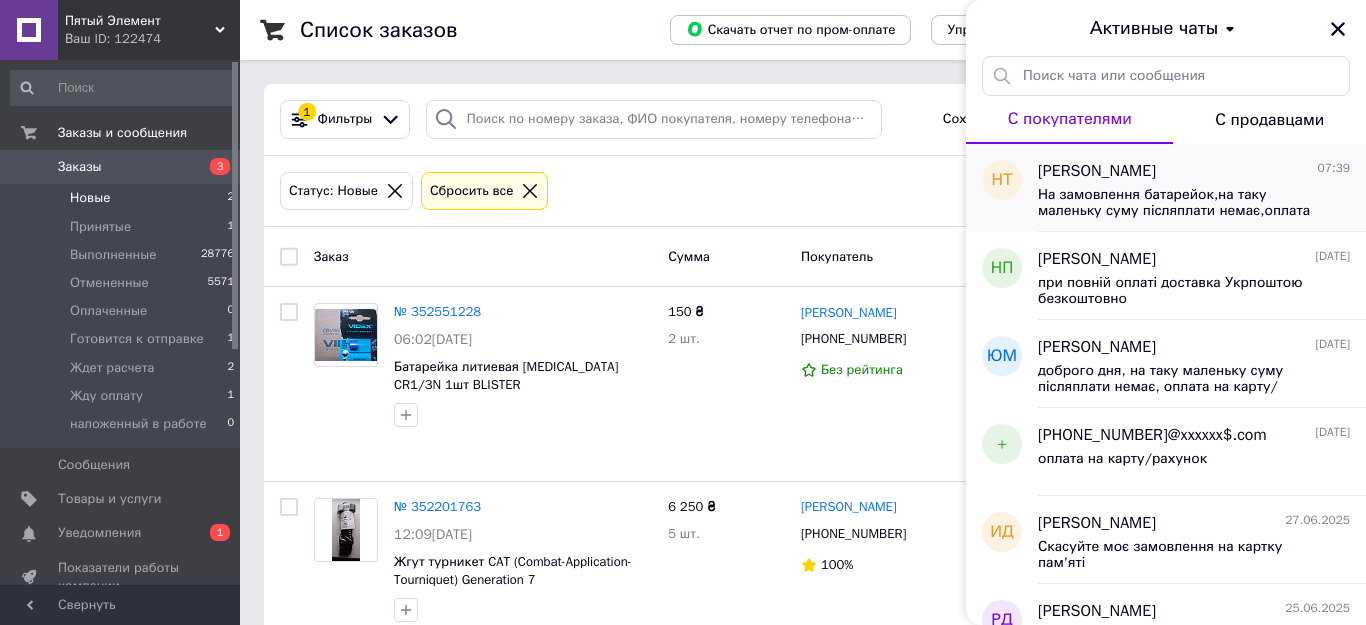 click on "На замовлення батарейок,на таку маленьку суму післяплати немає,оплата на карту/рахунок" at bounding box center [1180, 203] 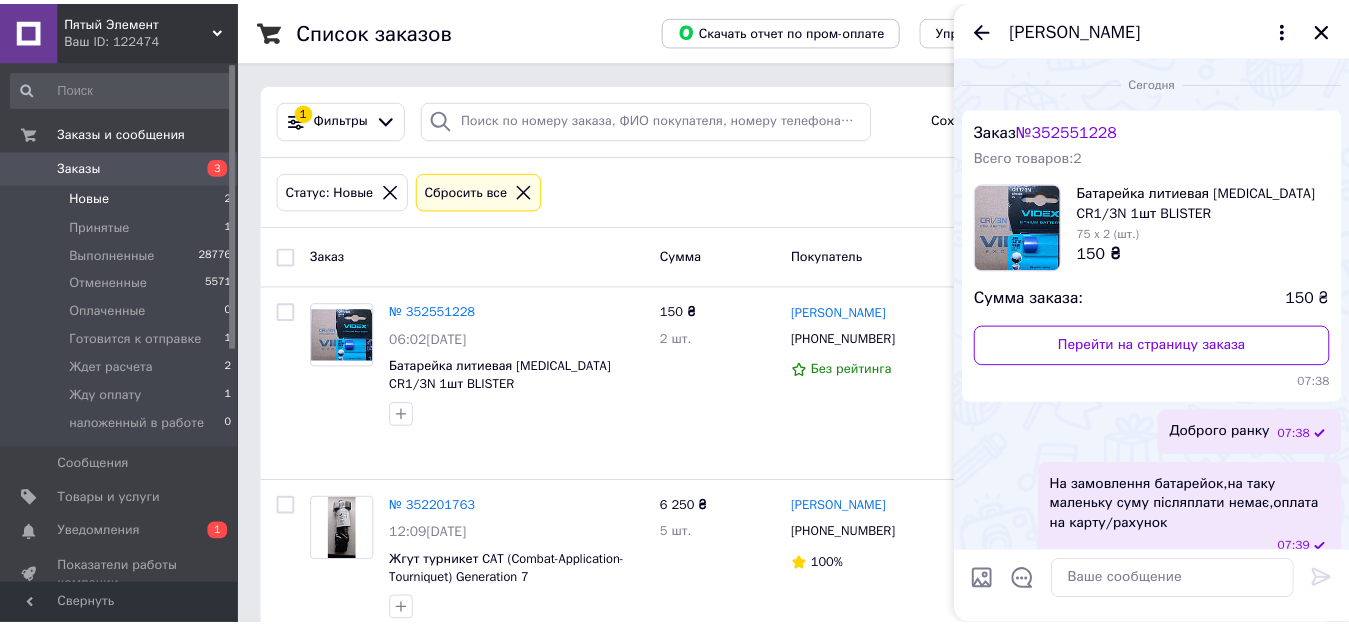 scroll, scrollTop: 25, scrollLeft: 0, axis: vertical 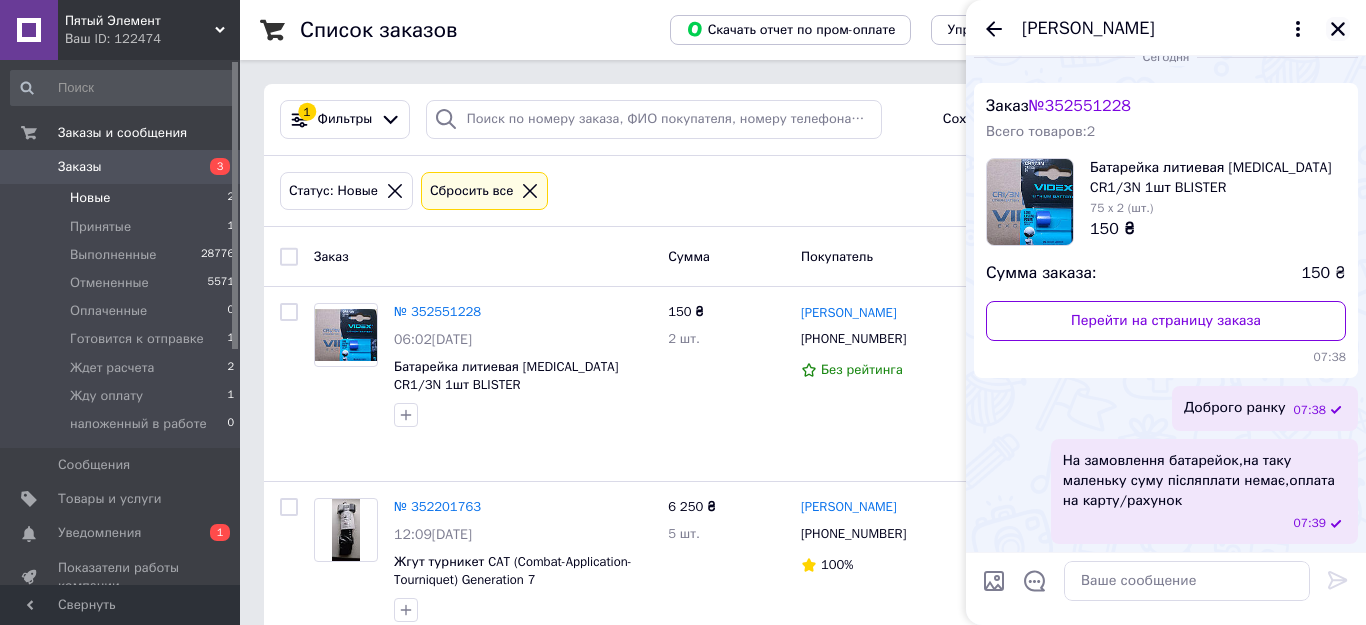 click 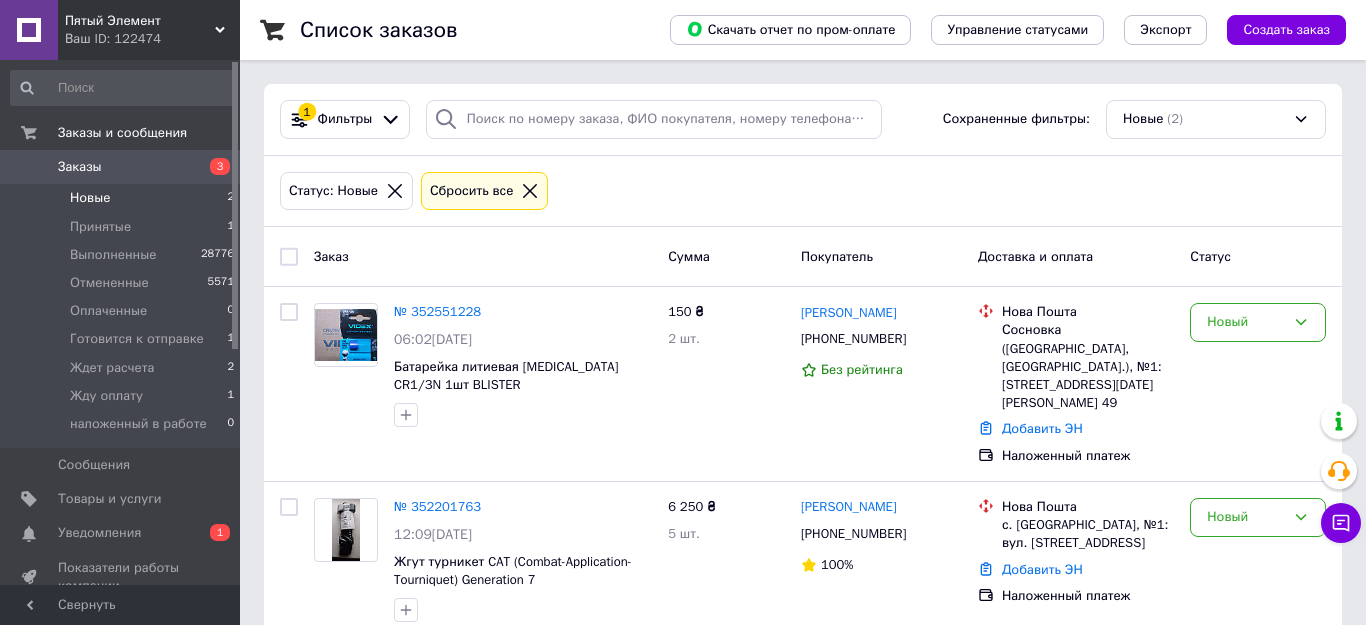 click on "Новые" at bounding box center [90, 198] 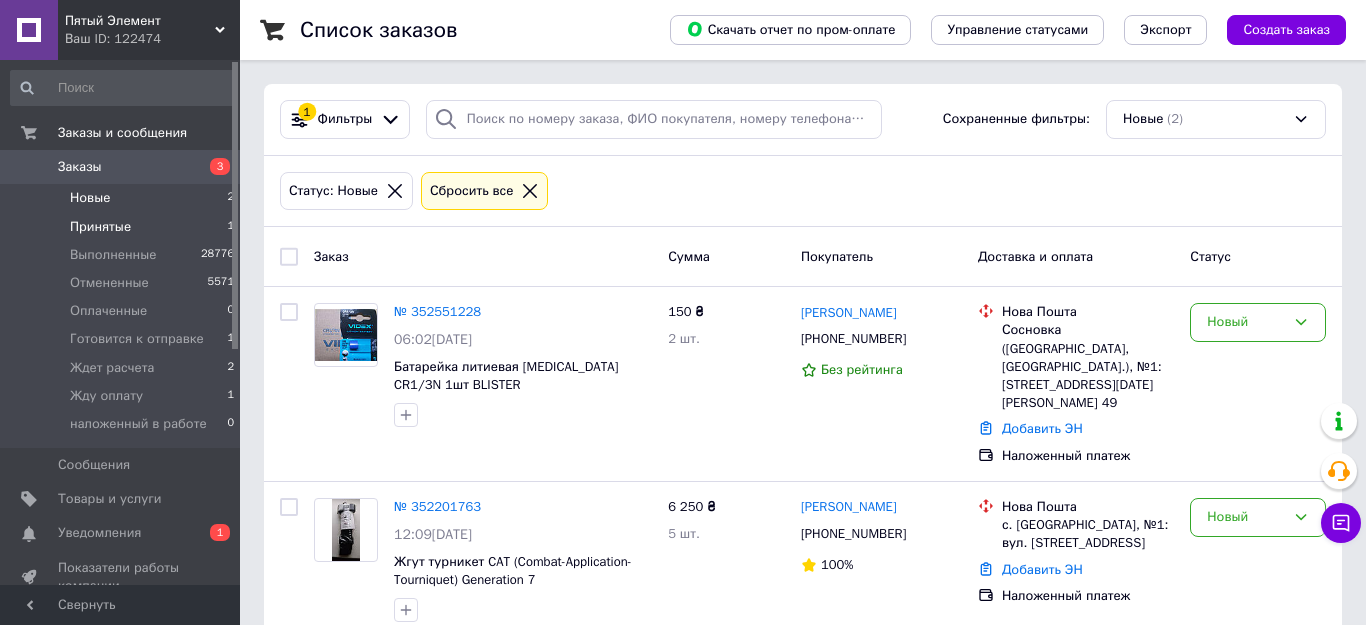 click on "Принятые" at bounding box center (100, 227) 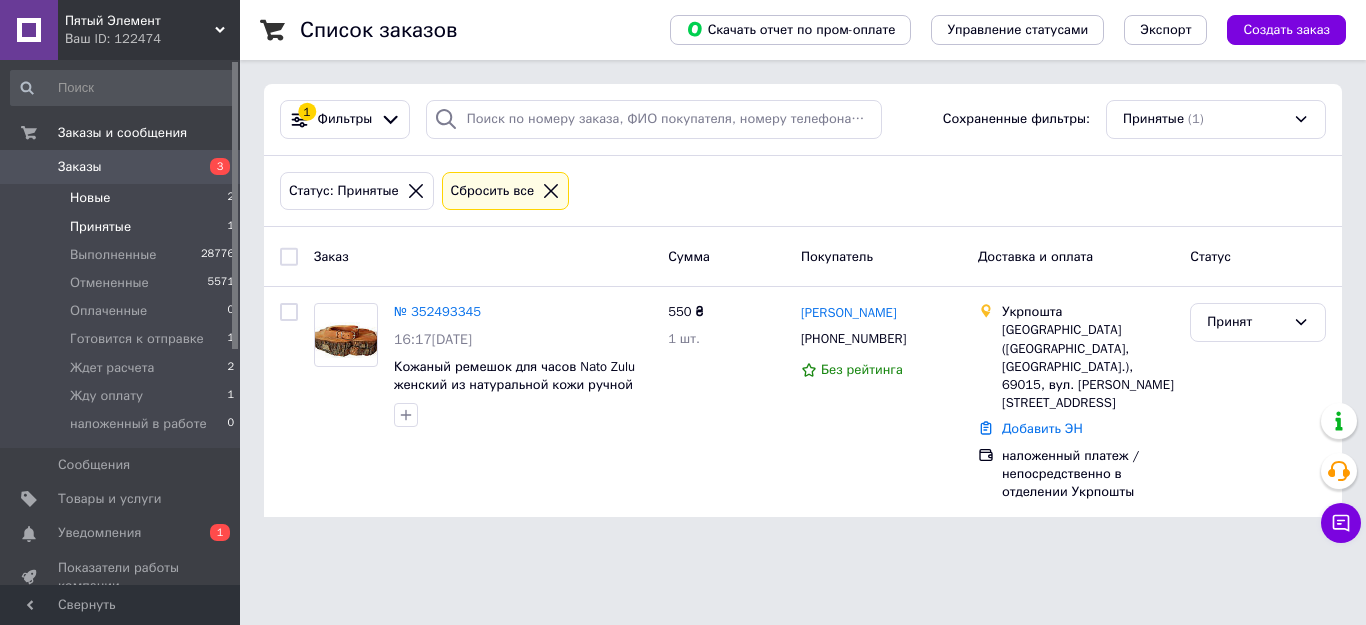 click on "Новые" at bounding box center [90, 198] 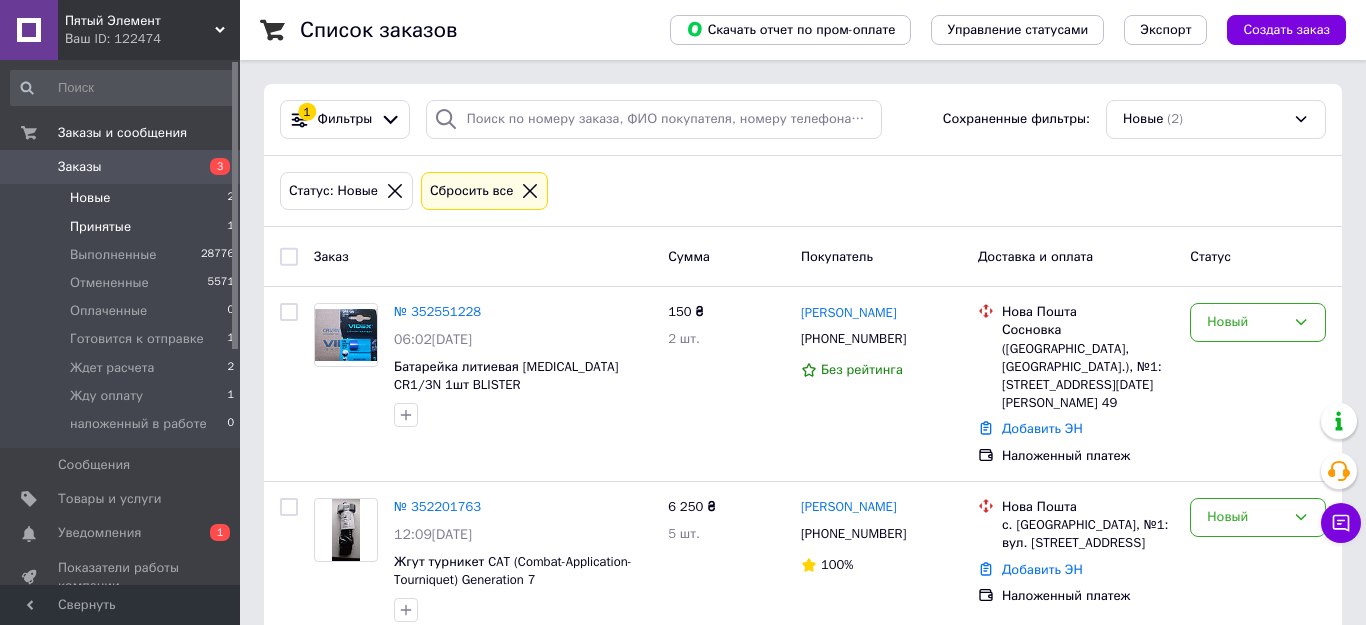 click on "Принятые" at bounding box center [100, 227] 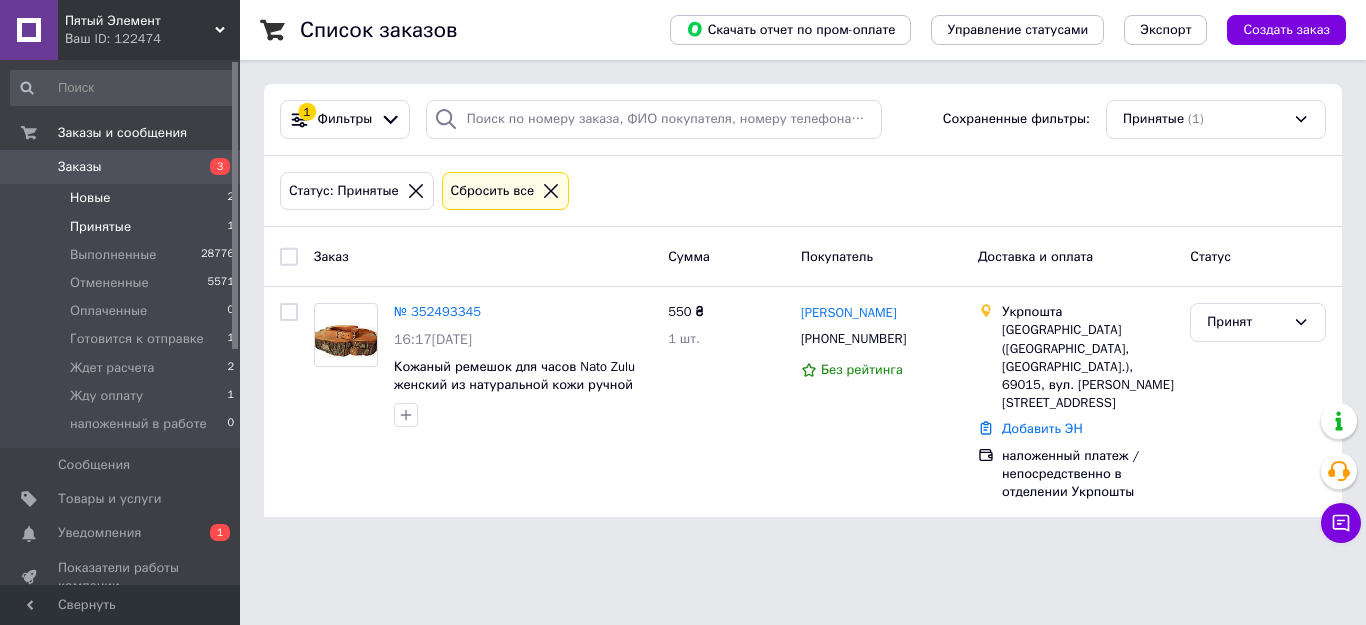 click on "Новые" at bounding box center (90, 198) 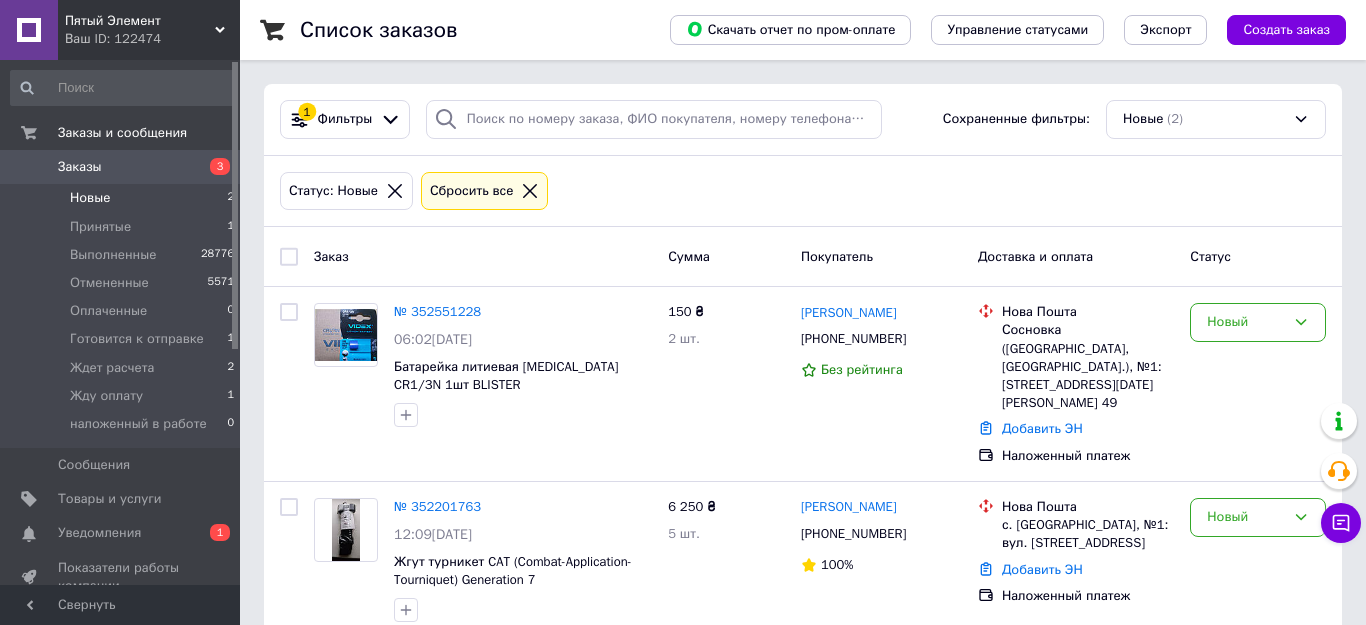 click on "Новые" at bounding box center [90, 198] 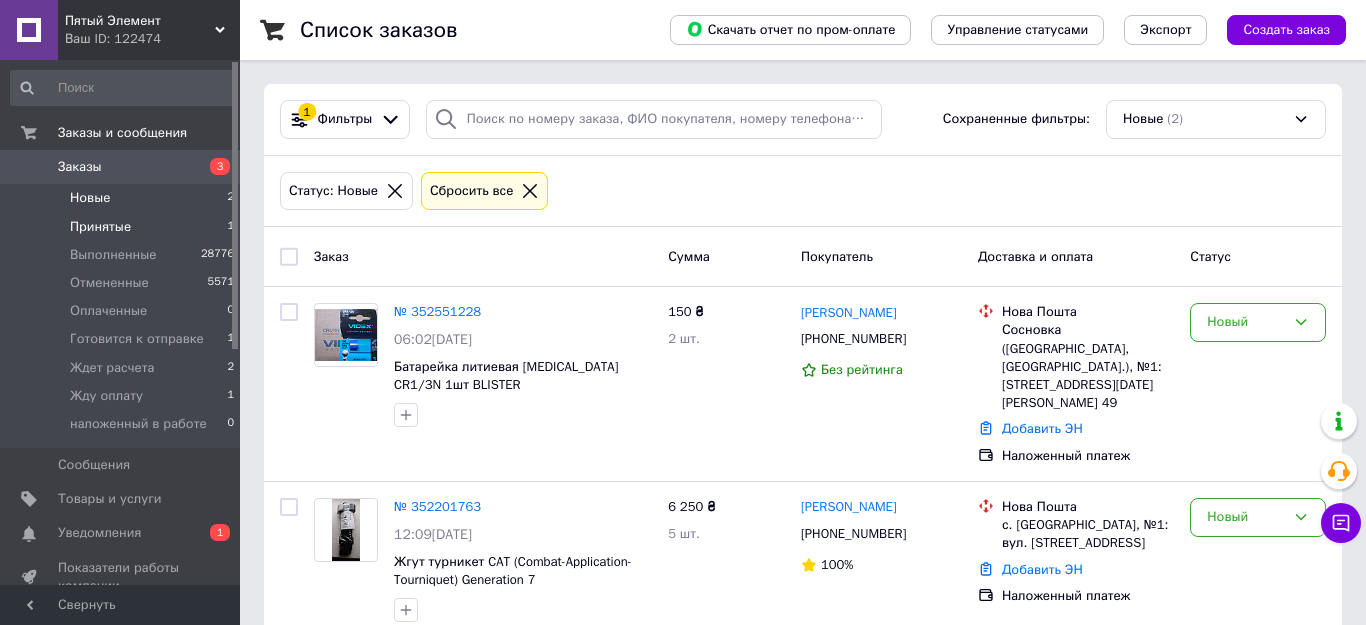 click on "Принятые" at bounding box center (100, 227) 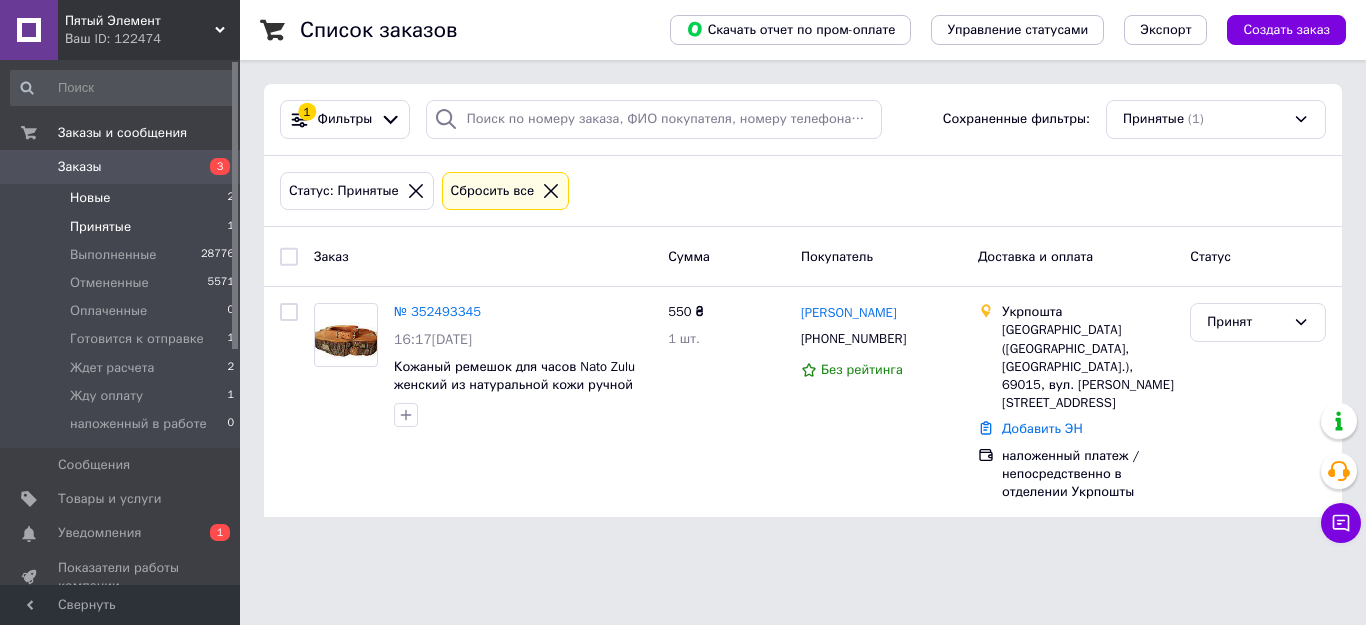 click on "Новые" at bounding box center (90, 198) 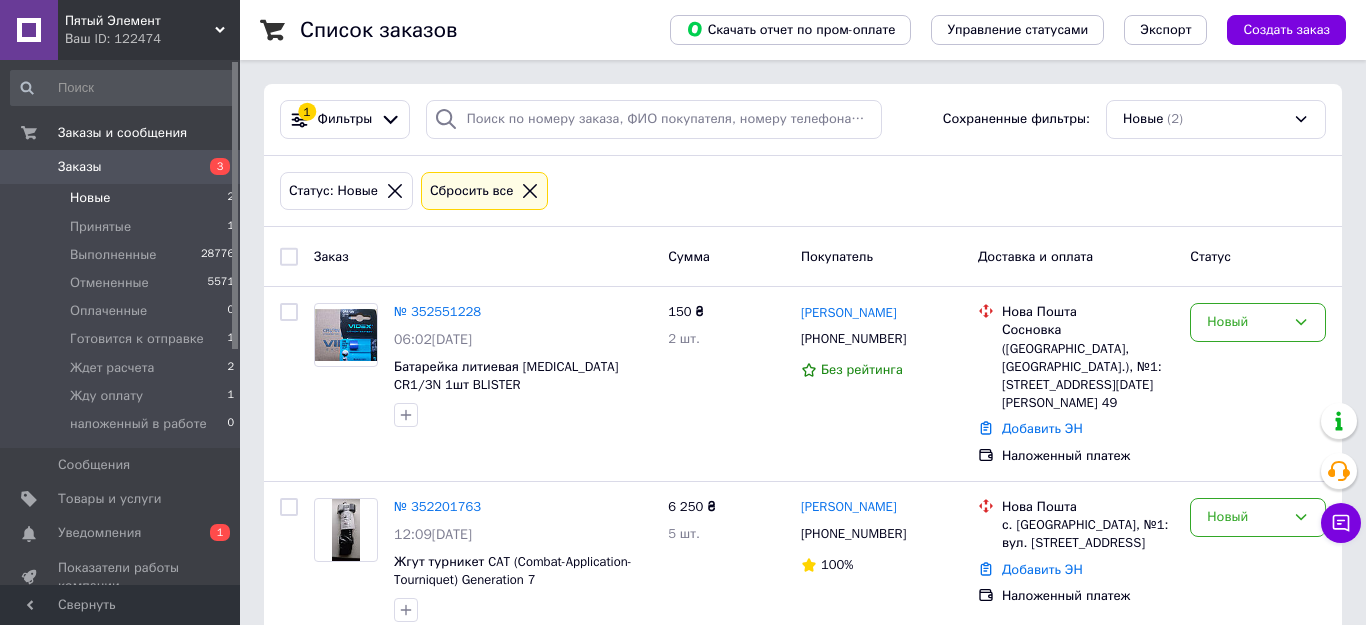 click on "Заказы" at bounding box center (80, 167) 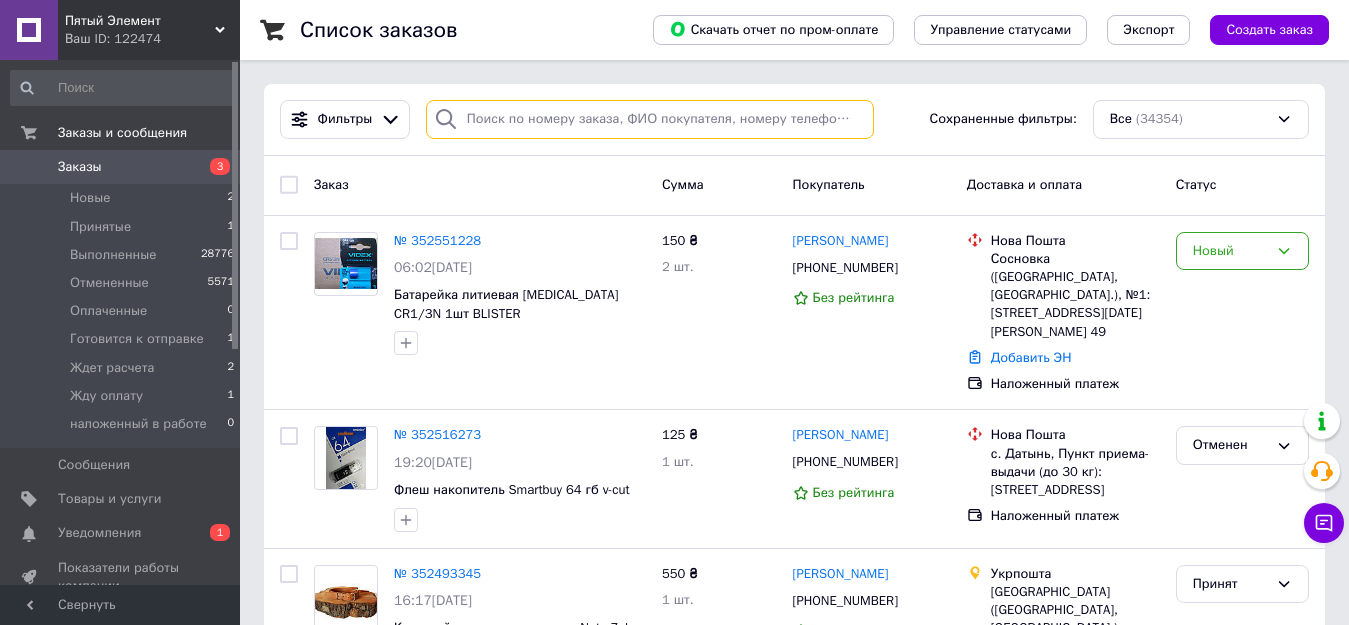 click at bounding box center (650, 119) 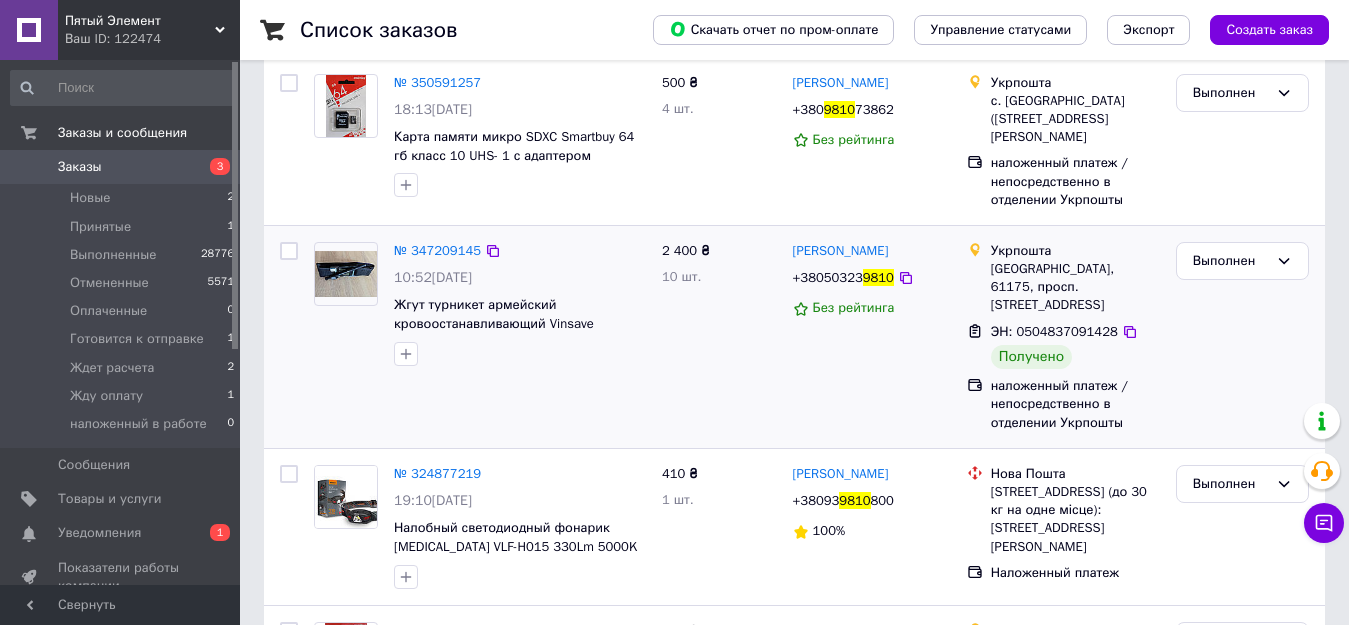 scroll, scrollTop: 200, scrollLeft: 0, axis: vertical 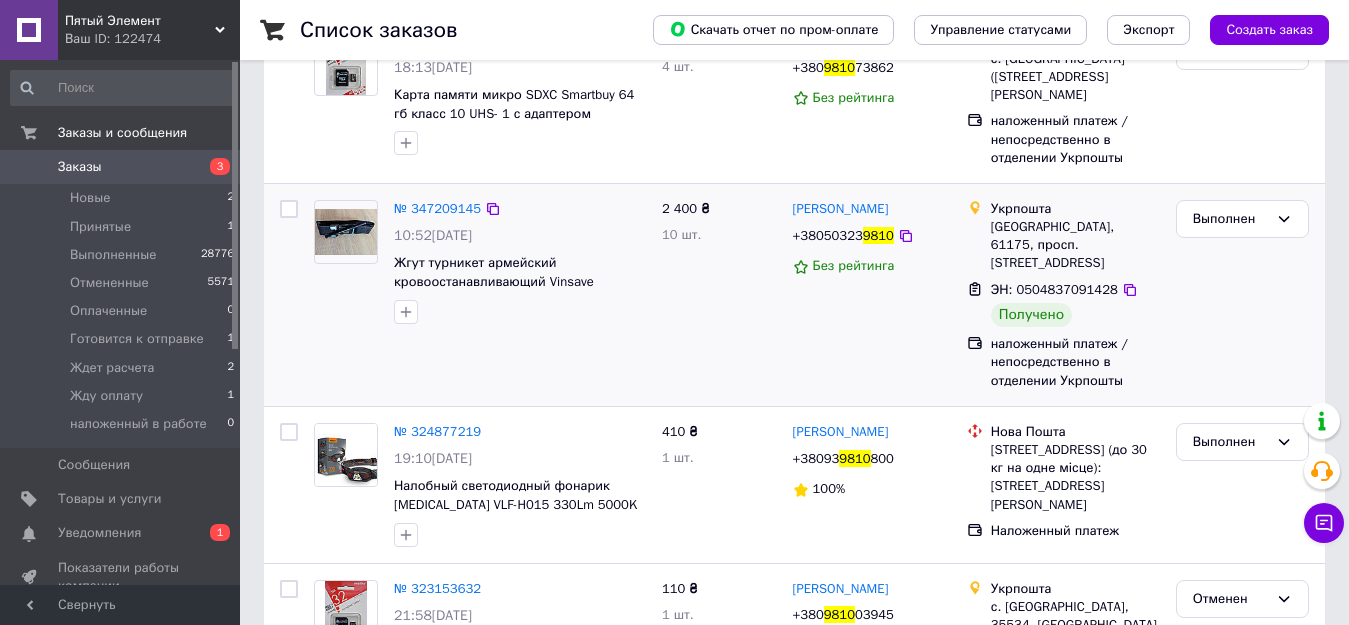 type on "9810" 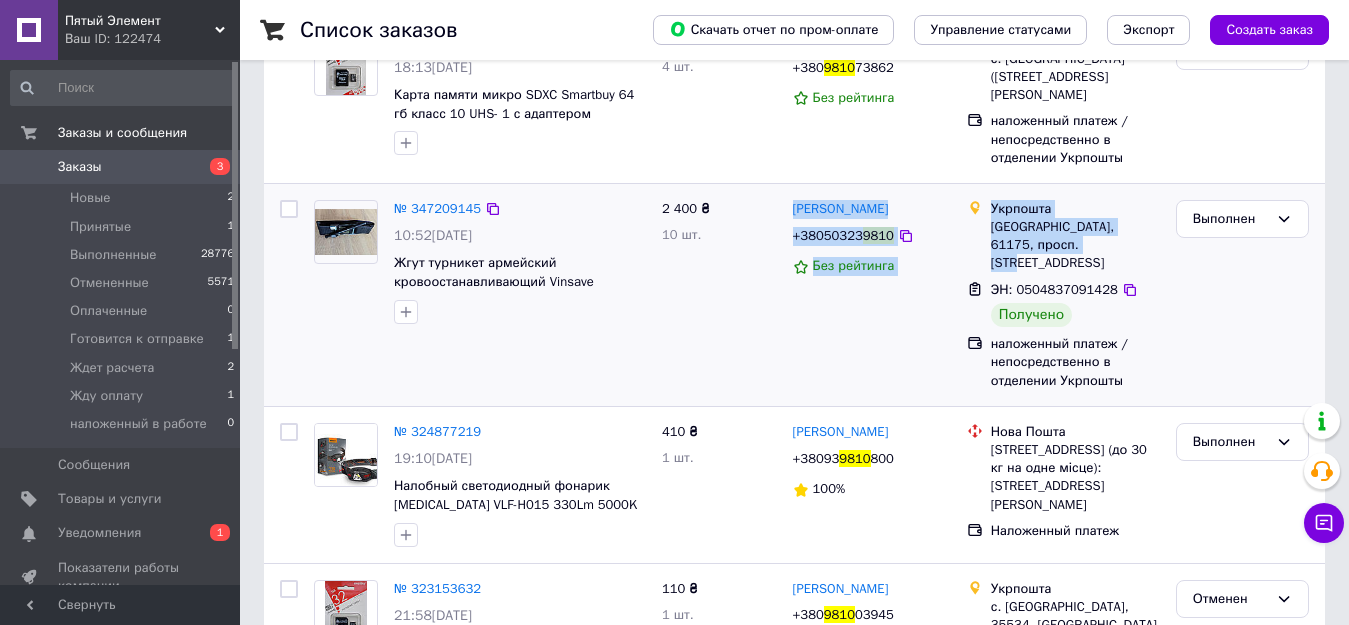 drag, startPoint x: 1121, startPoint y: 246, endPoint x: 786, endPoint y: 210, distance: 336.92877 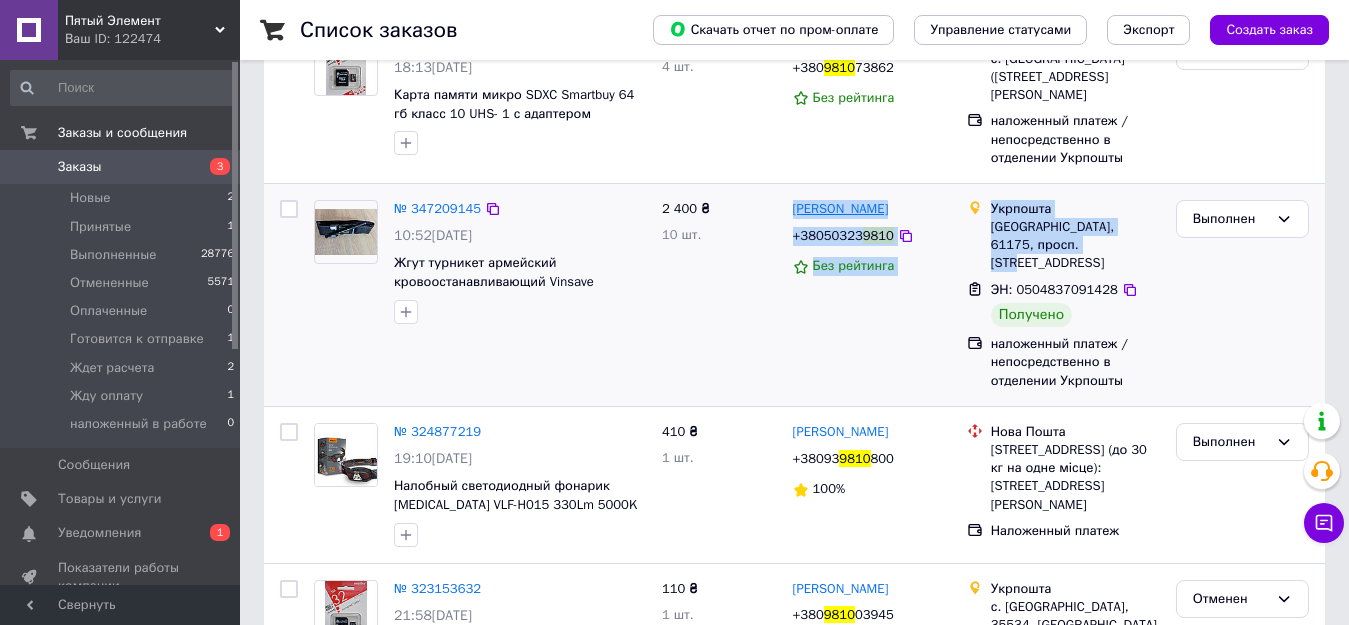 copy on "Виктор     Малакуцький +38050323 9810 Без рейтинга Укрпошта Харьков, 61175, просп. Ювілейний, 98А" 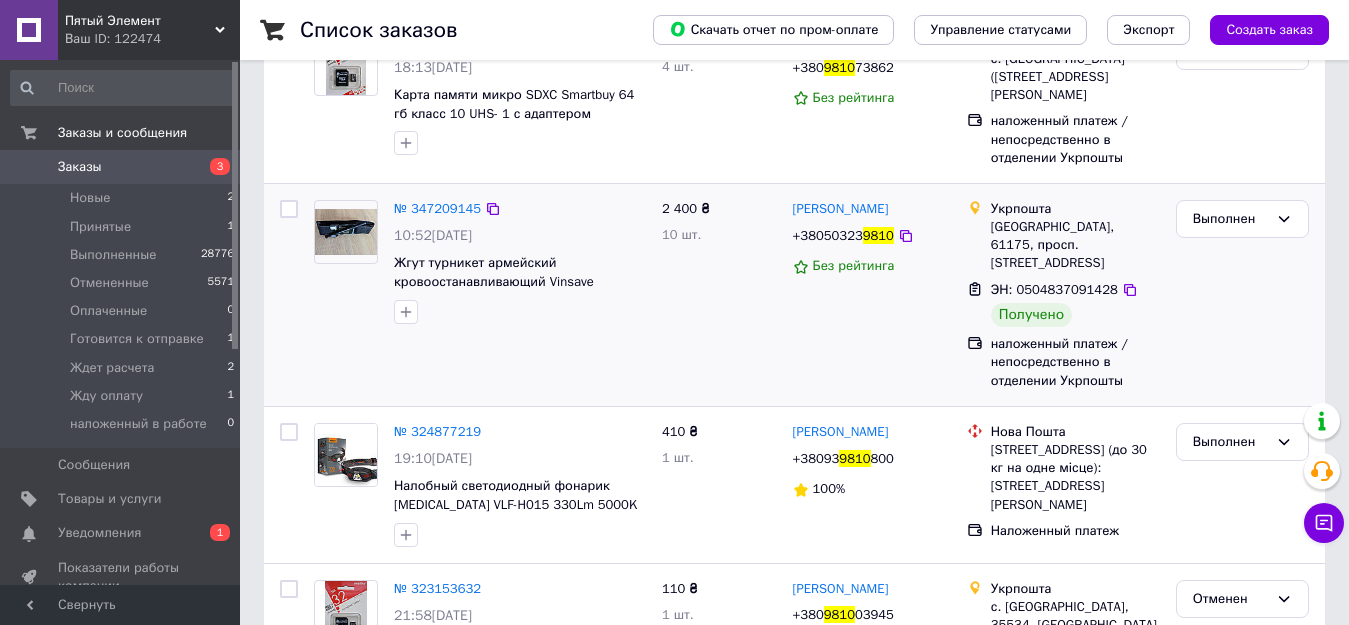 click on "№ 347209145 10:52, 07.06.2025 Жгут турникет армейский кровоостанавливающий Vinsave Фибоначчи" at bounding box center (480, 295) 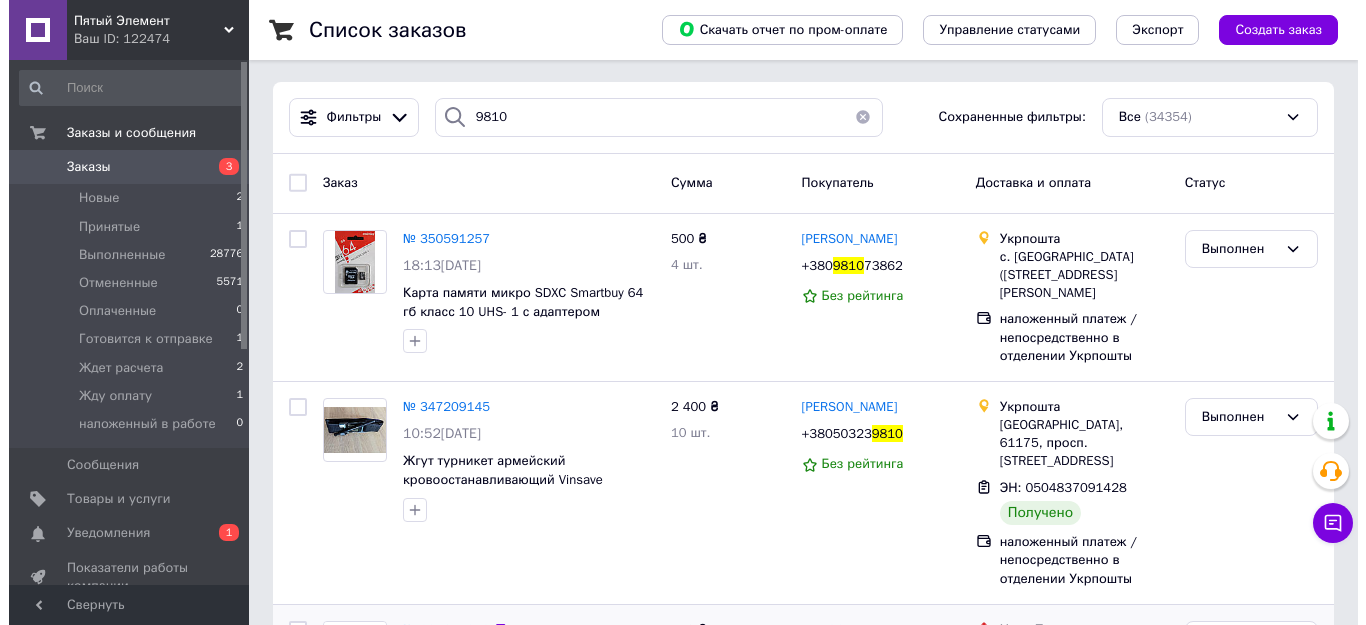 scroll, scrollTop: 0, scrollLeft: 0, axis: both 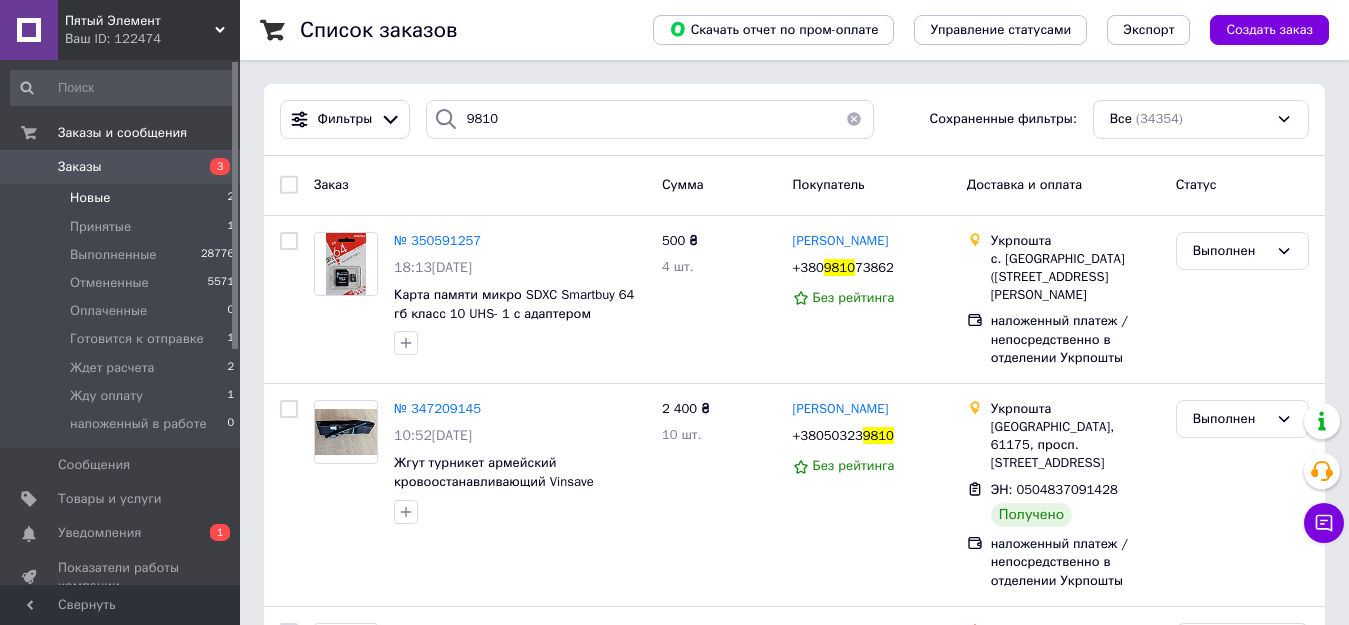 click on "Новые" at bounding box center [90, 198] 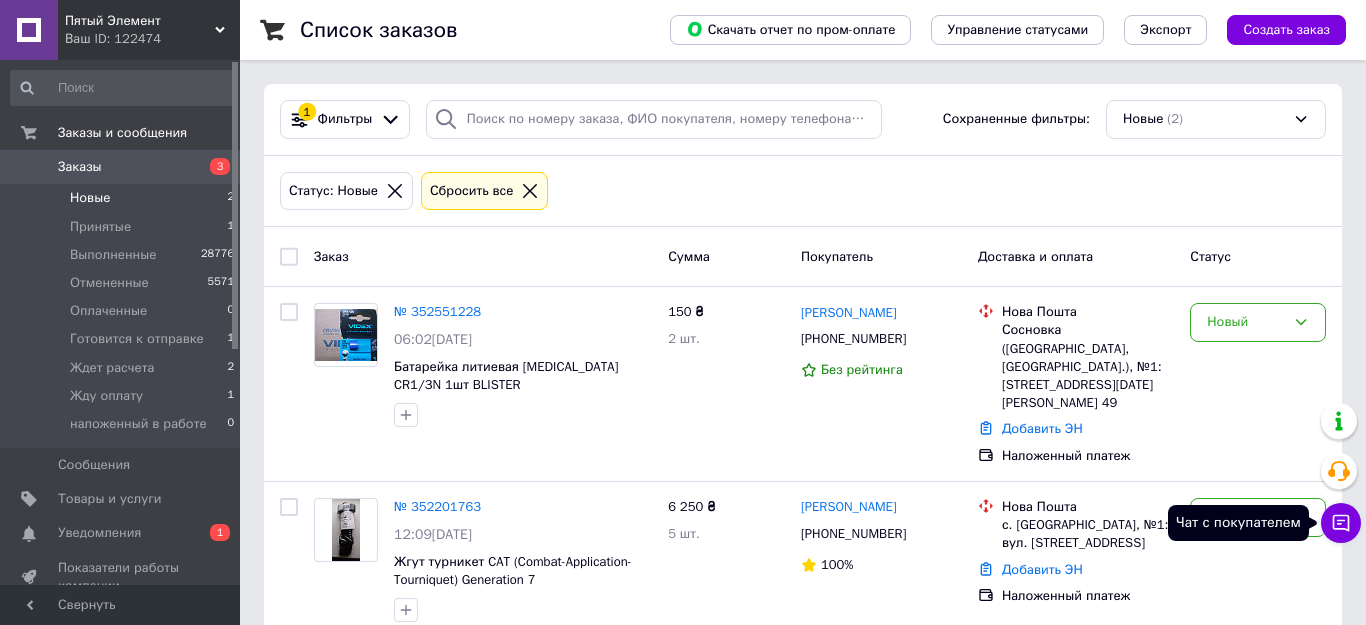 click 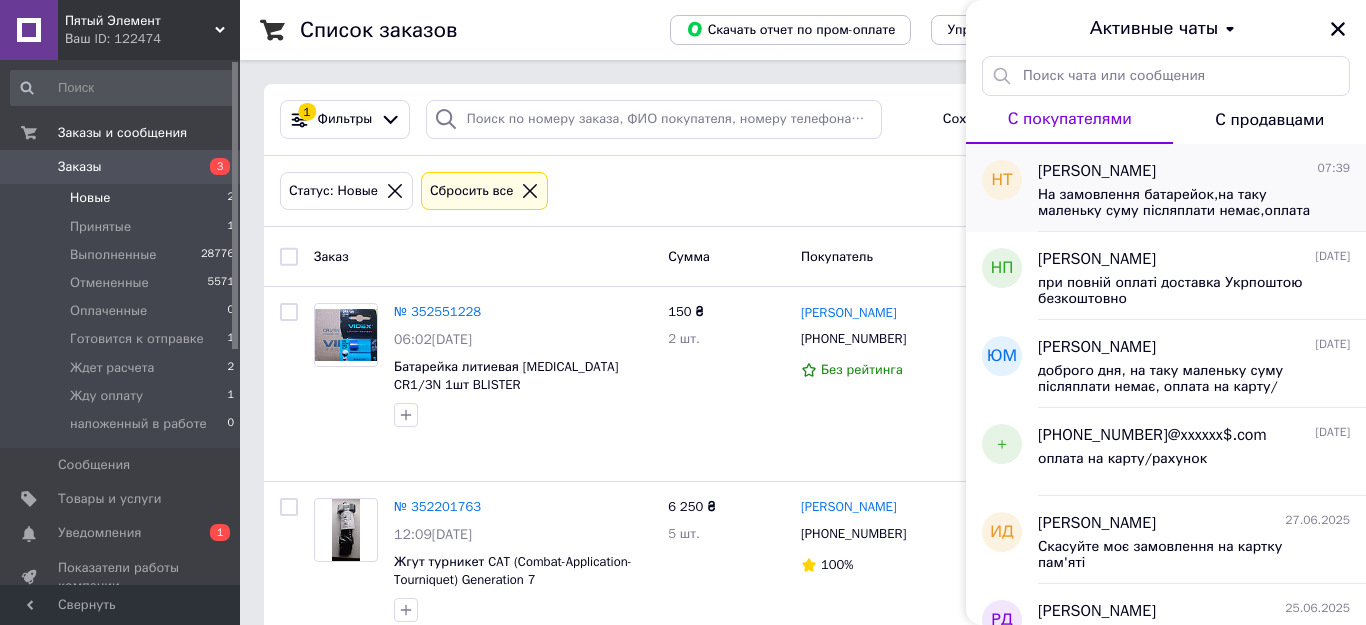 click on "На замовлення батарейок,на таку маленьку суму післяплати немає,оплата на карту/рахунок" at bounding box center [1180, 203] 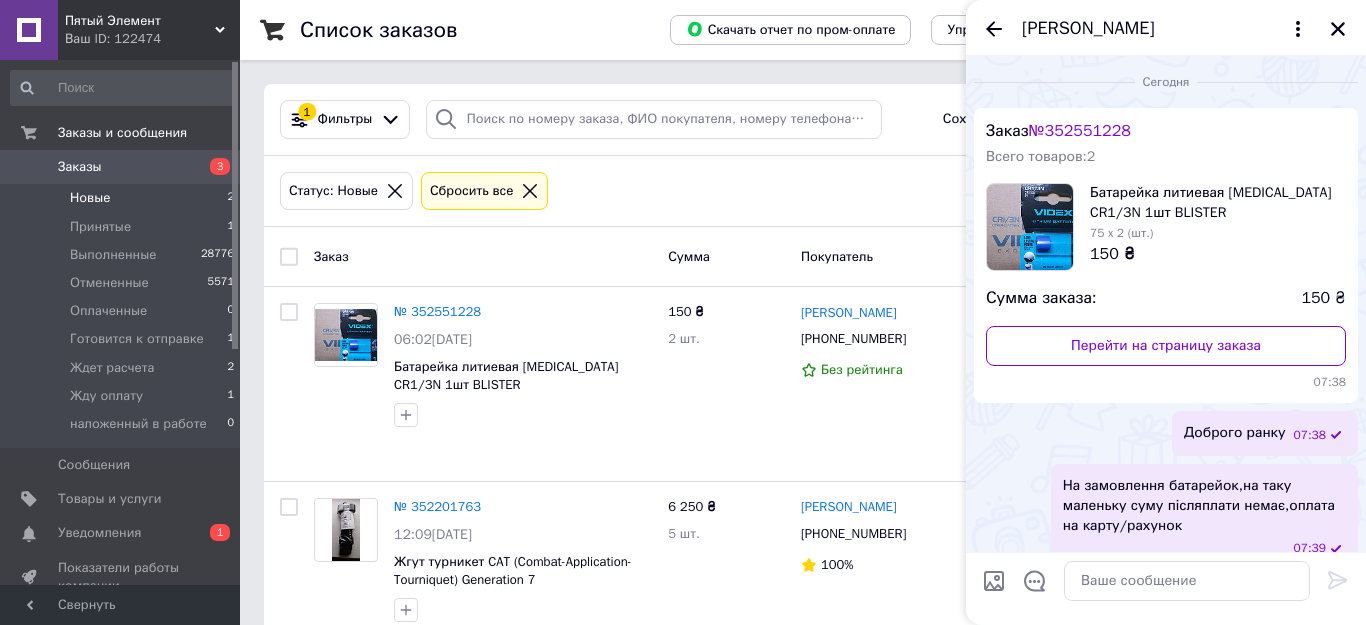 scroll, scrollTop: 25, scrollLeft: 0, axis: vertical 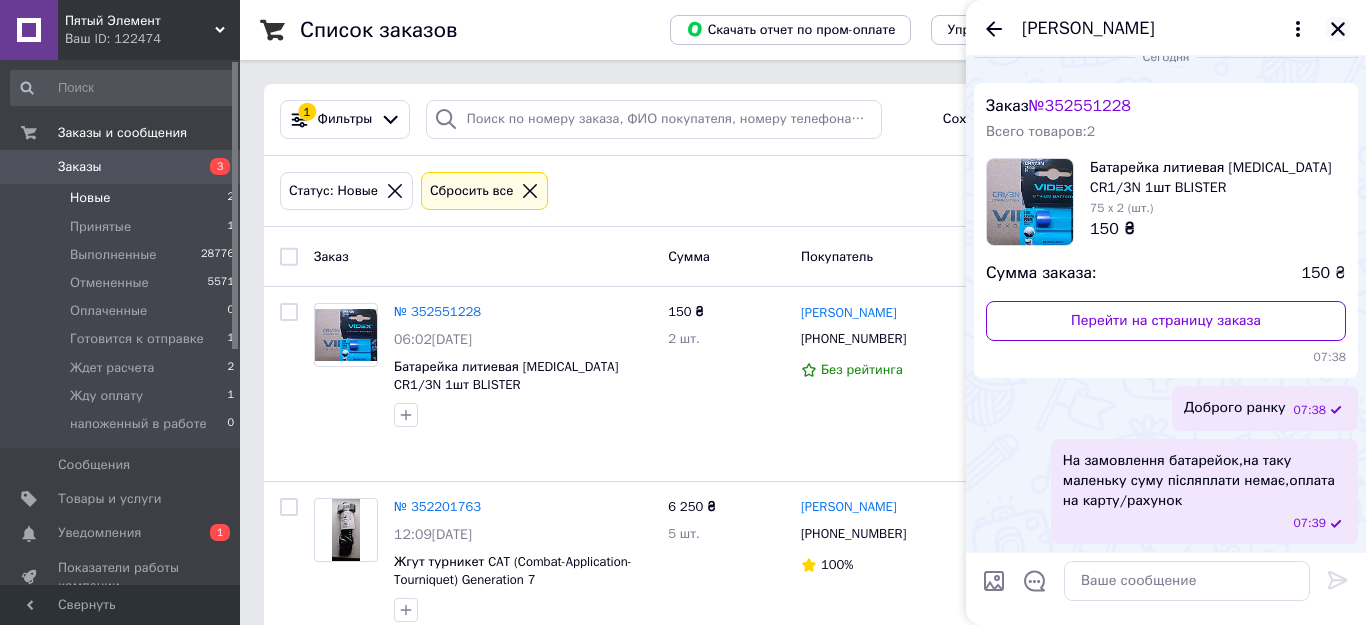 click 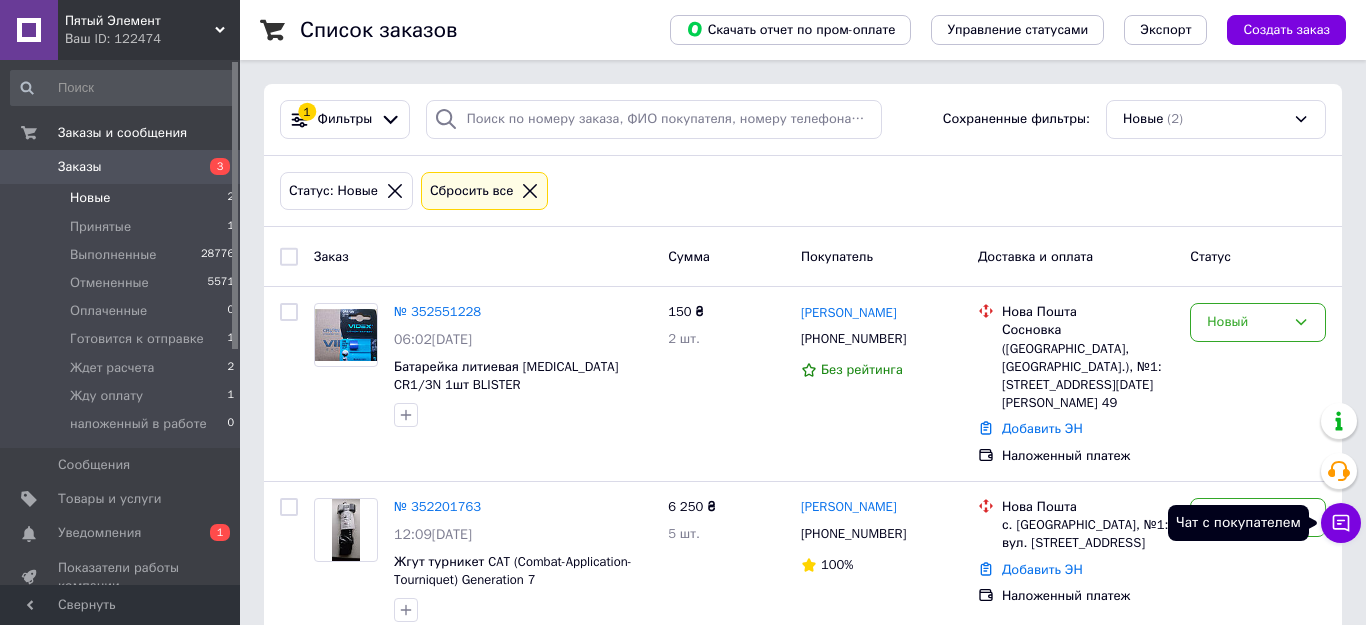 click 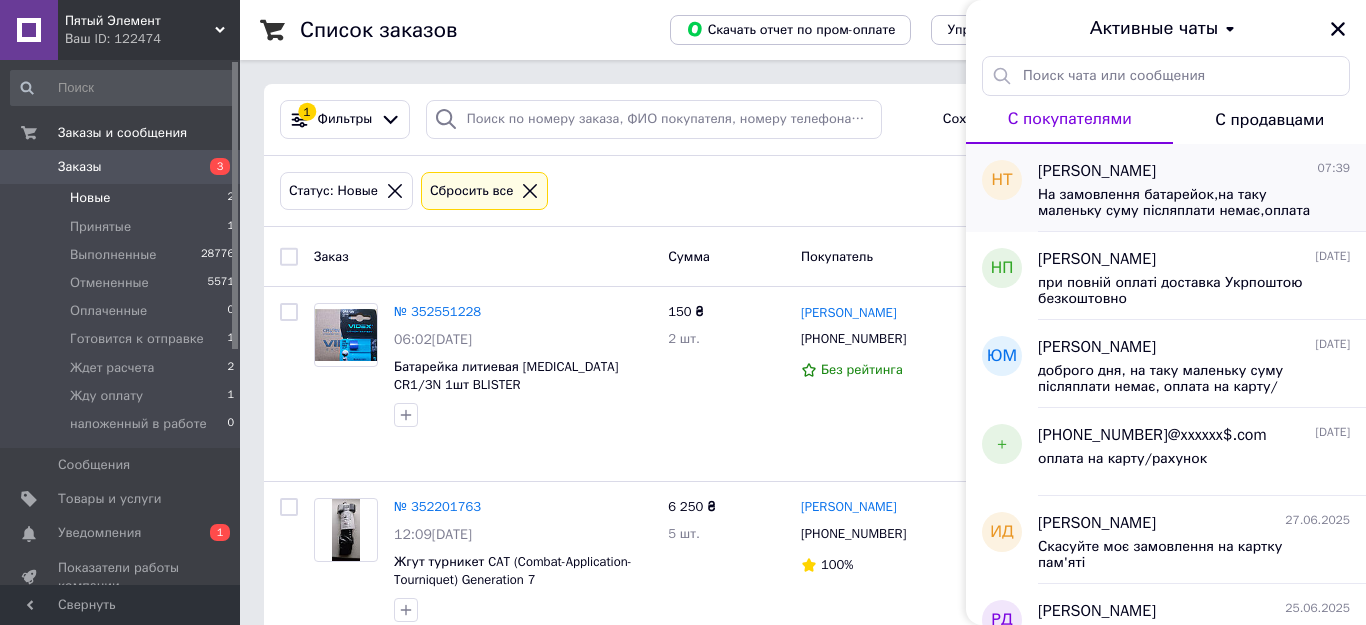 click on "На замовлення батарейок,на таку маленьку суму післяплати немає,оплата на карту/рахунок" at bounding box center (1180, 203) 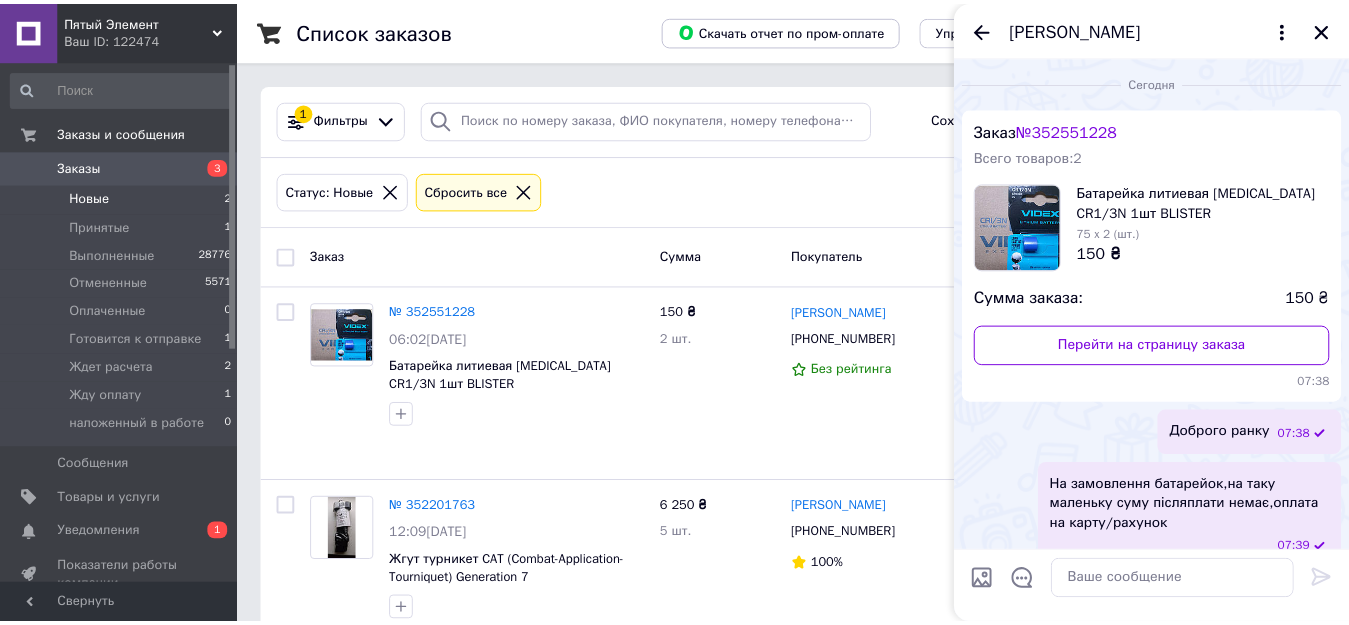 scroll, scrollTop: 25, scrollLeft: 0, axis: vertical 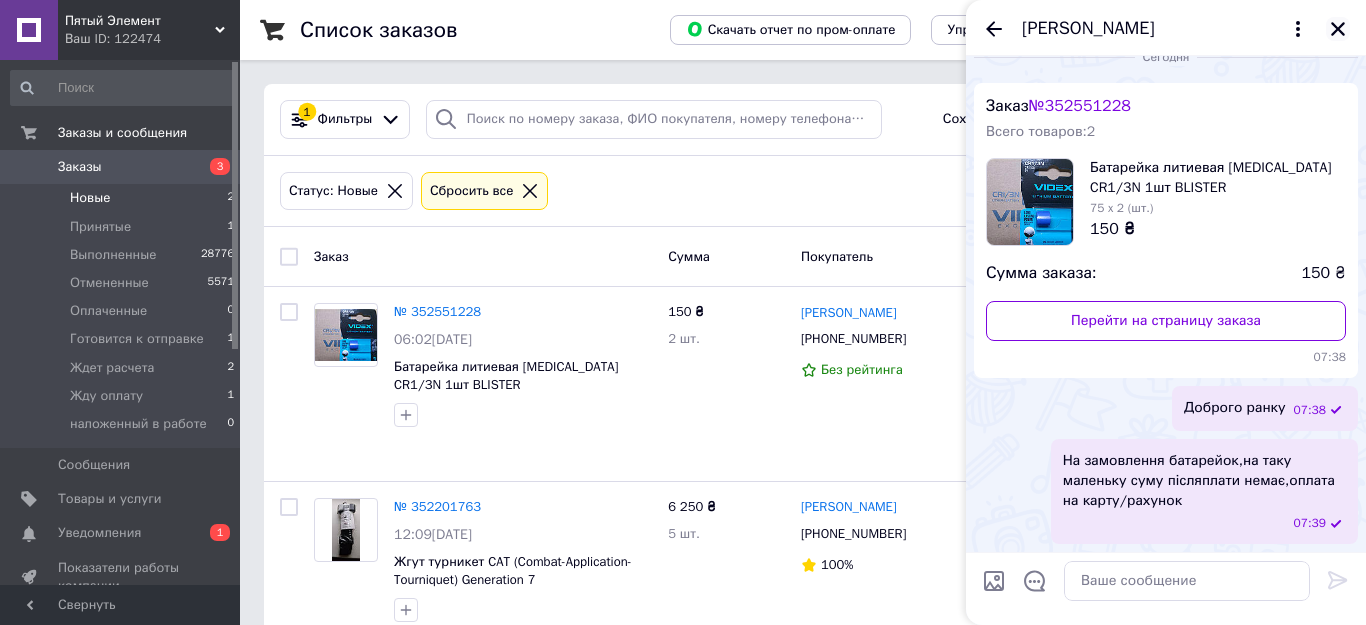 click 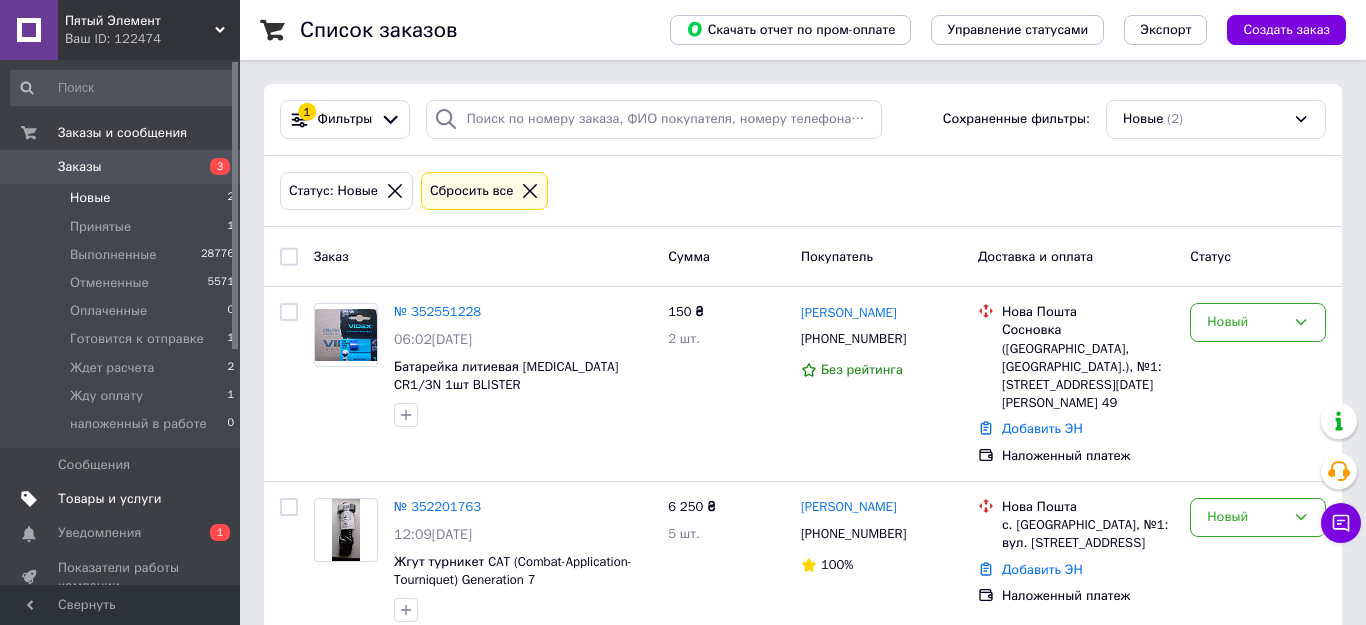 click on "Товары и услуги" at bounding box center [110, 499] 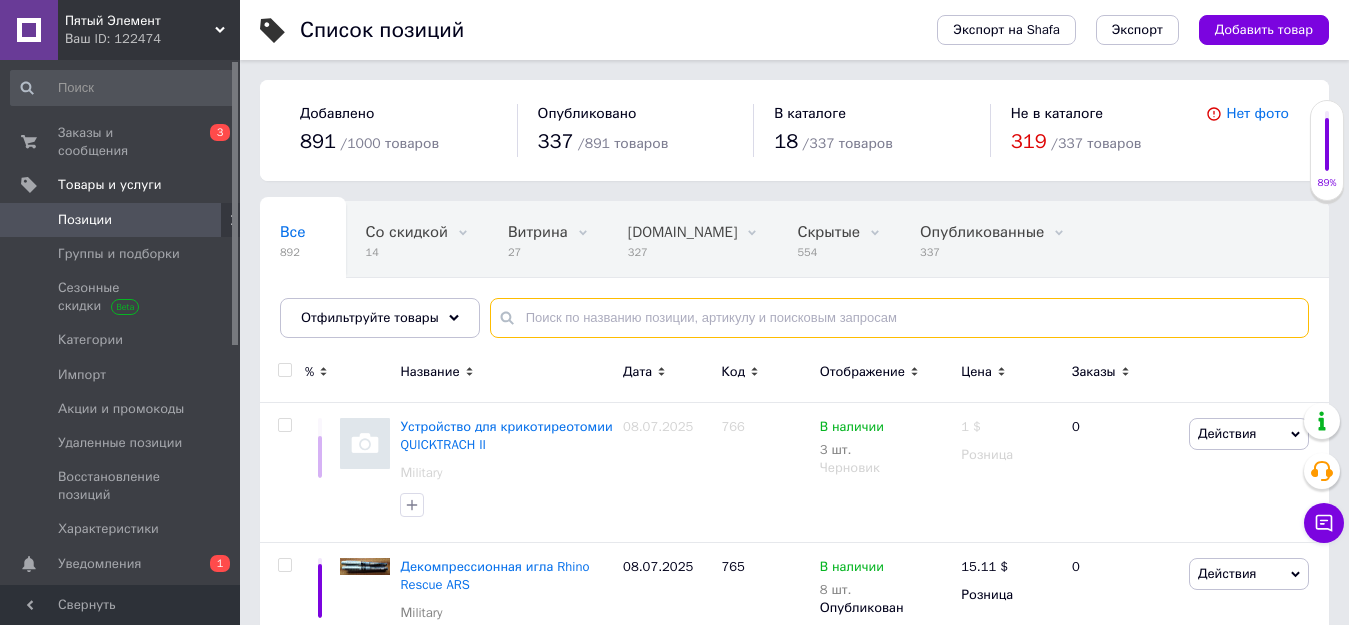 click at bounding box center [899, 318] 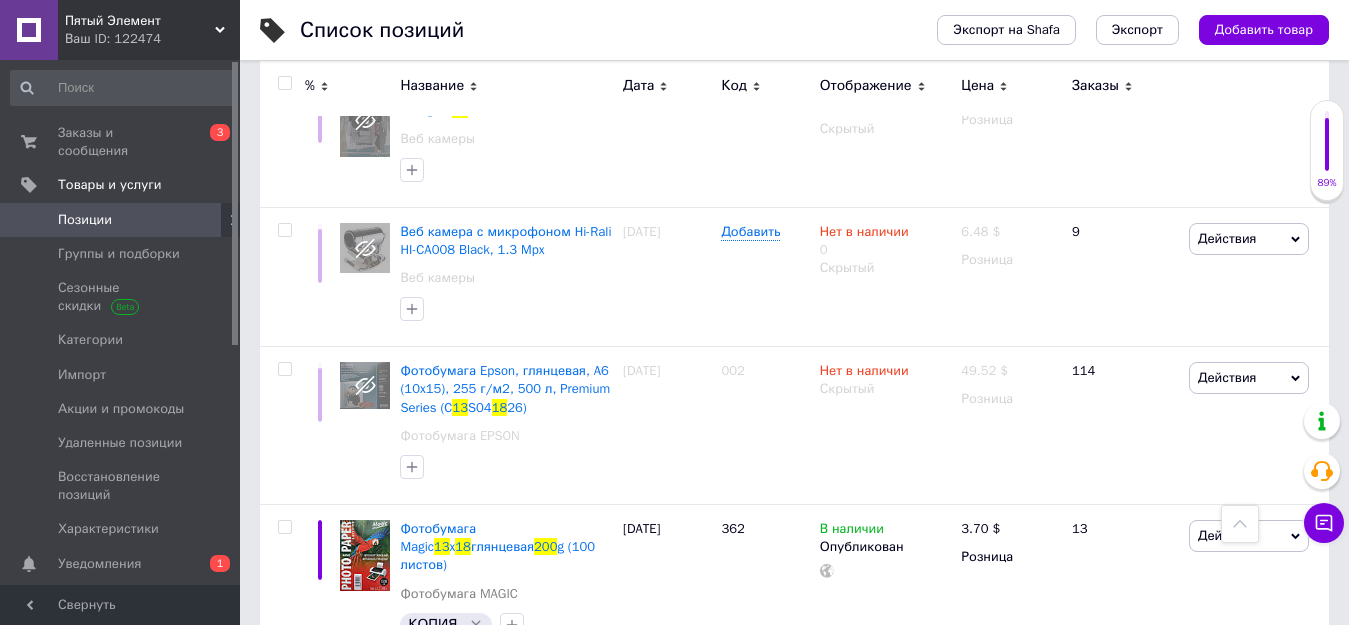 scroll, scrollTop: 3100, scrollLeft: 0, axis: vertical 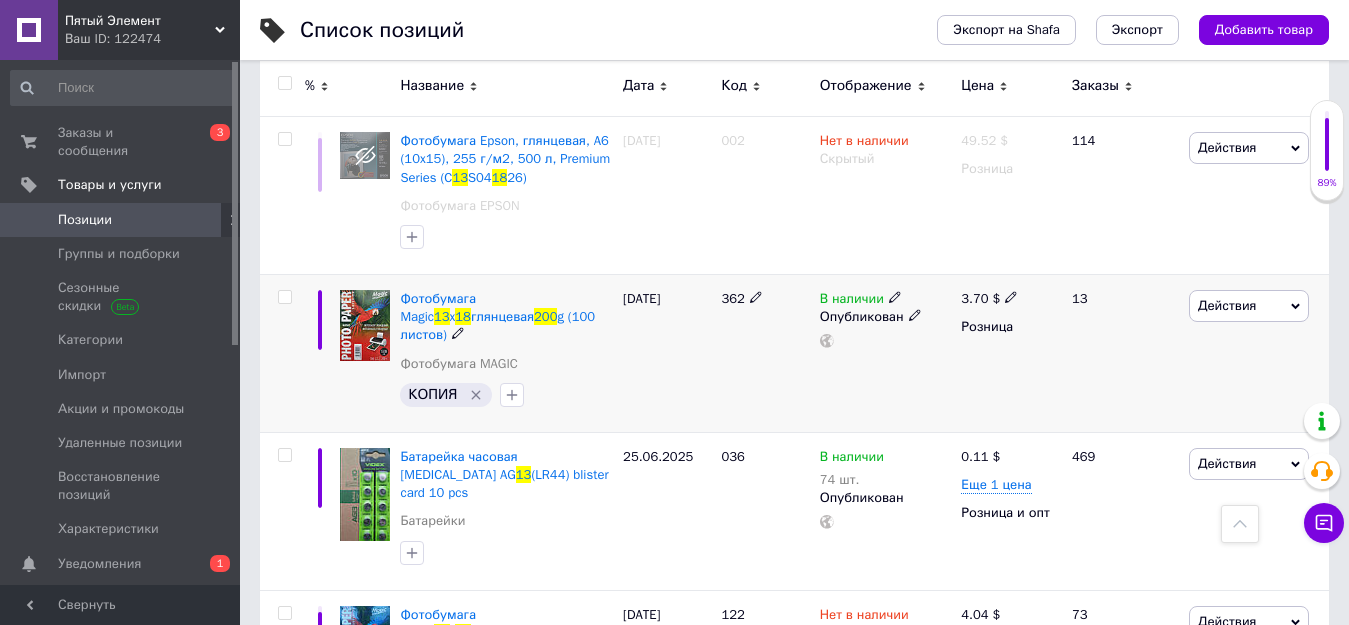 type on "13 18 200" 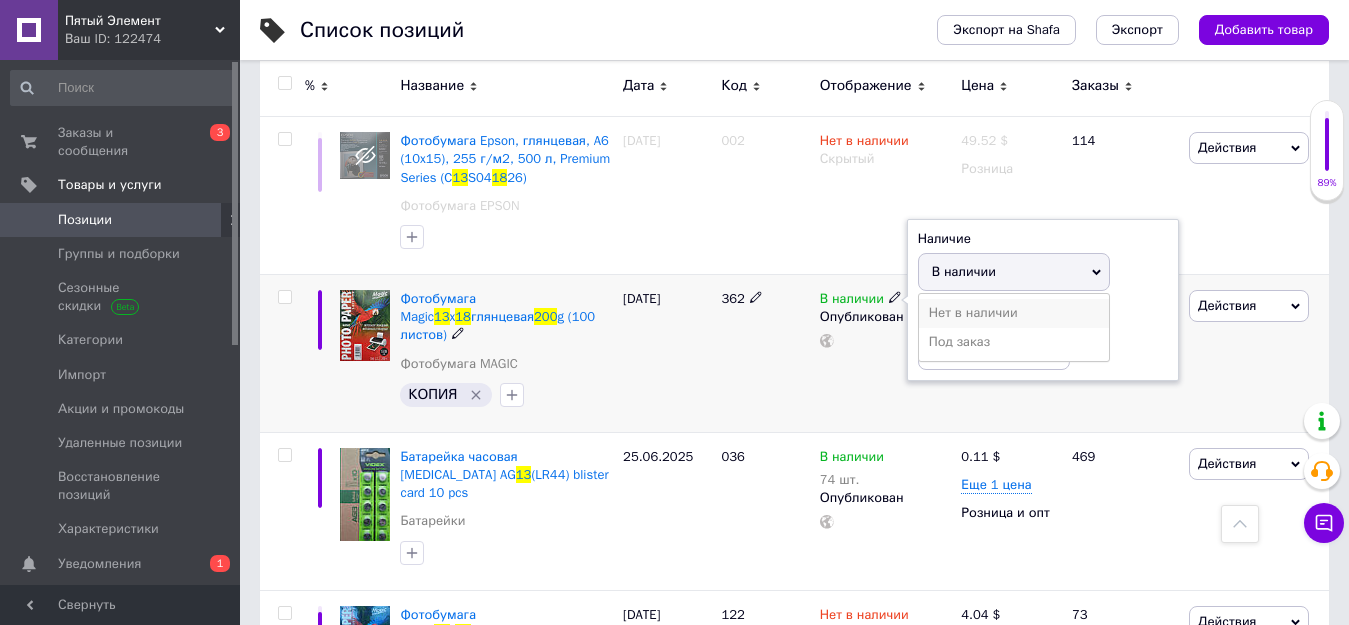 click on "Нет в наличии" at bounding box center (1014, 313) 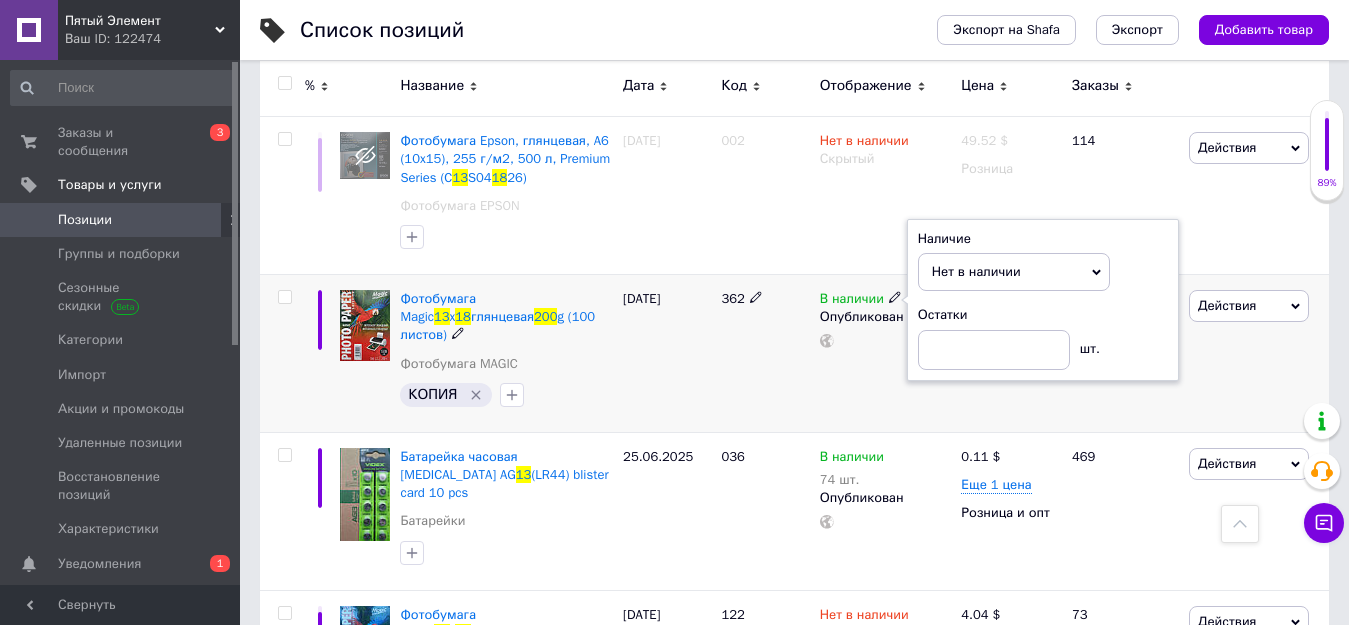 click on "362" at bounding box center (765, 354) 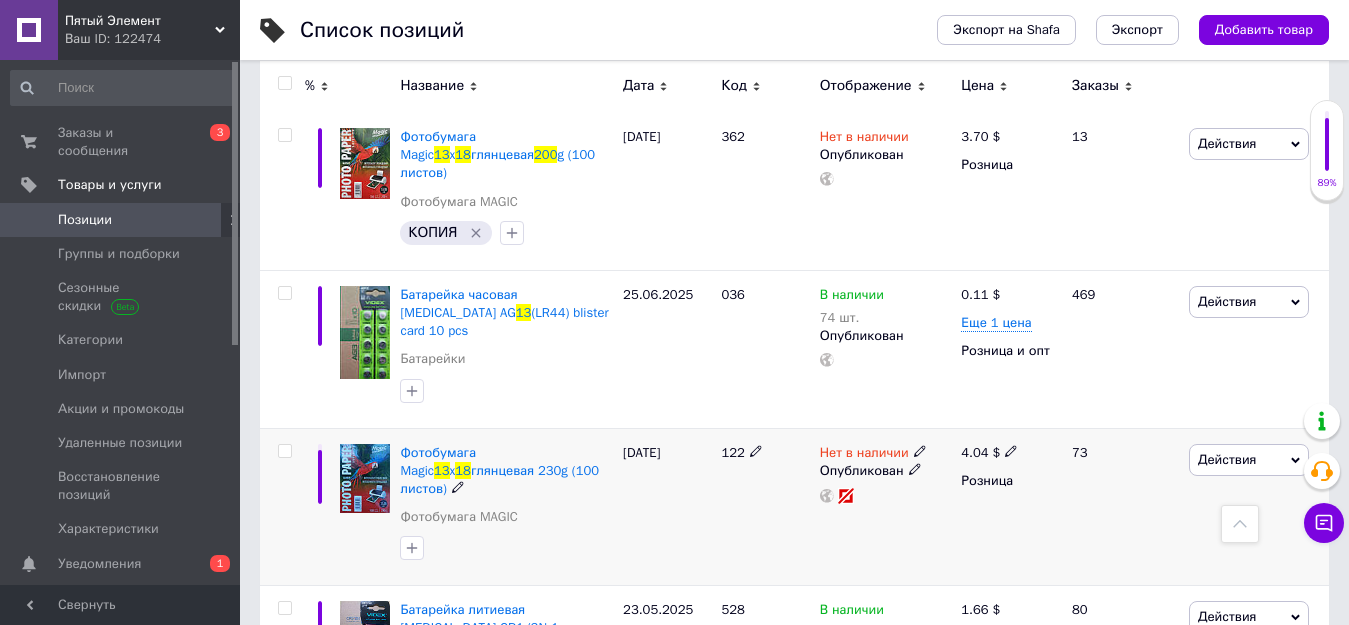 scroll, scrollTop: 3300, scrollLeft: 0, axis: vertical 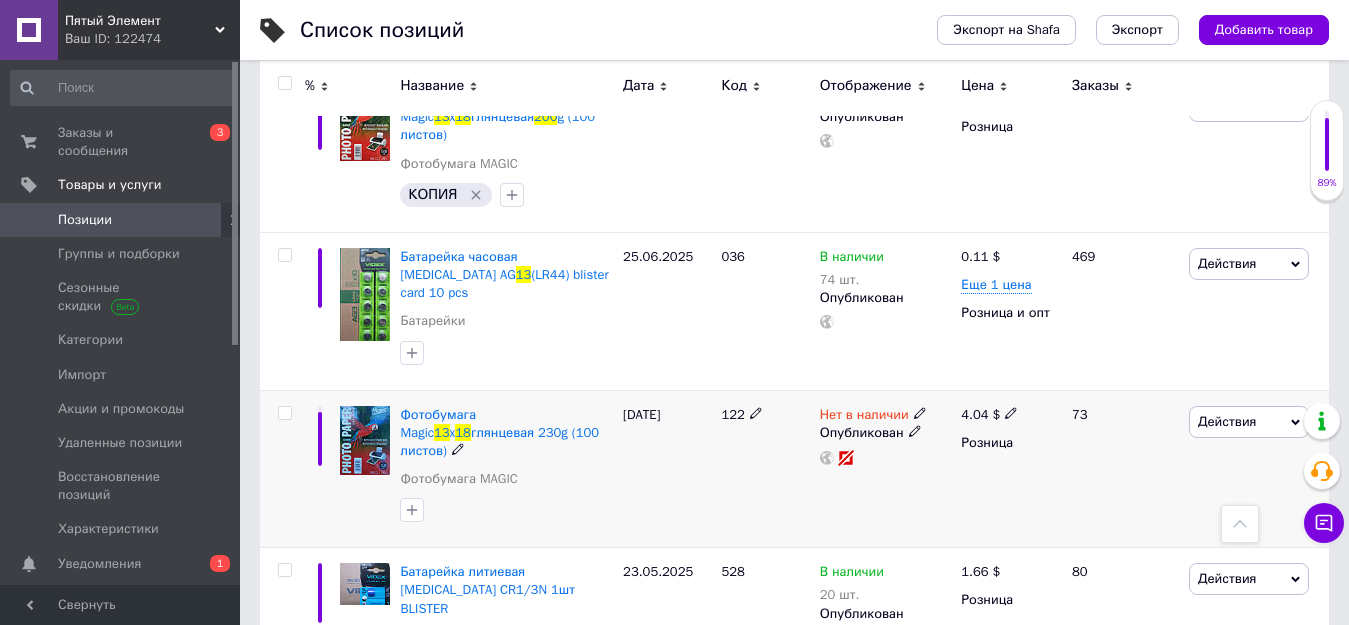 click 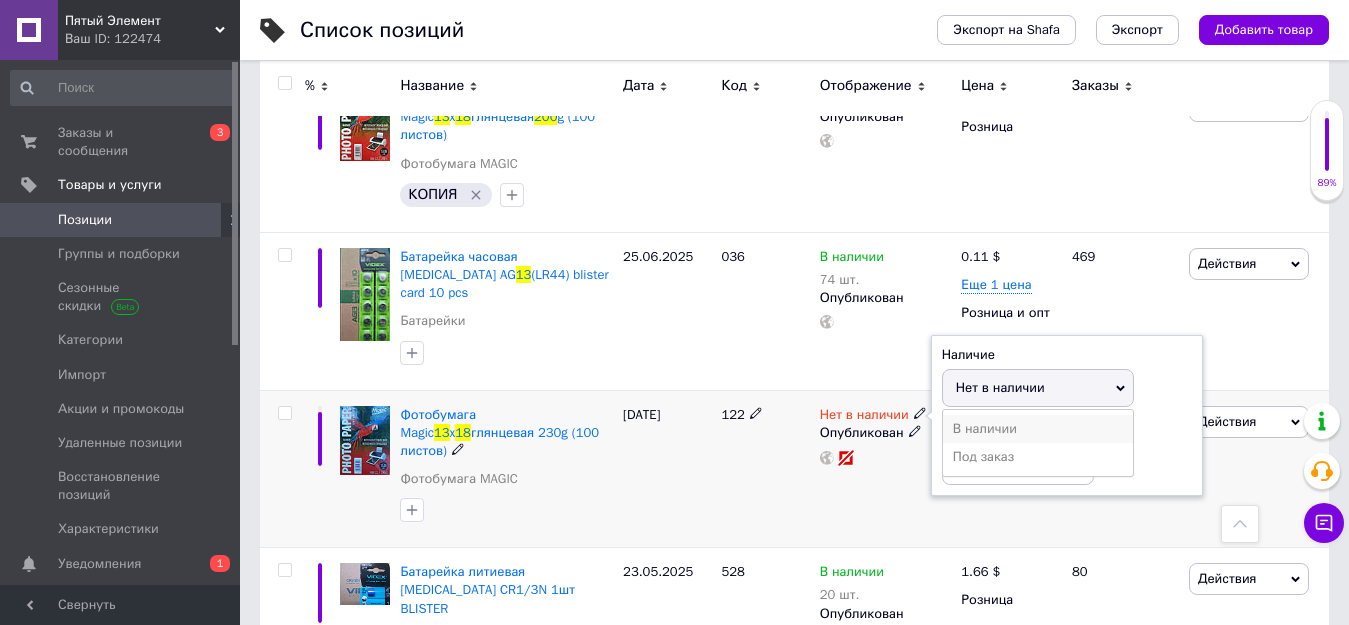click on "В наличии" at bounding box center [1038, 429] 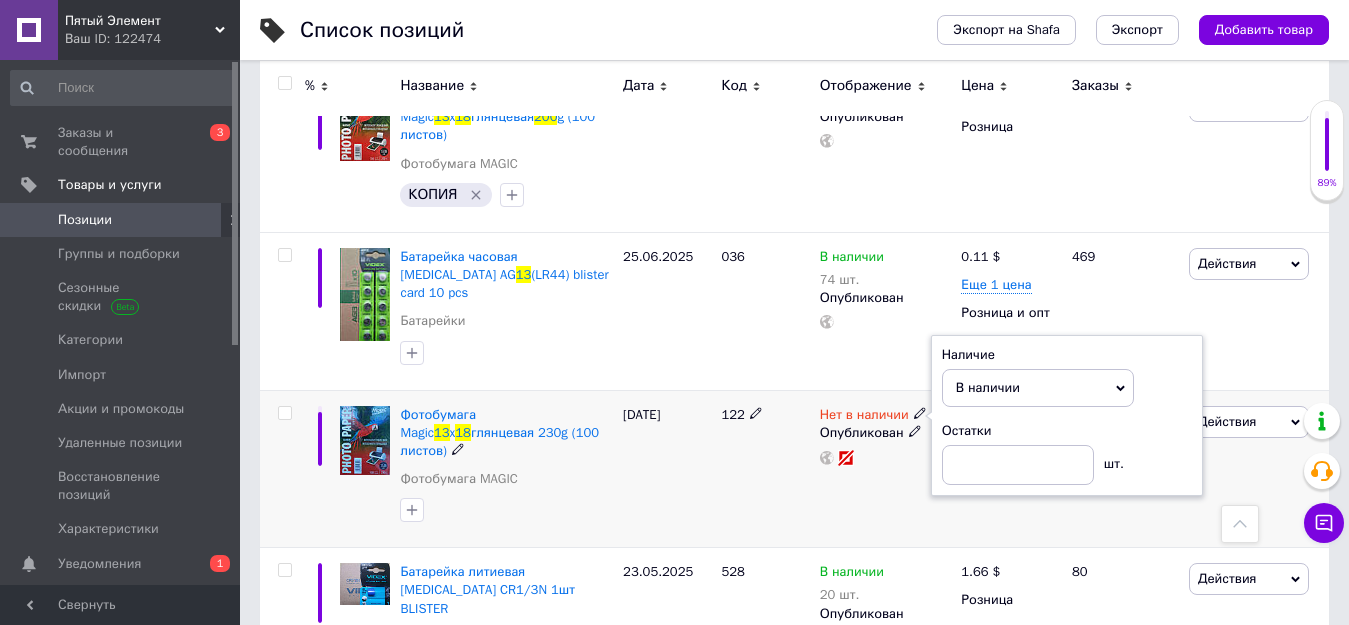 click on "122" at bounding box center [765, 469] 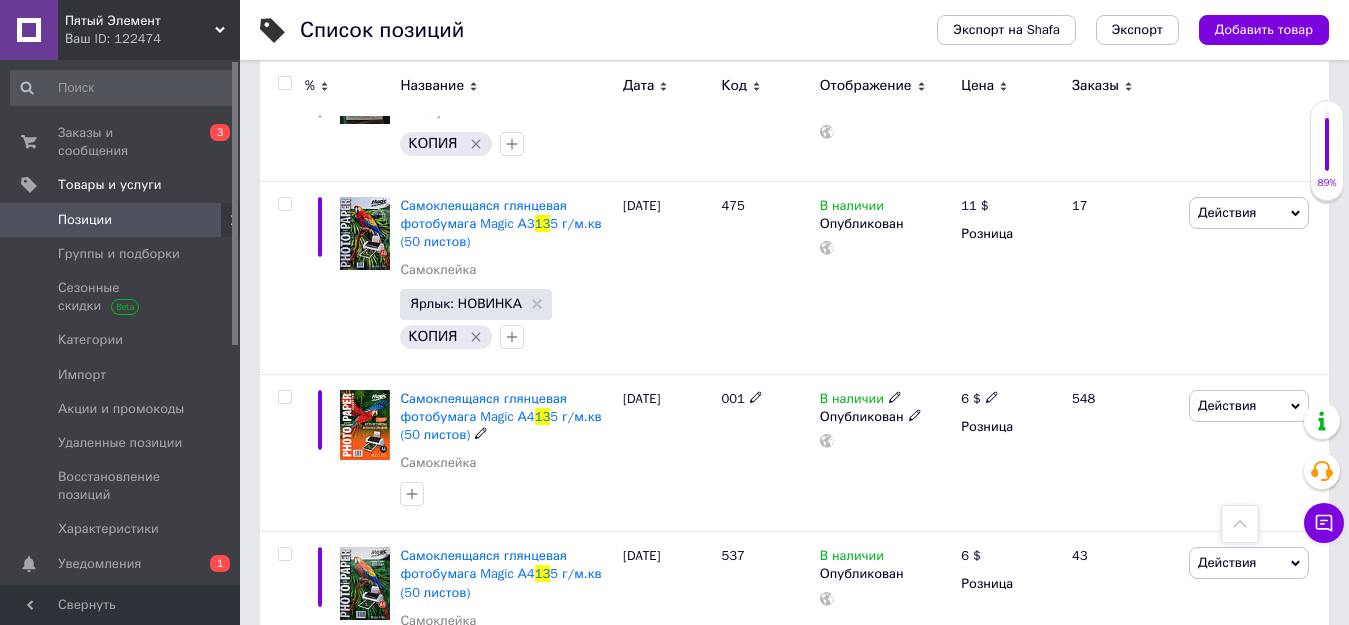 scroll, scrollTop: 4100, scrollLeft: 0, axis: vertical 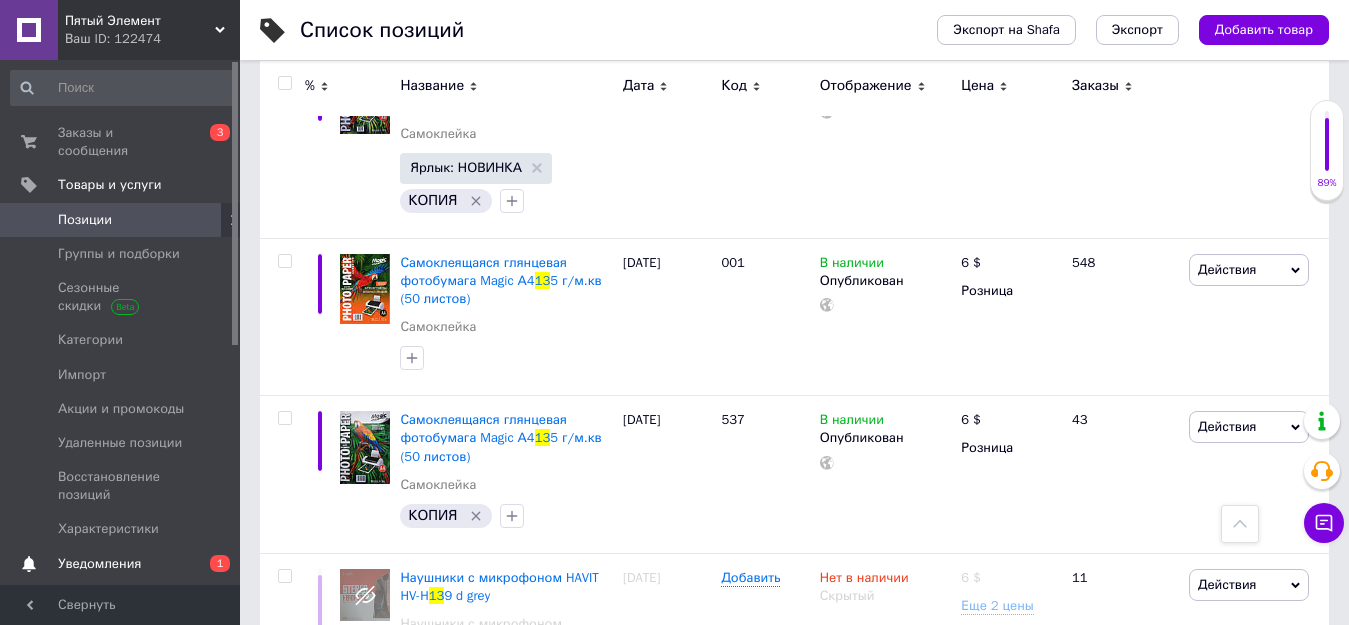 click on "Уведомления" at bounding box center (99, 564) 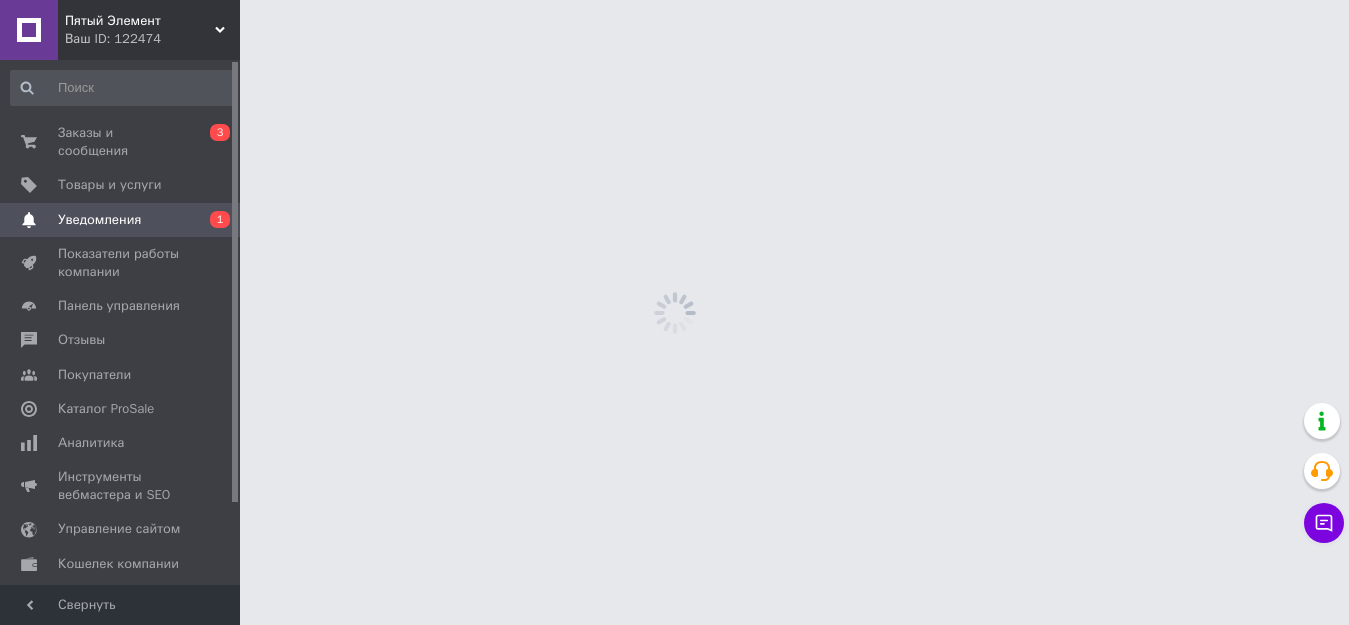 scroll, scrollTop: 0, scrollLeft: 0, axis: both 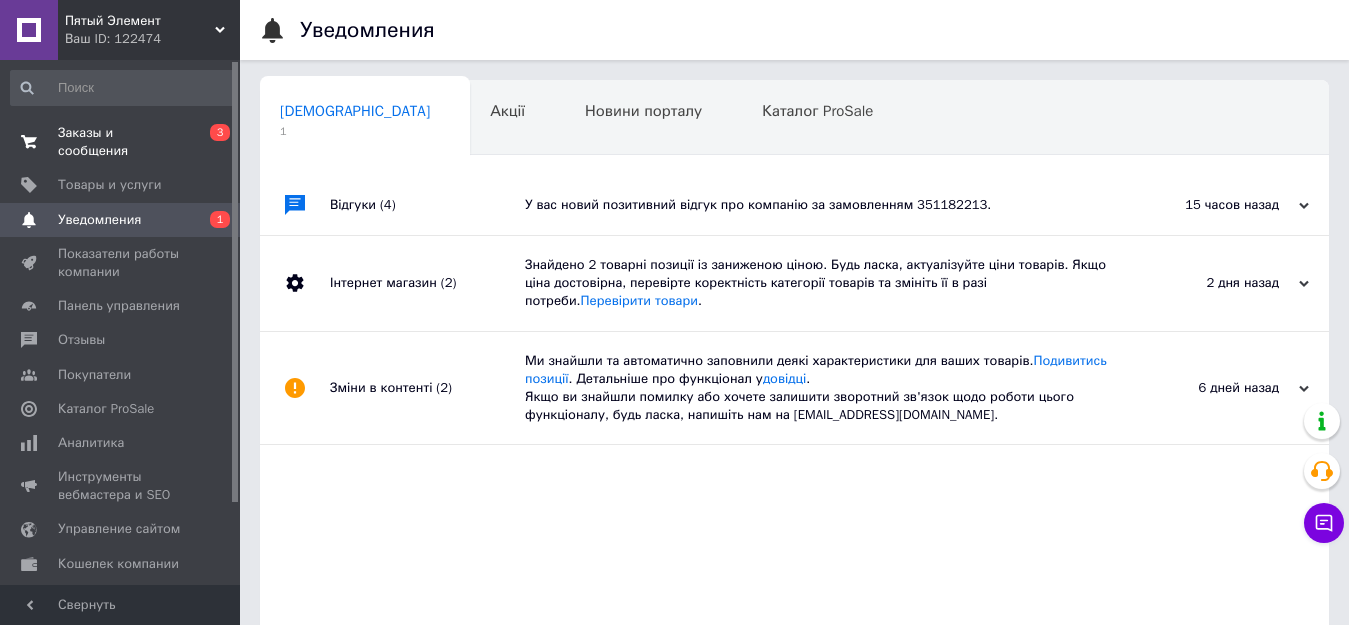 click on "Заказы и сообщения" at bounding box center (121, 142) 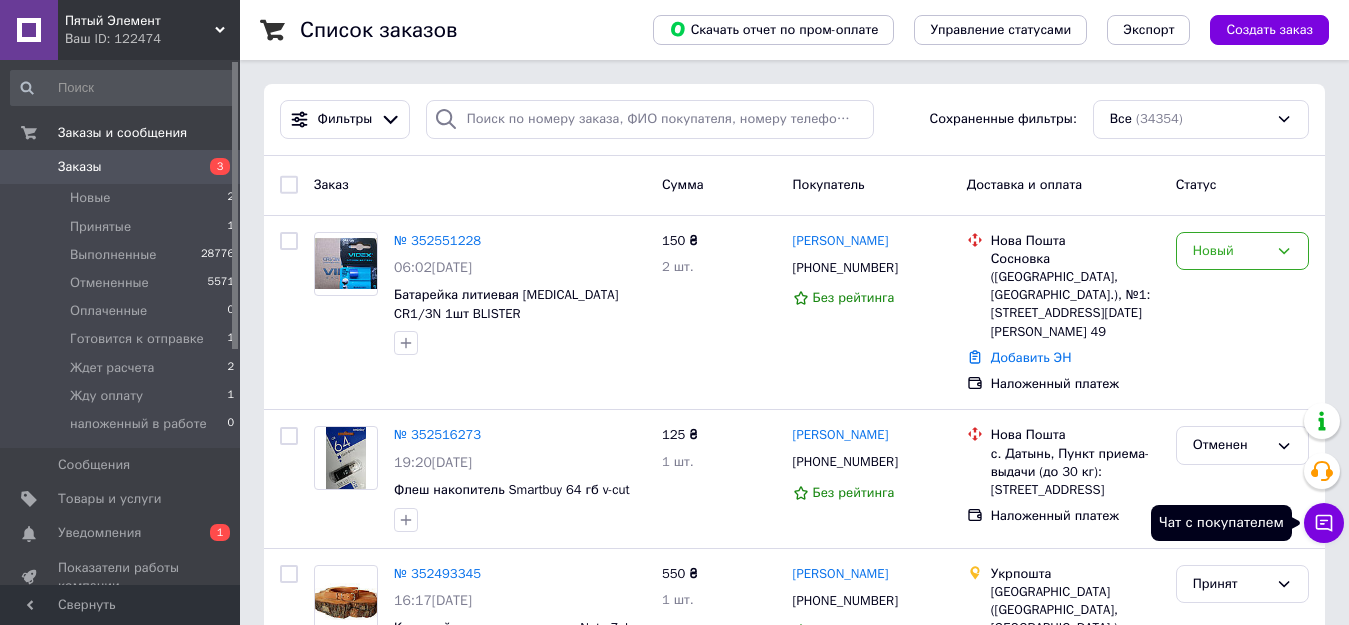 click 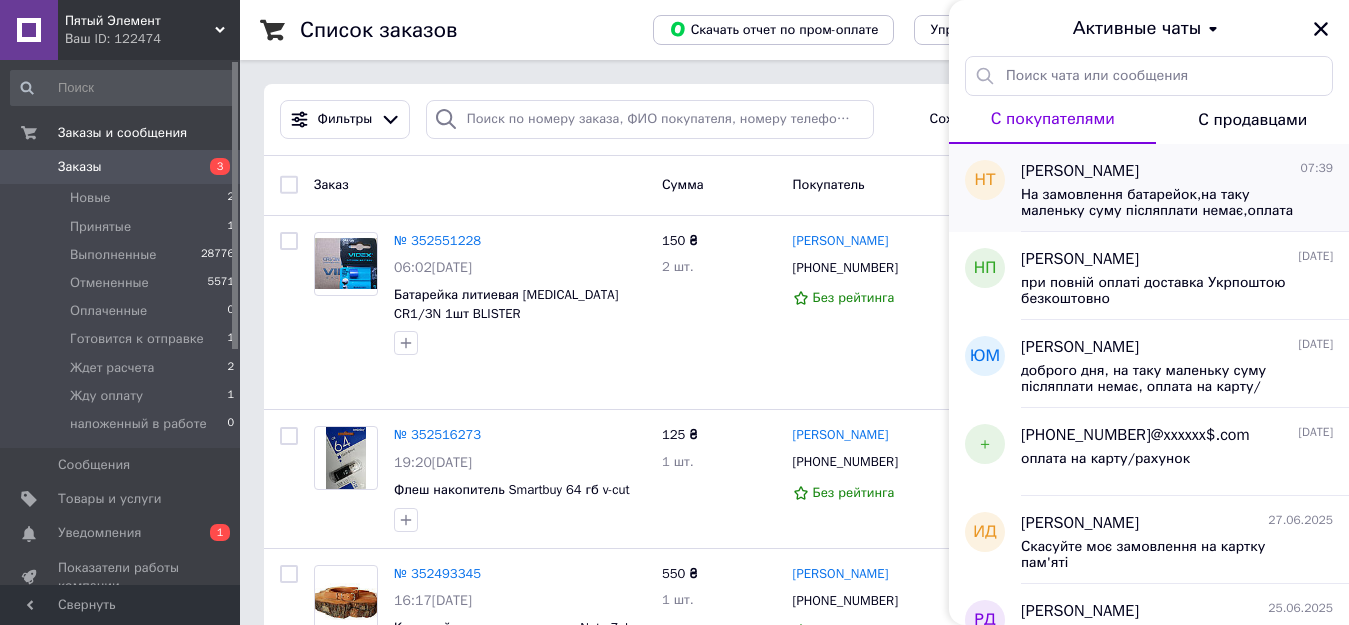 click on "На замовлення батарейок,на таку маленьку суму післяплати немає,оплата на карту/рахунок" at bounding box center (1163, 203) 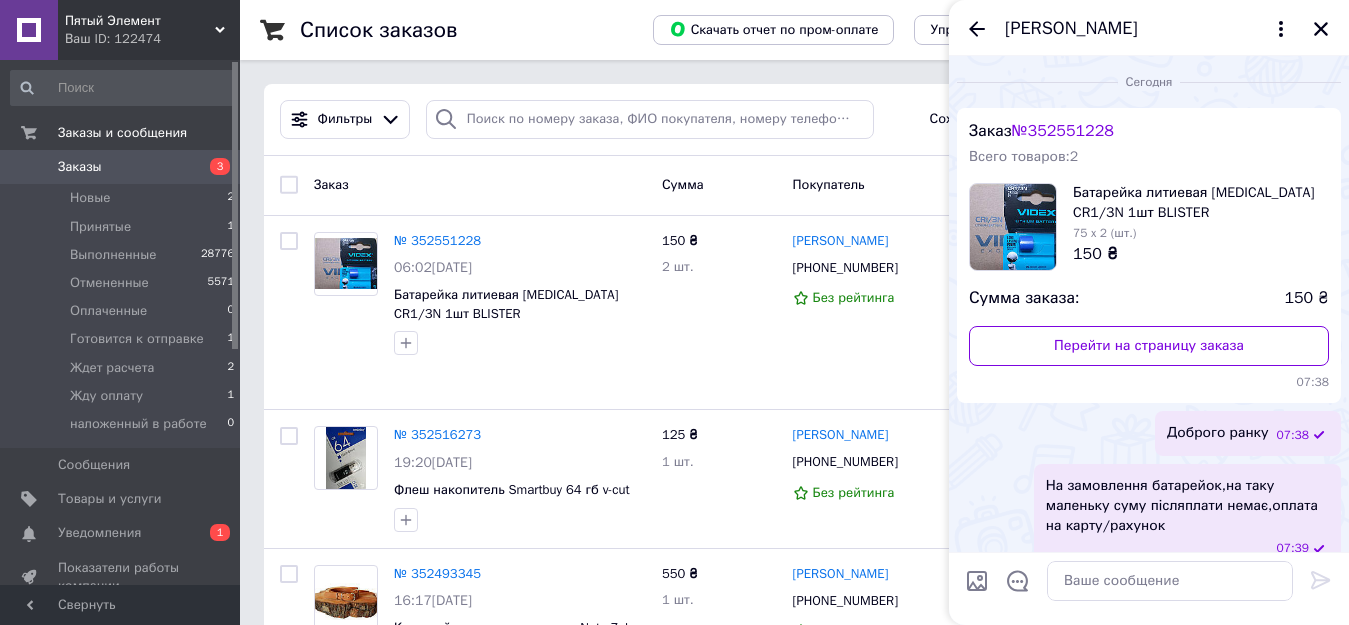 scroll, scrollTop: 25, scrollLeft: 0, axis: vertical 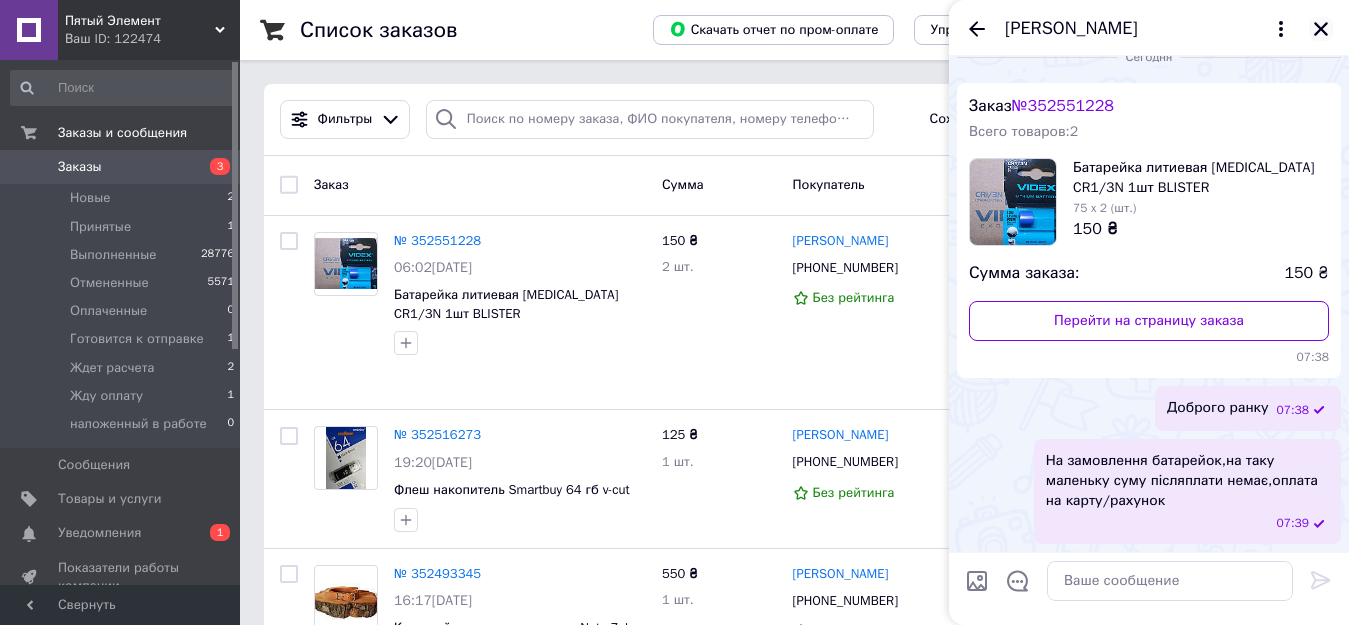 click 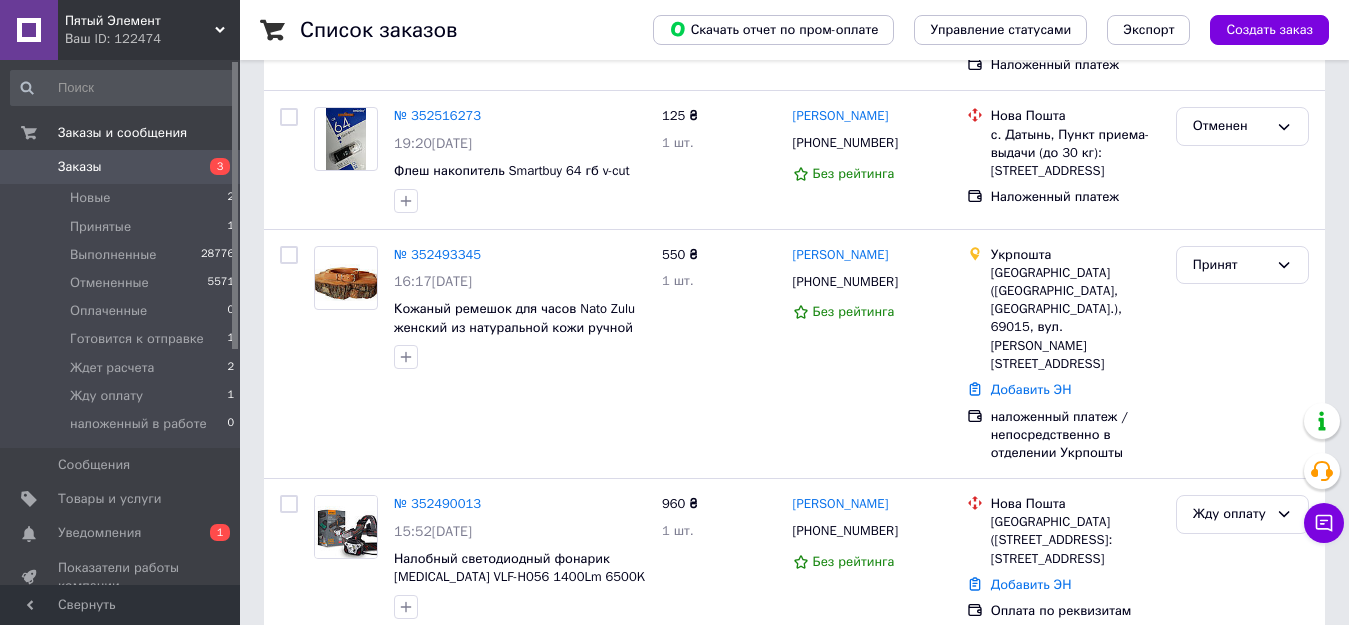 scroll, scrollTop: 400, scrollLeft: 0, axis: vertical 